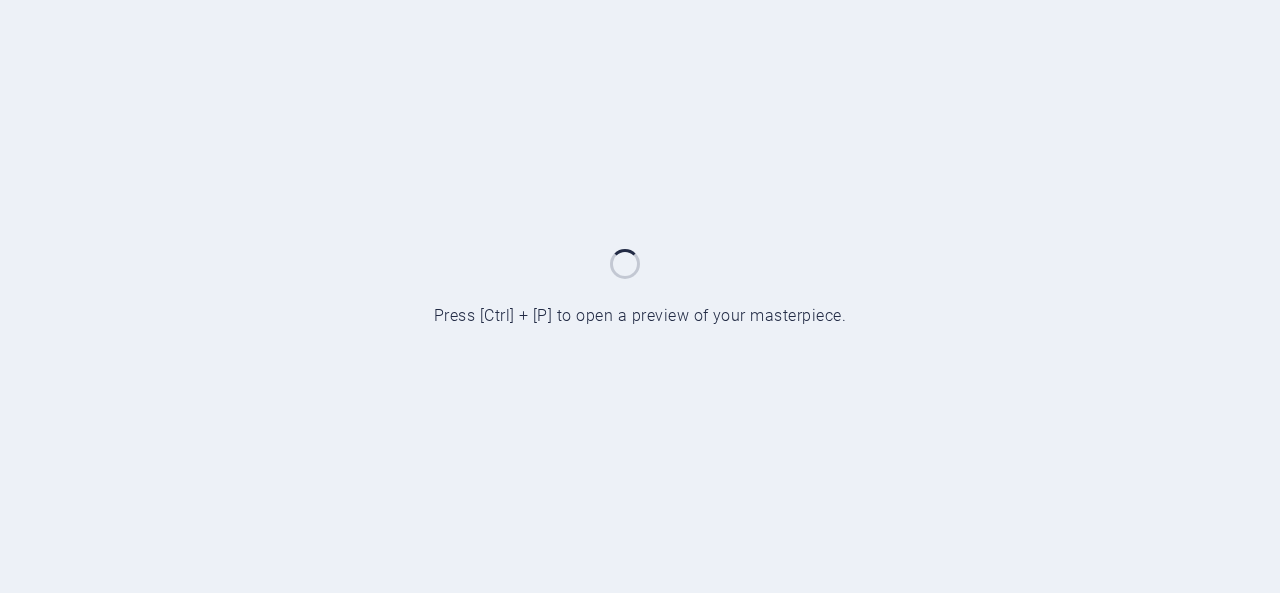 scroll, scrollTop: 0, scrollLeft: 0, axis: both 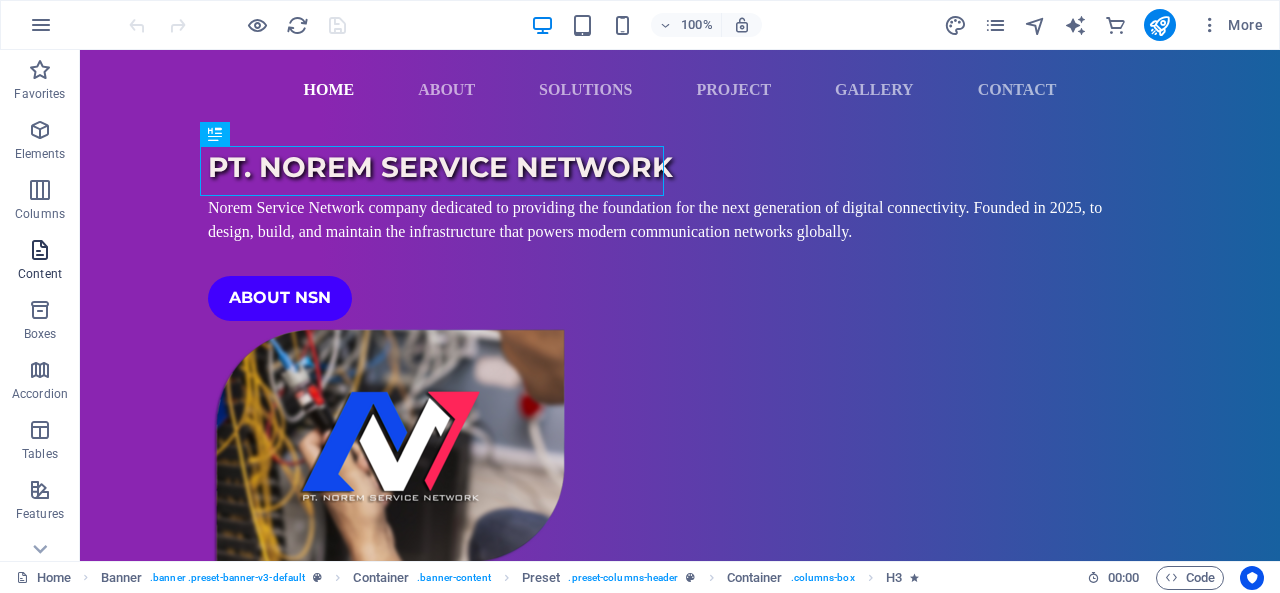 click at bounding box center [40, 250] 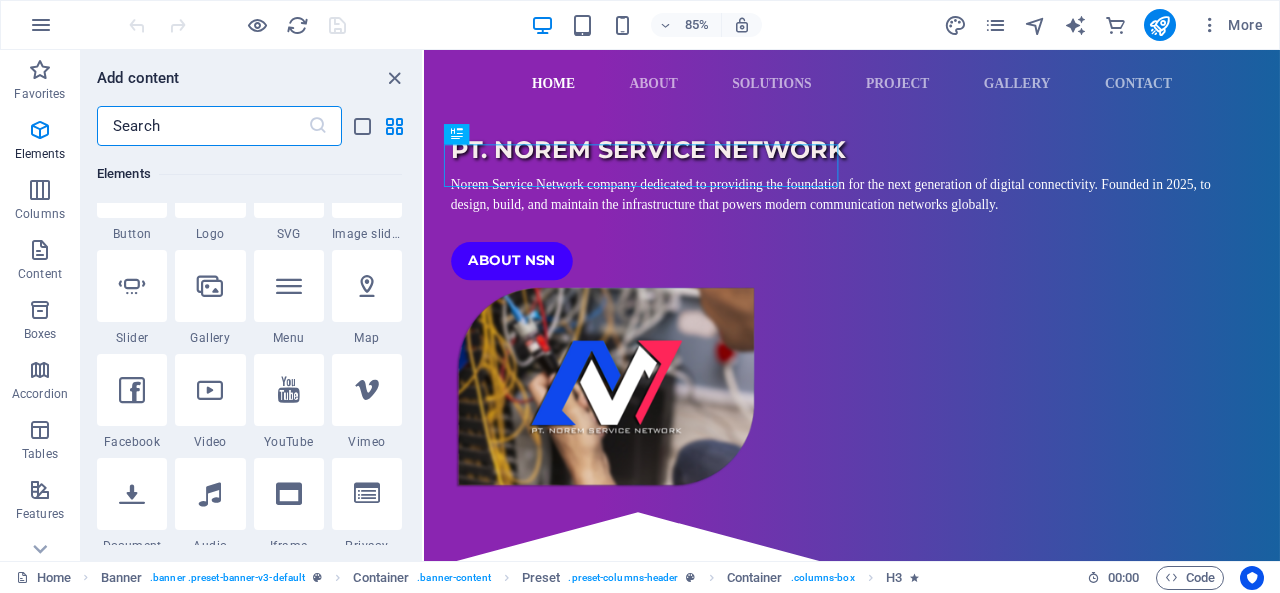 scroll, scrollTop: 499, scrollLeft: 0, axis: vertical 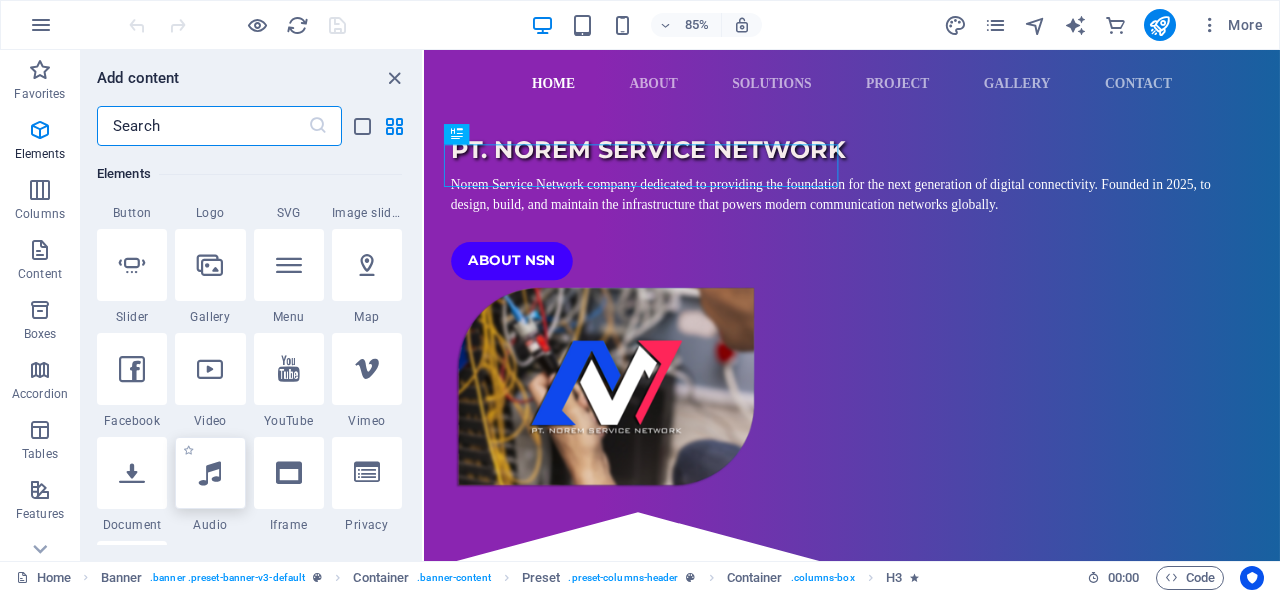 click at bounding box center (210, 473) 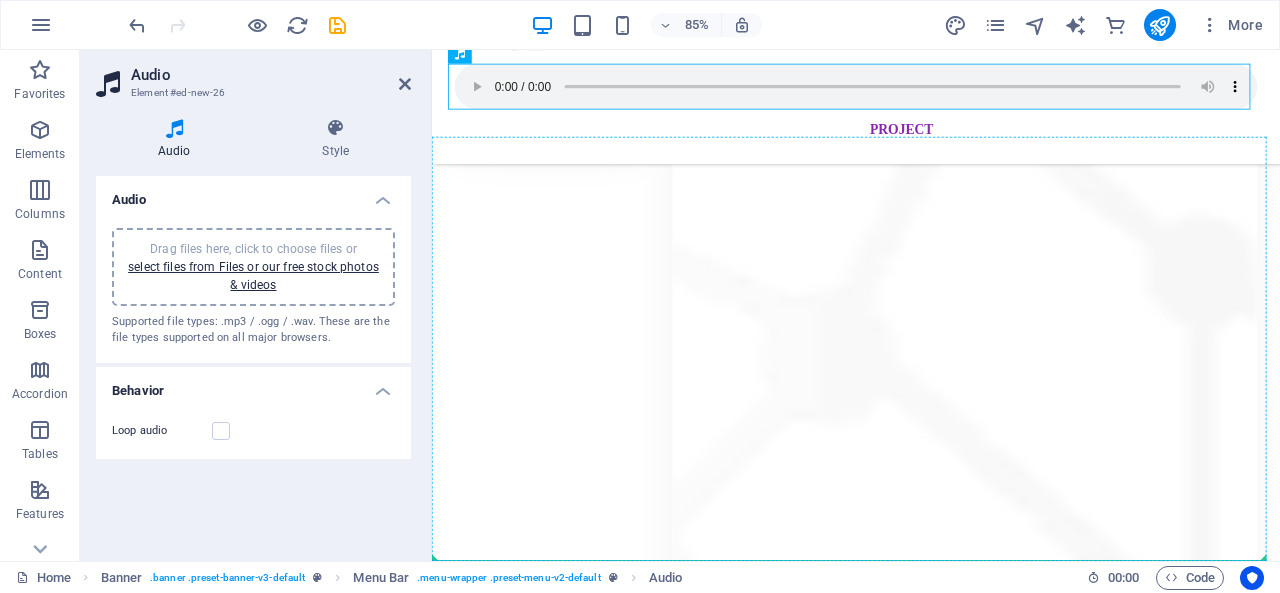 scroll, scrollTop: 4492, scrollLeft: 0, axis: vertical 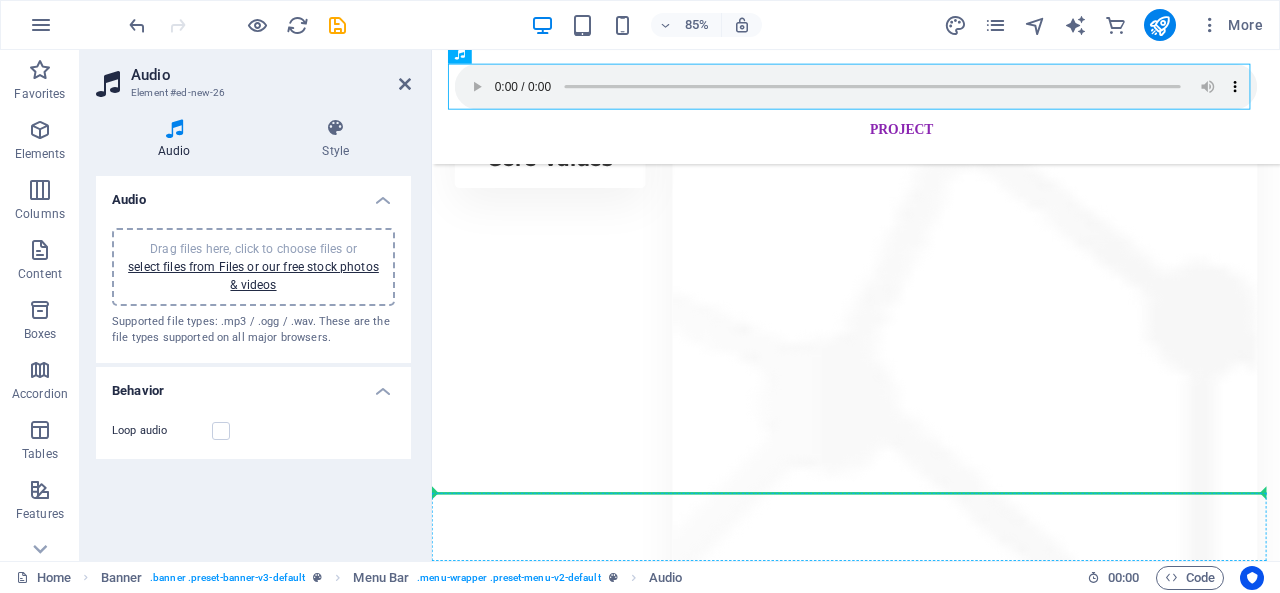 drag, startPoint x: 596, startPoint y: 88, endPoint x: 733, endPoint y: 579, distance: 509.75485 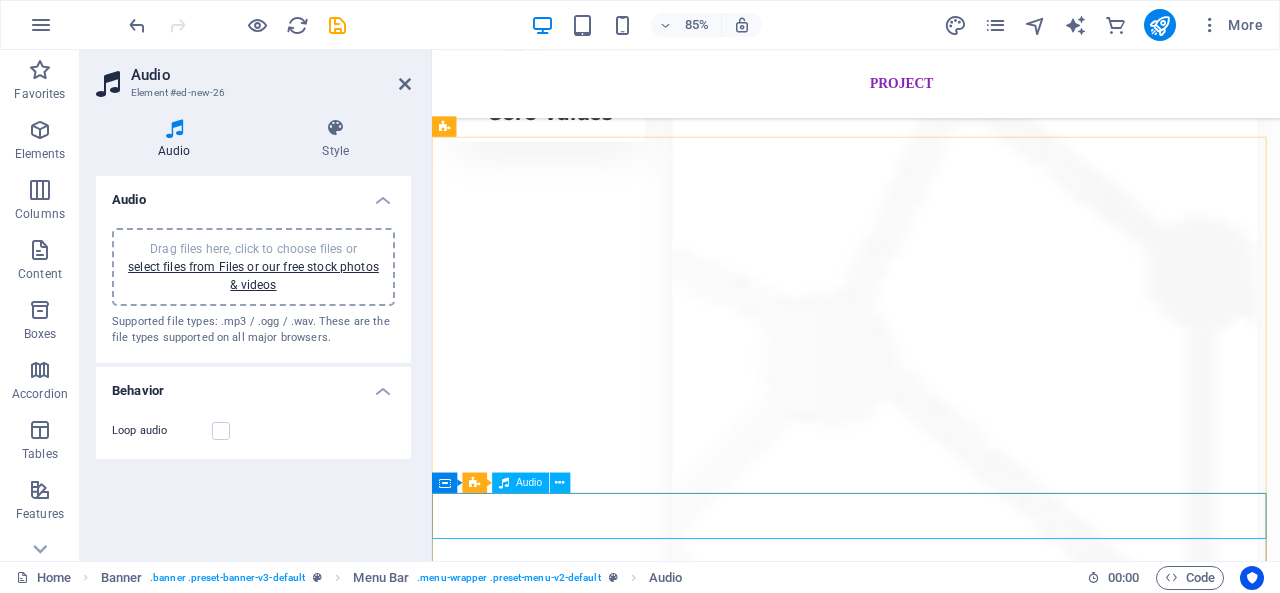scroll, scrollTop: 4469, scrollLeft: 0, axis: vertical 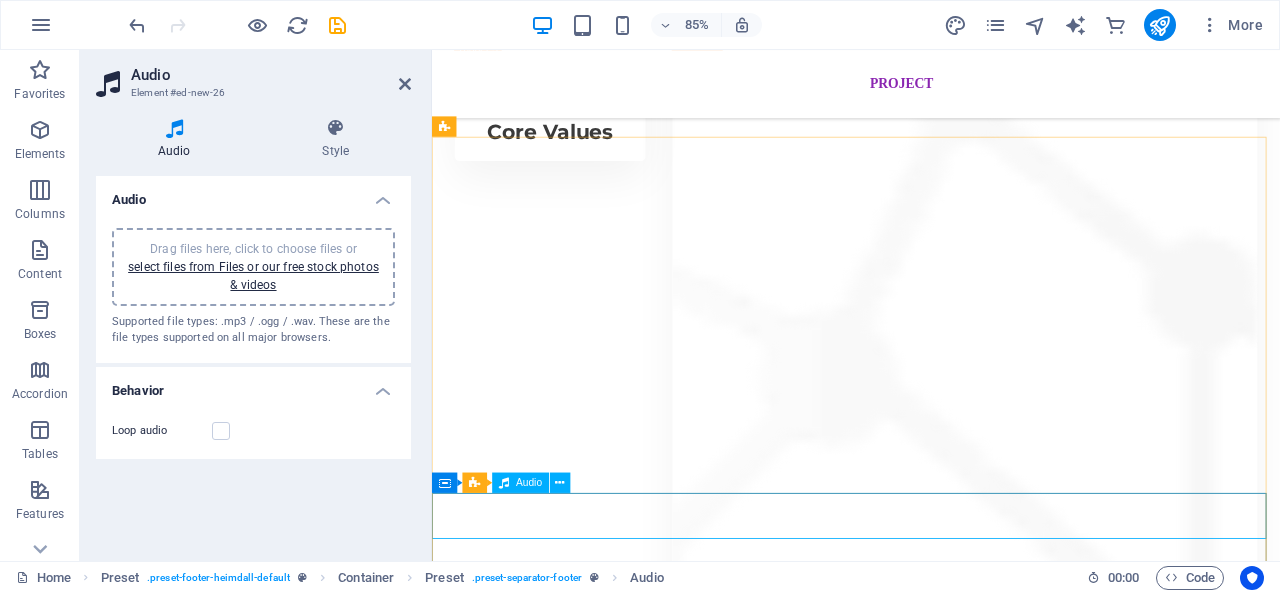 click at bounding box center [931, 4797] 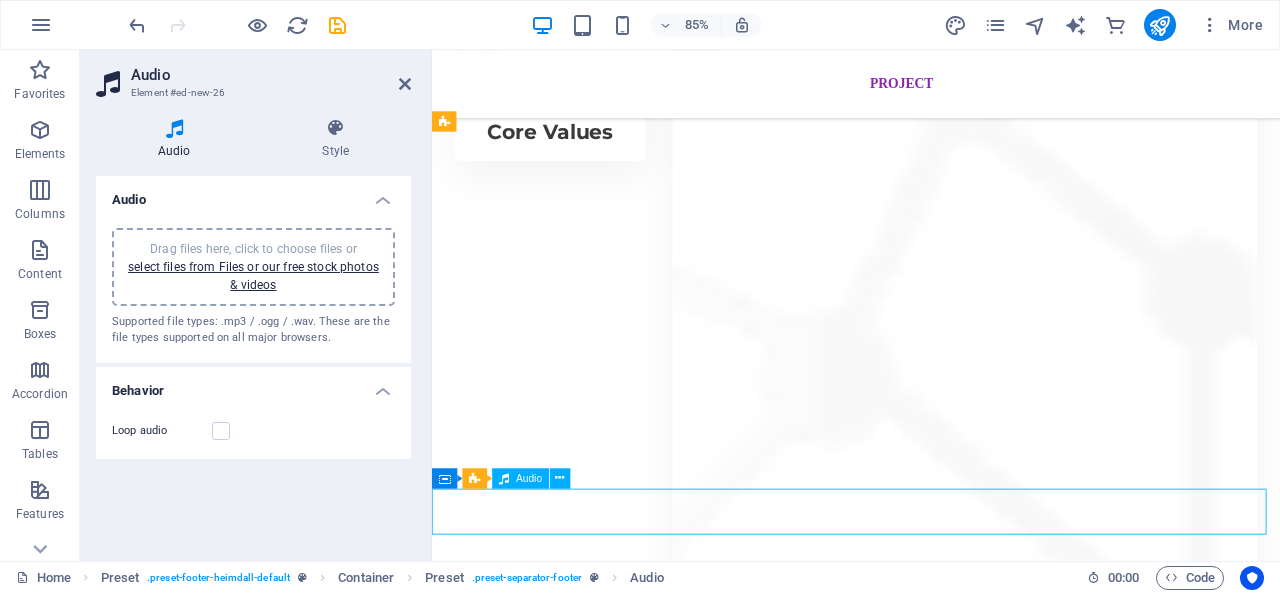 drag, startPoint x: 1268, startPoint y: 593, endPoint x: 1080, endPoint y: 593, distance: 188 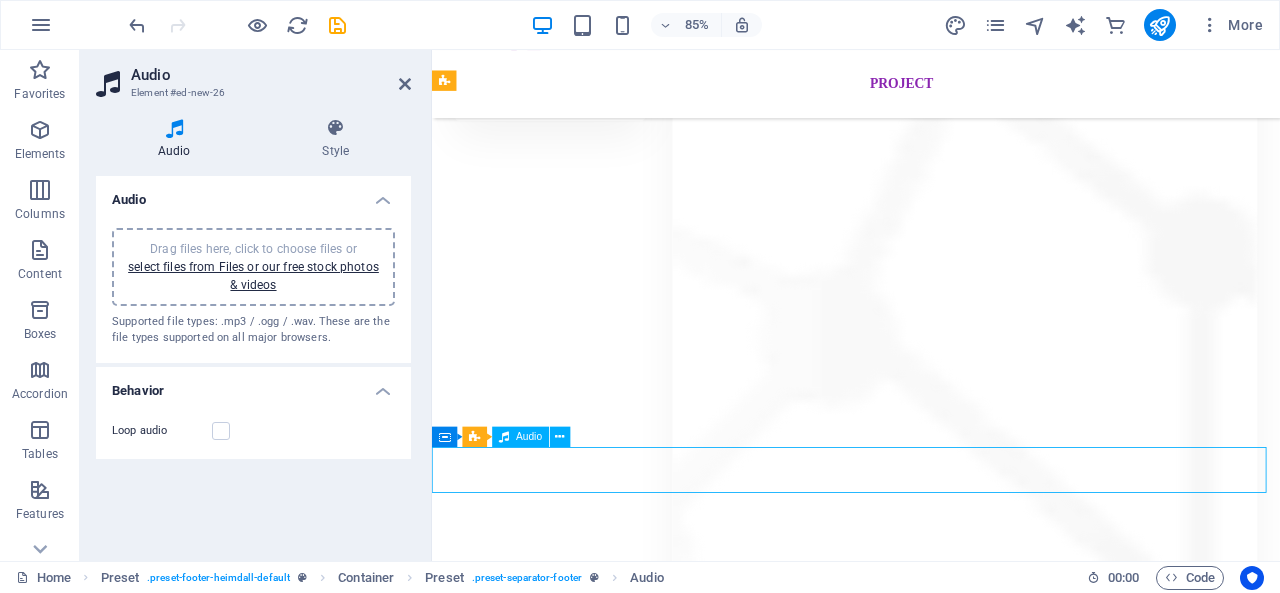 scroll, scrollTop: 4523, scrollLeft: 0, axis: vertical 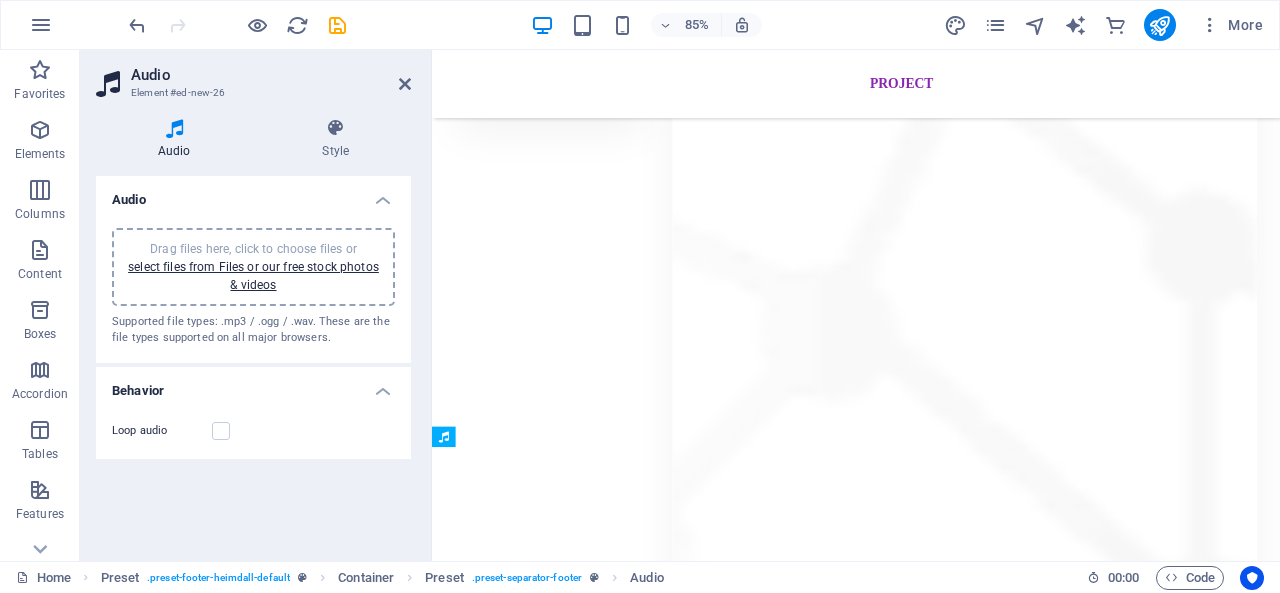 drag, startPoint x: 782, startPoint y: 536, endPoint x: 795, endPoint y: 620, distance: 85 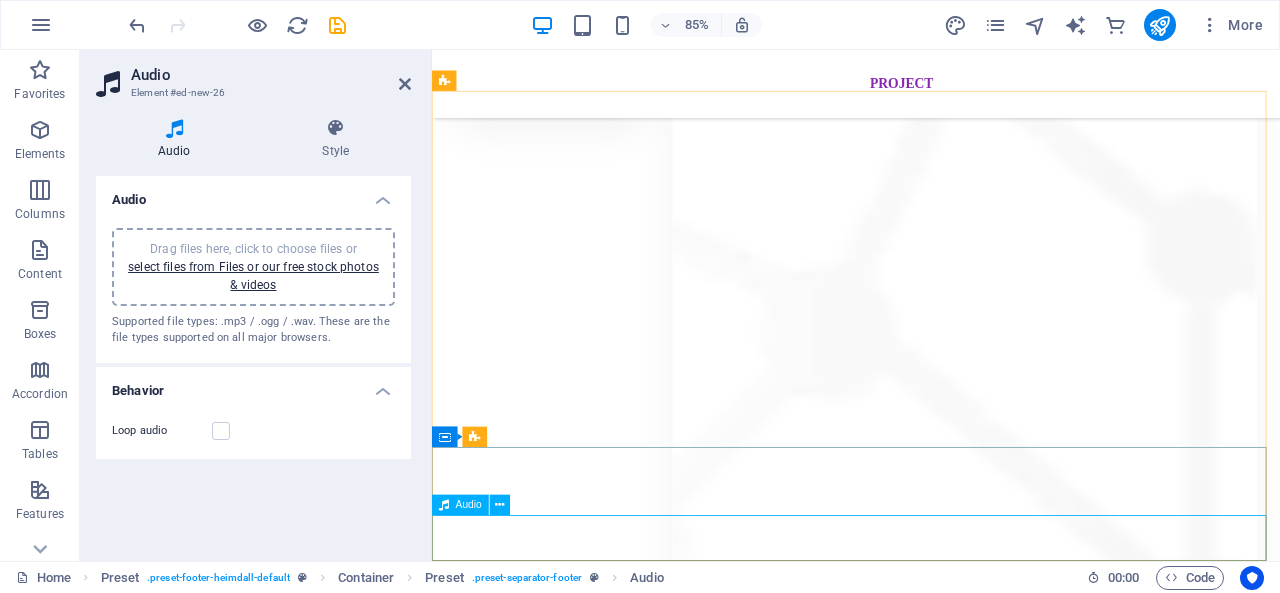 click at bounding box center (931, 4823) 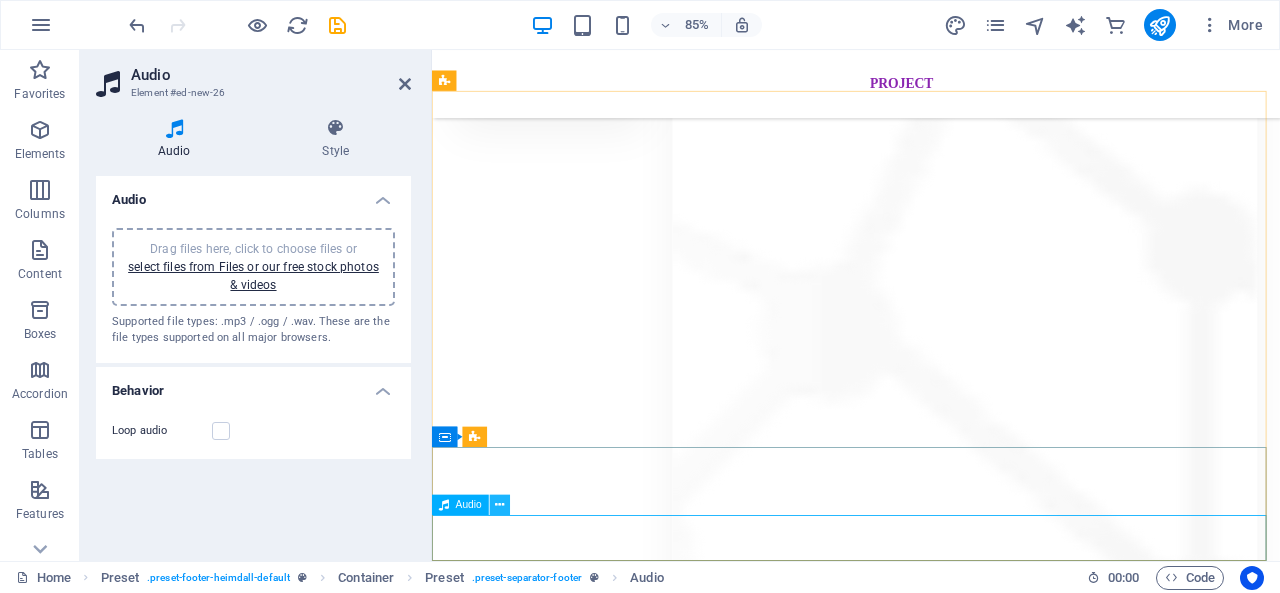 click at bounding box center (500, 505) 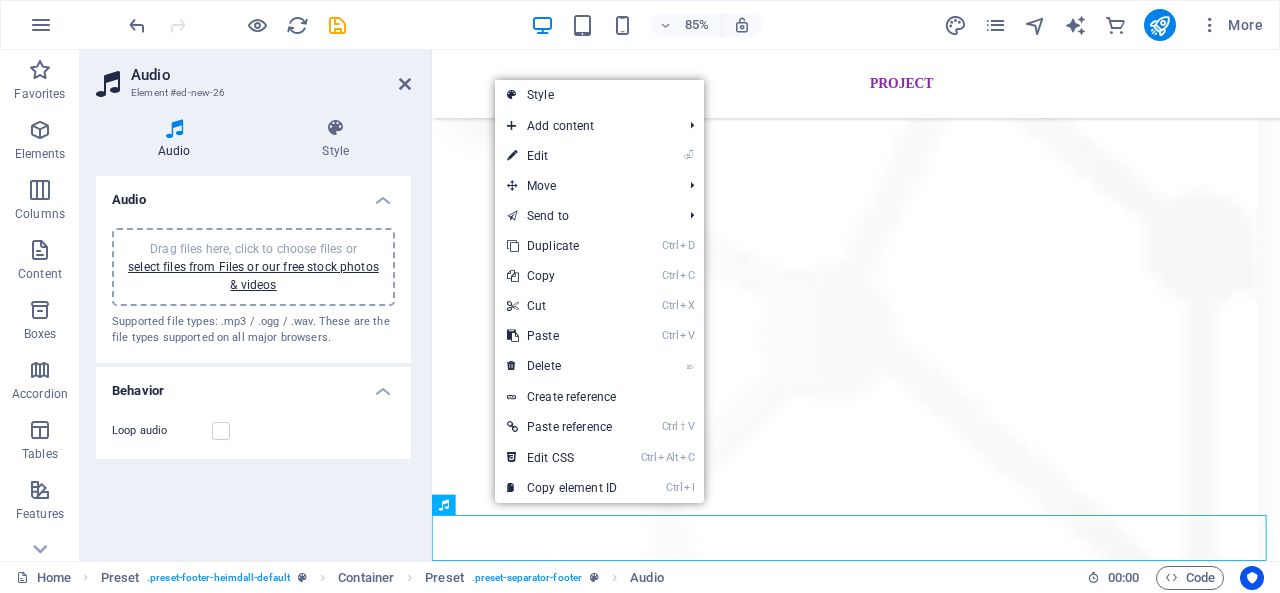 click on "Drag files here, click to choose files or select files from Files or our free stock photos & videos Supported file types: .mp3 / .ogg / .wav. These are the file types supported on all major browsers." at bounding box center (253, 287) 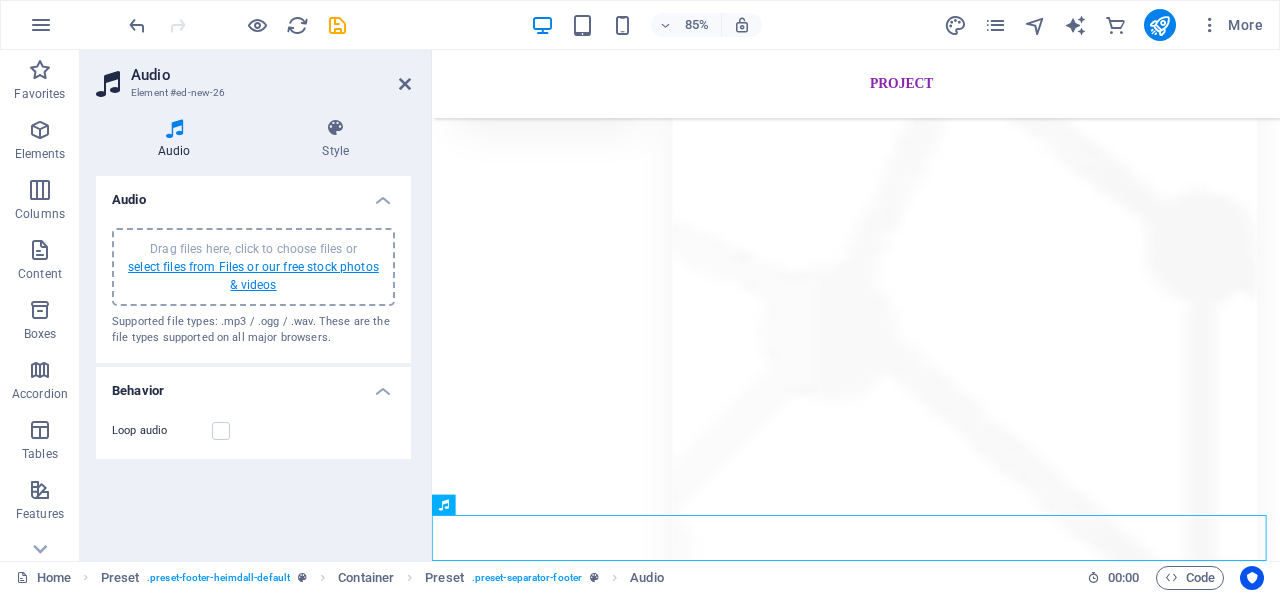 click on "select files from Files or our free stock photos & videos" at bounding box center (253, 276) 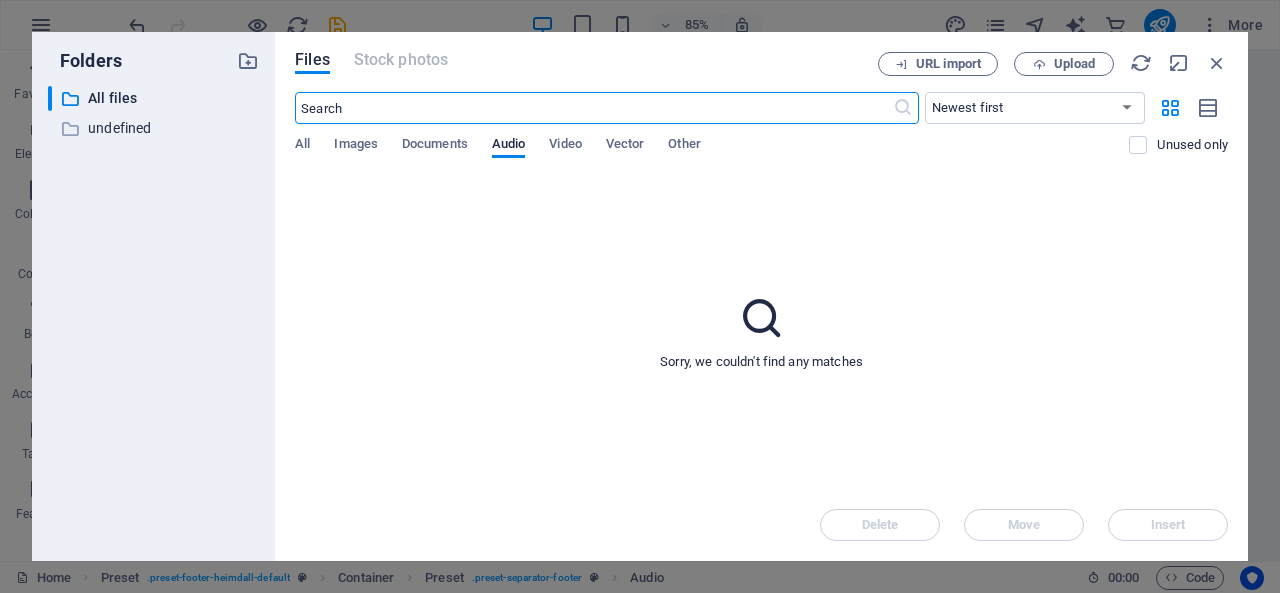 scroll, scrollTop: 4437, scrollLeft: 0, axis: vertical 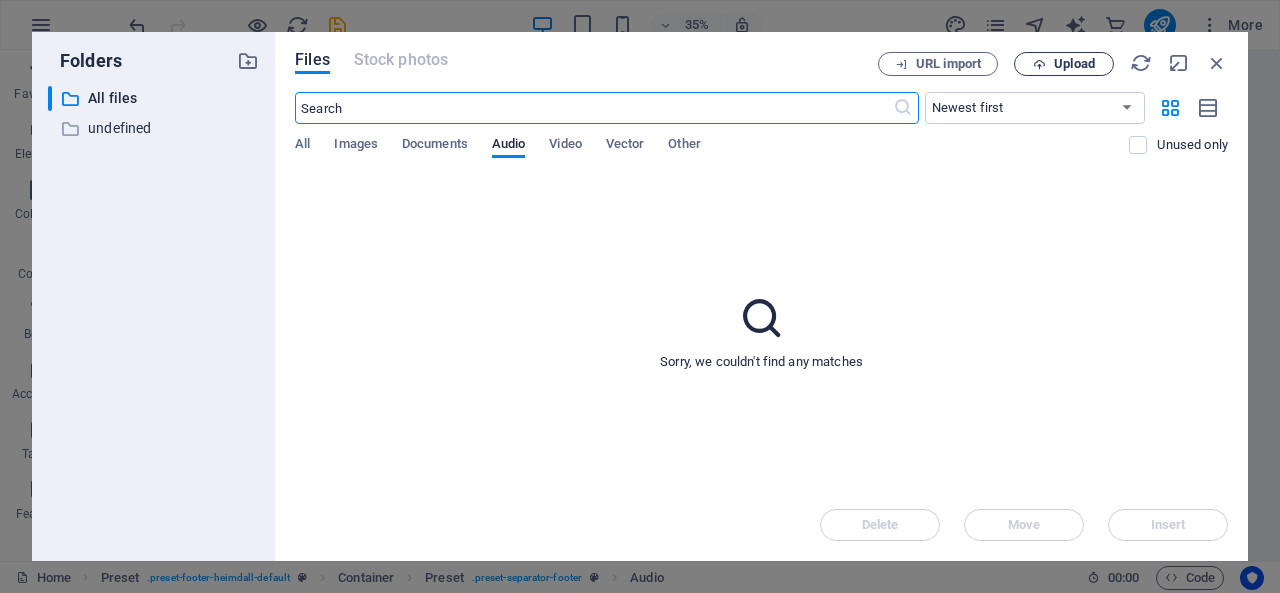 click at bounding box center (1039, 64) 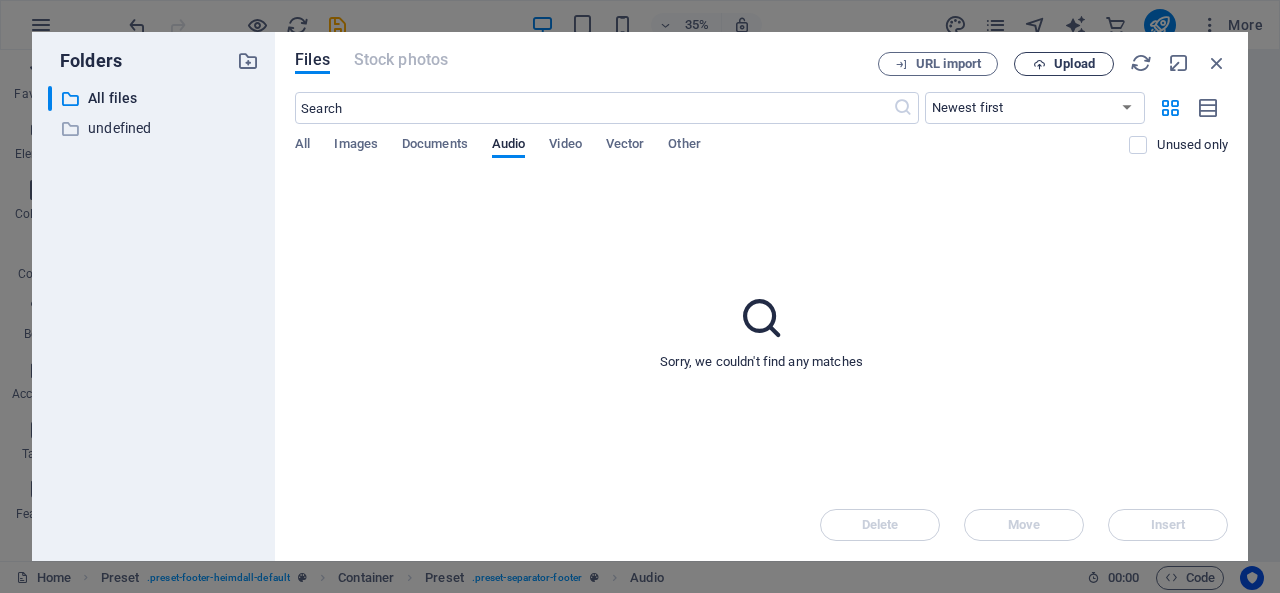 click on "Upload" at bounding box center (1064, 64) 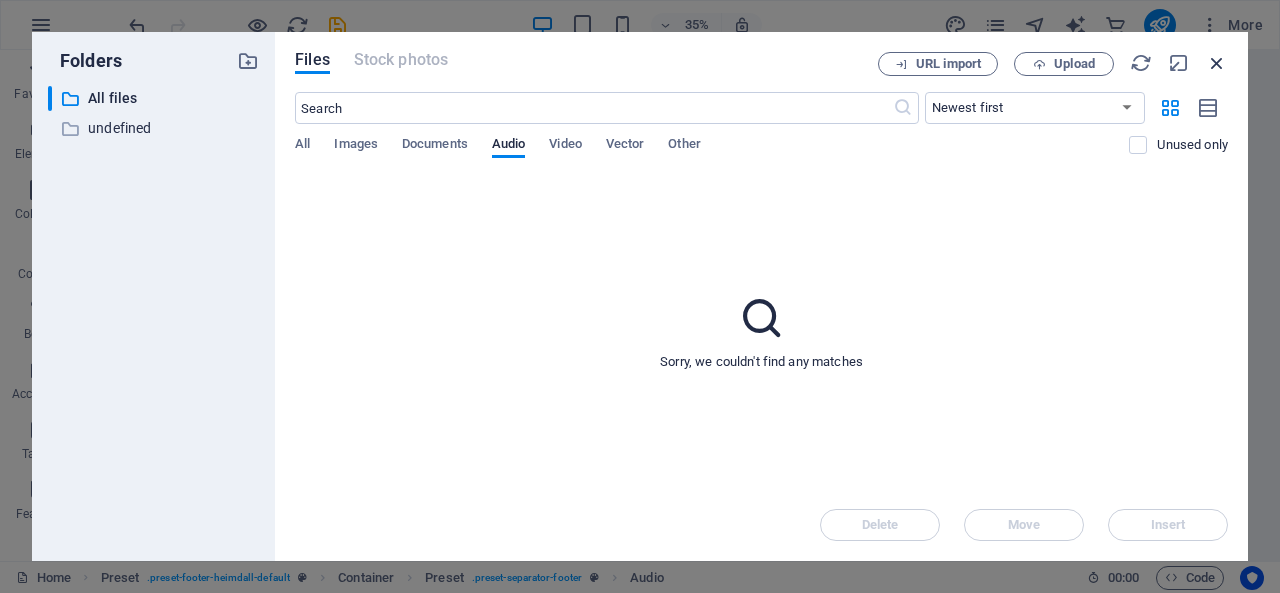 click at bounding box center [1217, 63] 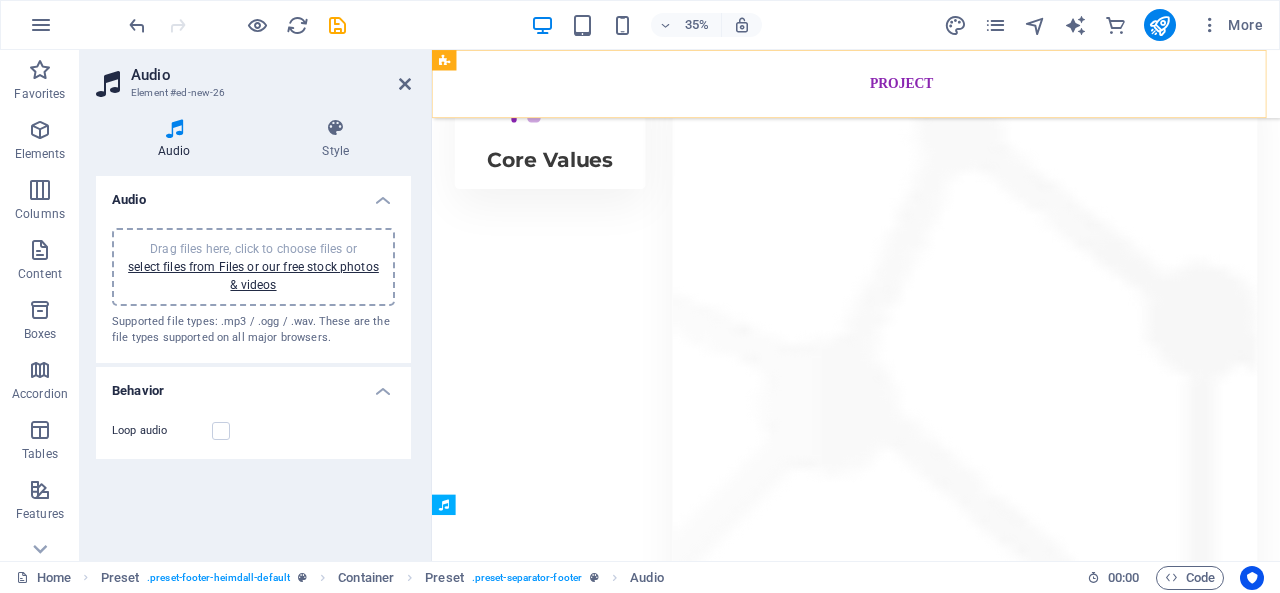 scroll, scrollTop: 4523, scrollLeft: 0, axis: vertical 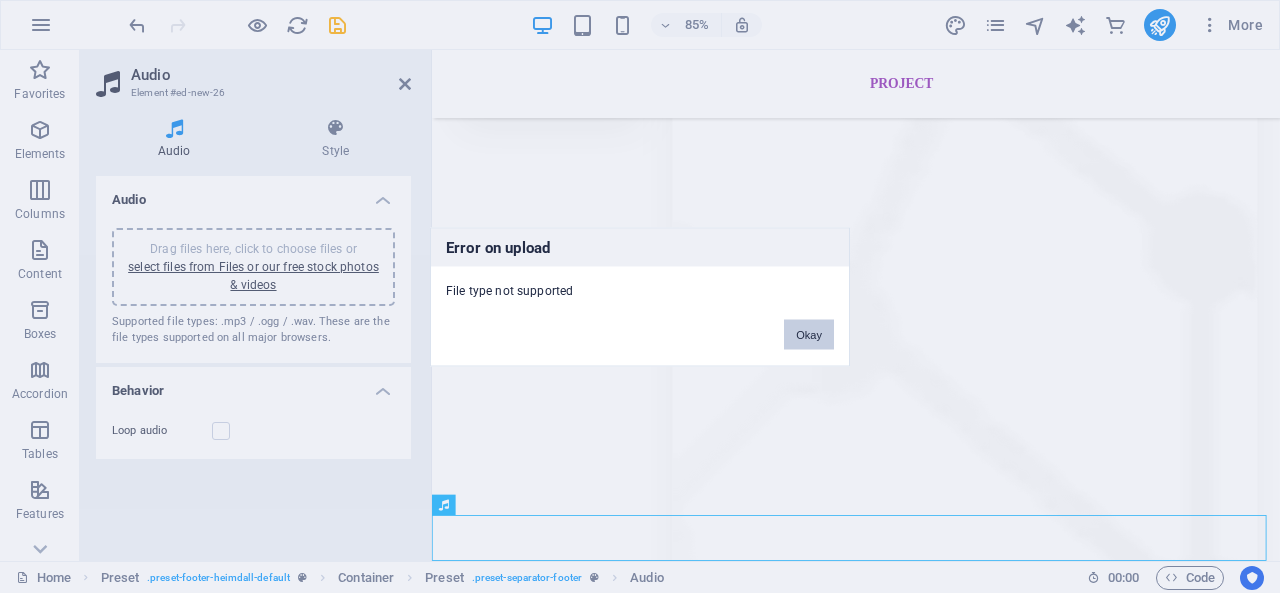 click on "Okay" at bounding box center [809, 334] 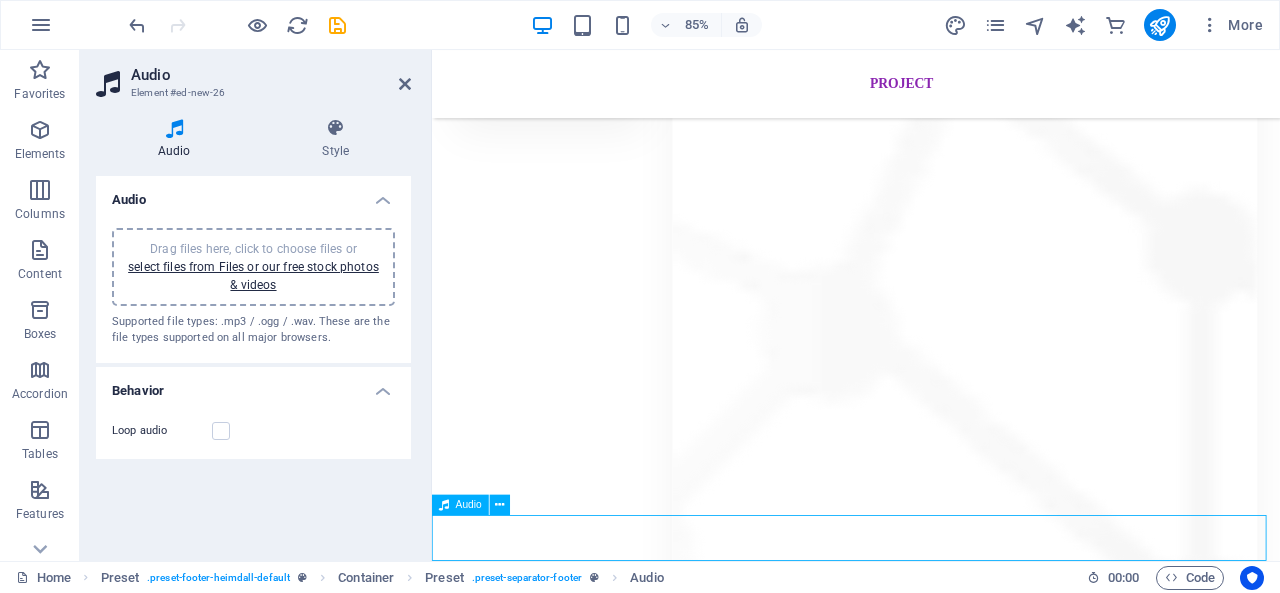 drag, startPoint x: 1370, startPoint y: 621, endPoint x: 1271, endPoint y: 611, distance: 99.50377 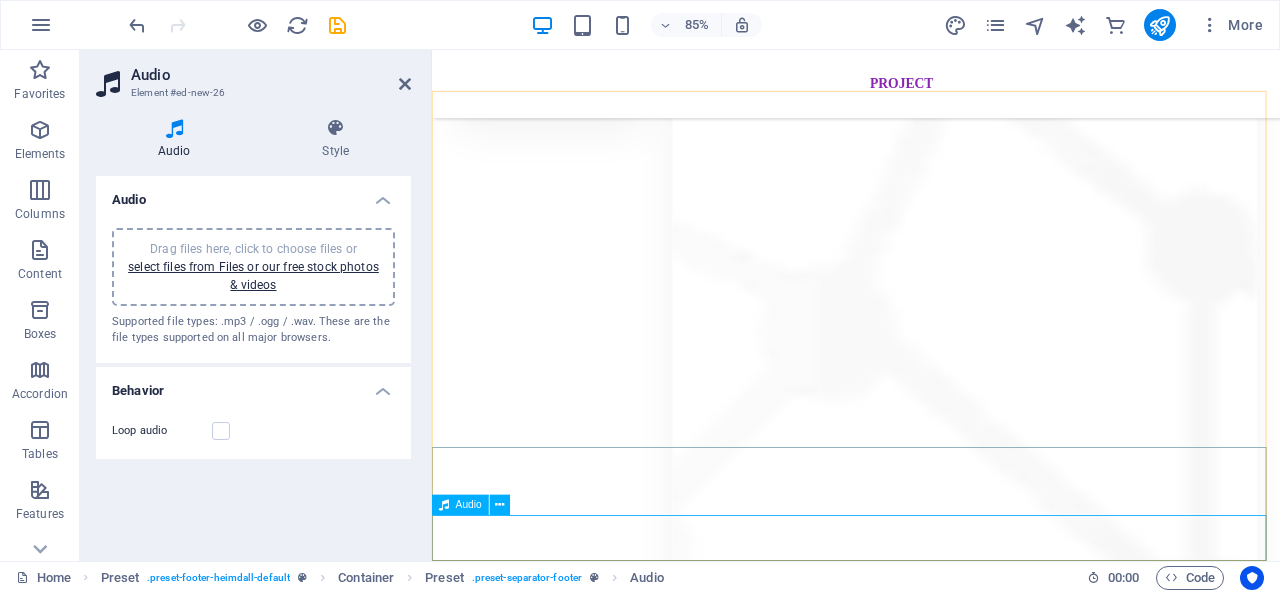 click at bounding box center (931, 4823) 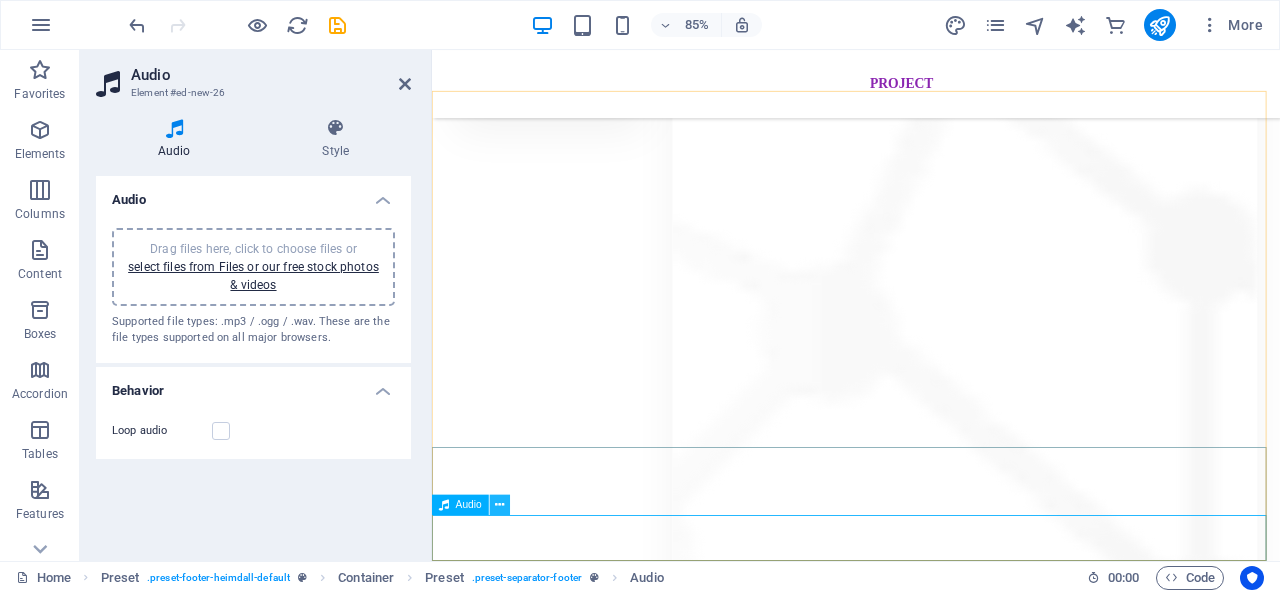 click at bounding box center (499, 505) 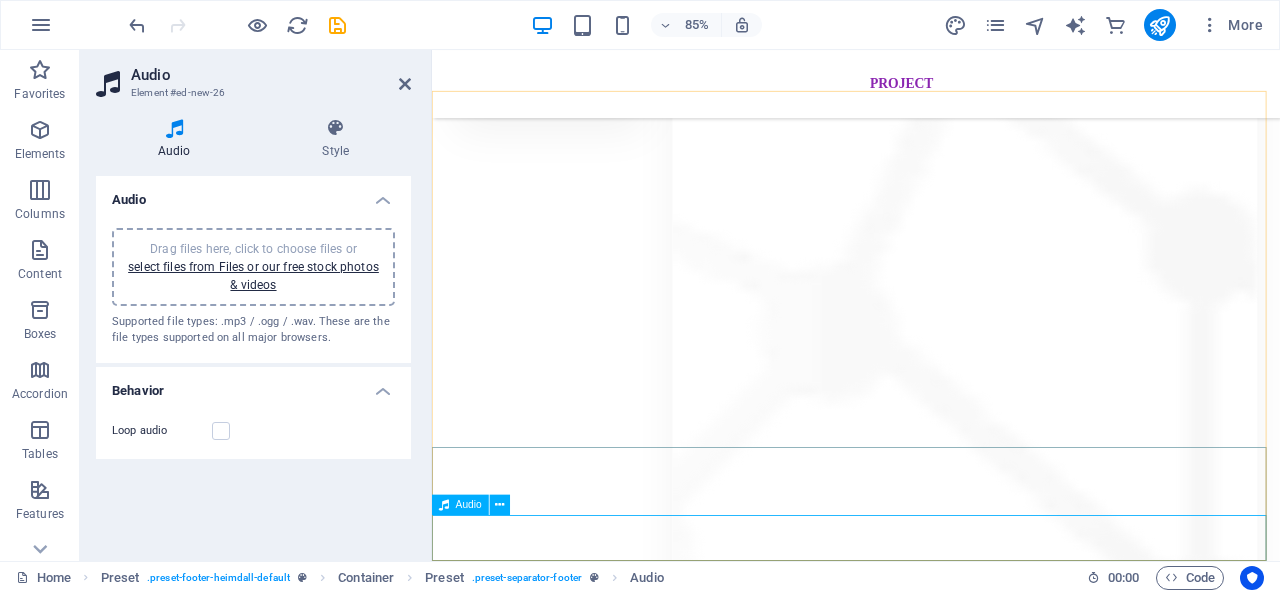 click at bounding box center [931, 4823] 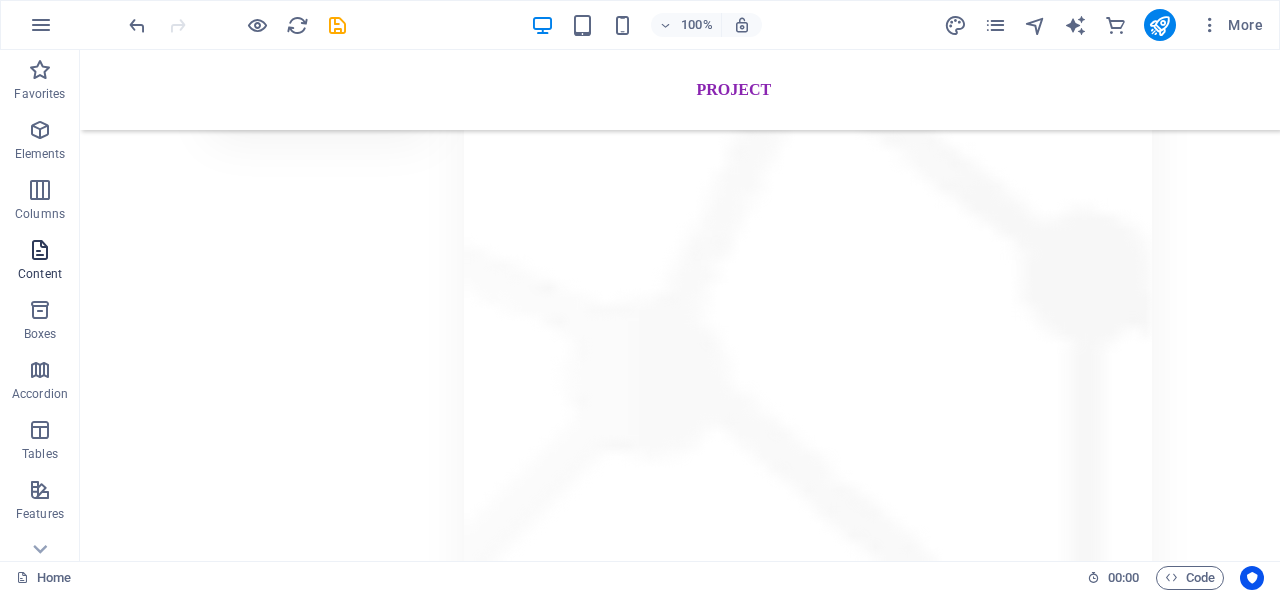 click on "Content" at bounding box center [40, 262] 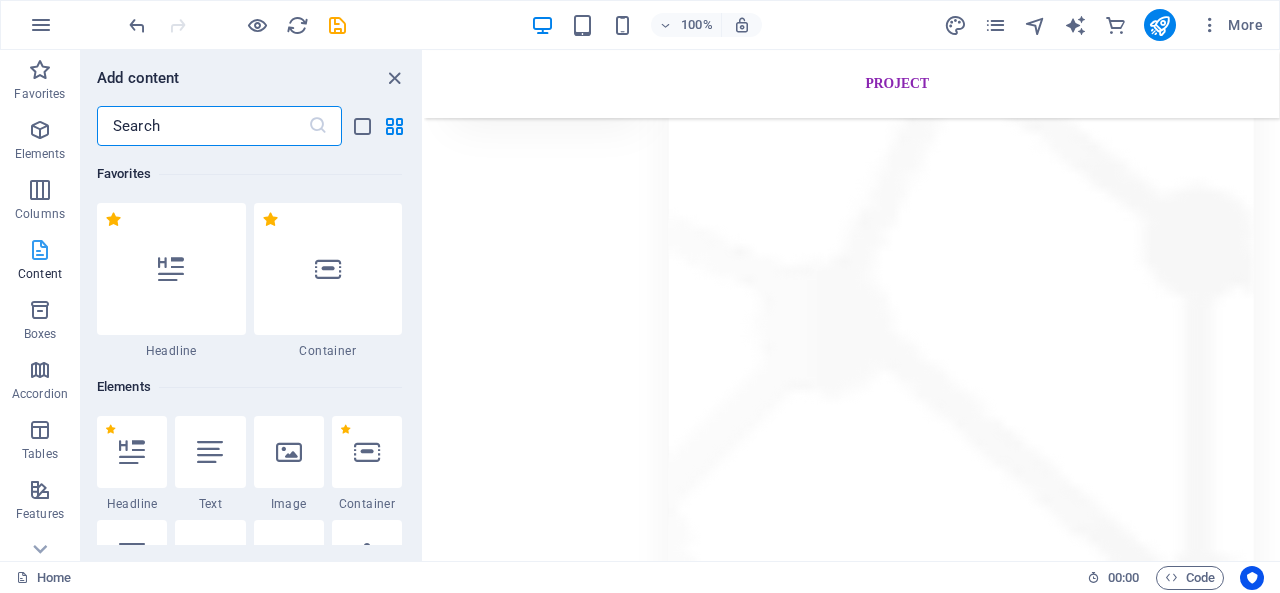 scroll, scrollTop: 4469, scrollLeft: 0, axis: vertical 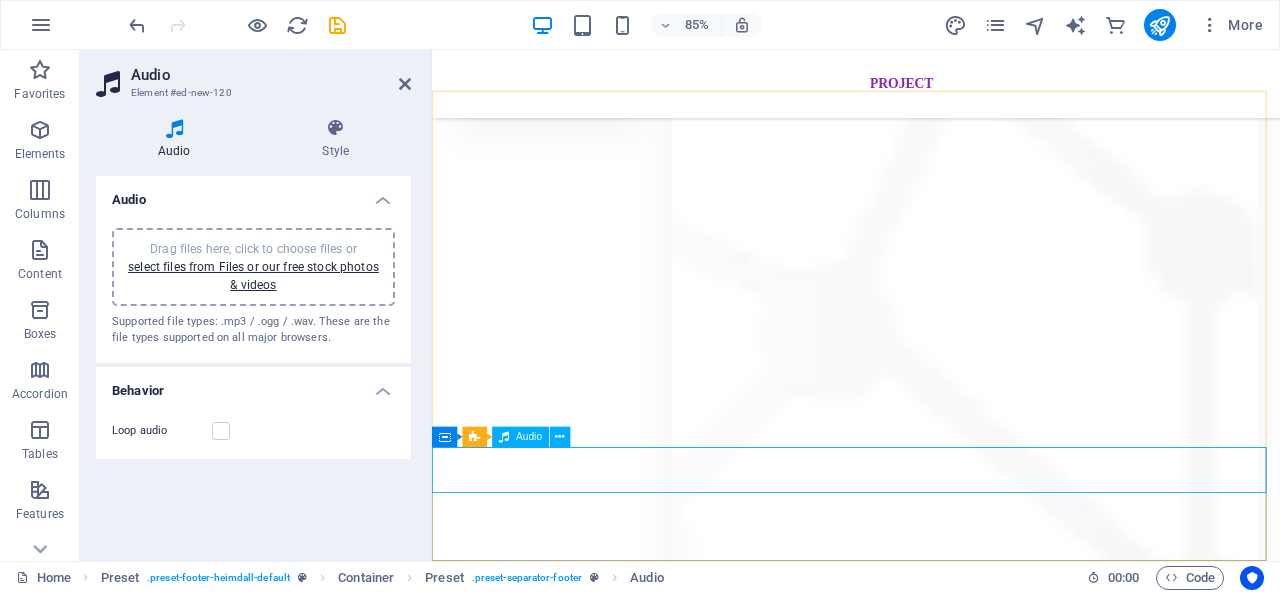 click at bounding box center (931, 4743) 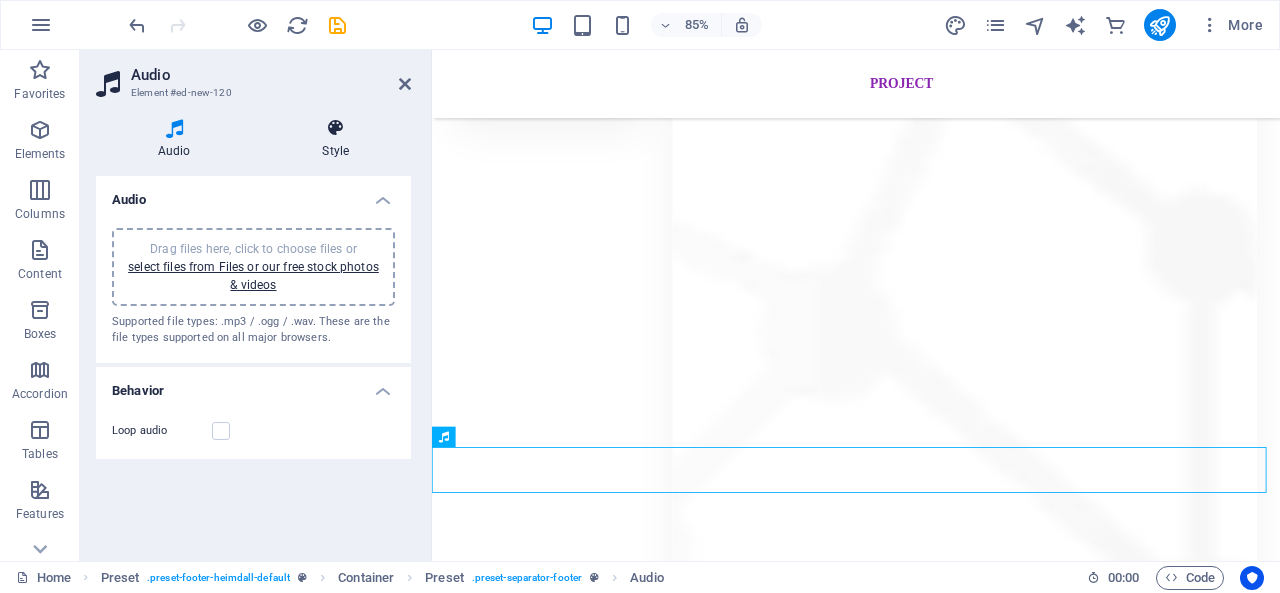 click on "Style" at bounding box center [336, 139] 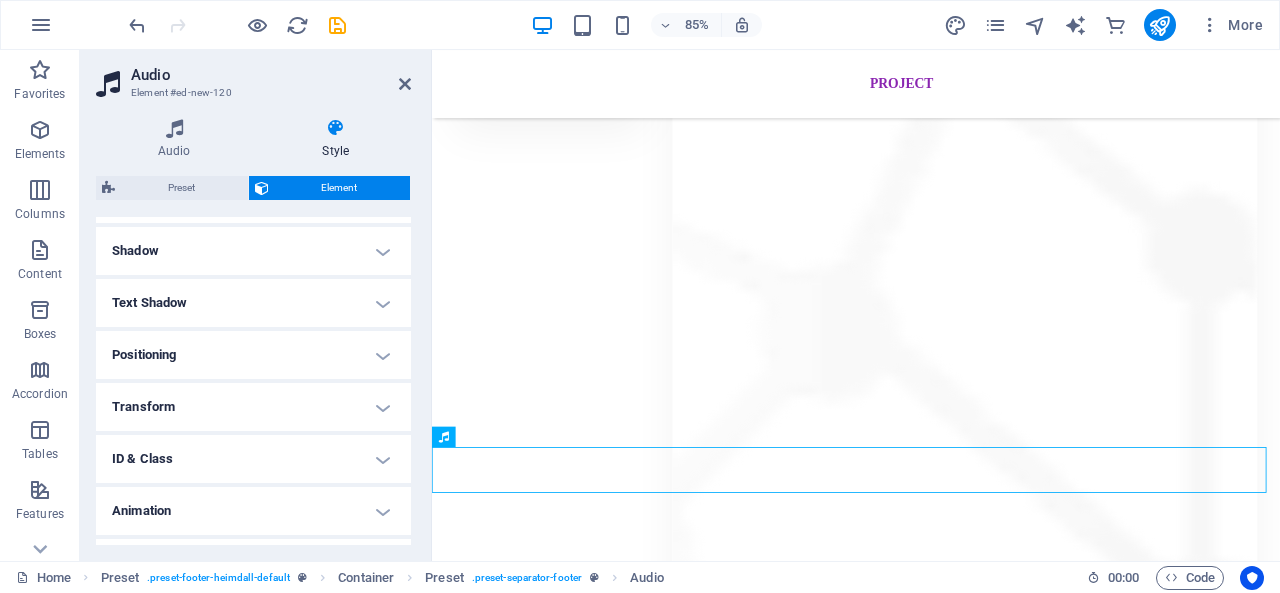 scroll, scrollTop: 500, scrollLeft: 0, axis: vertical 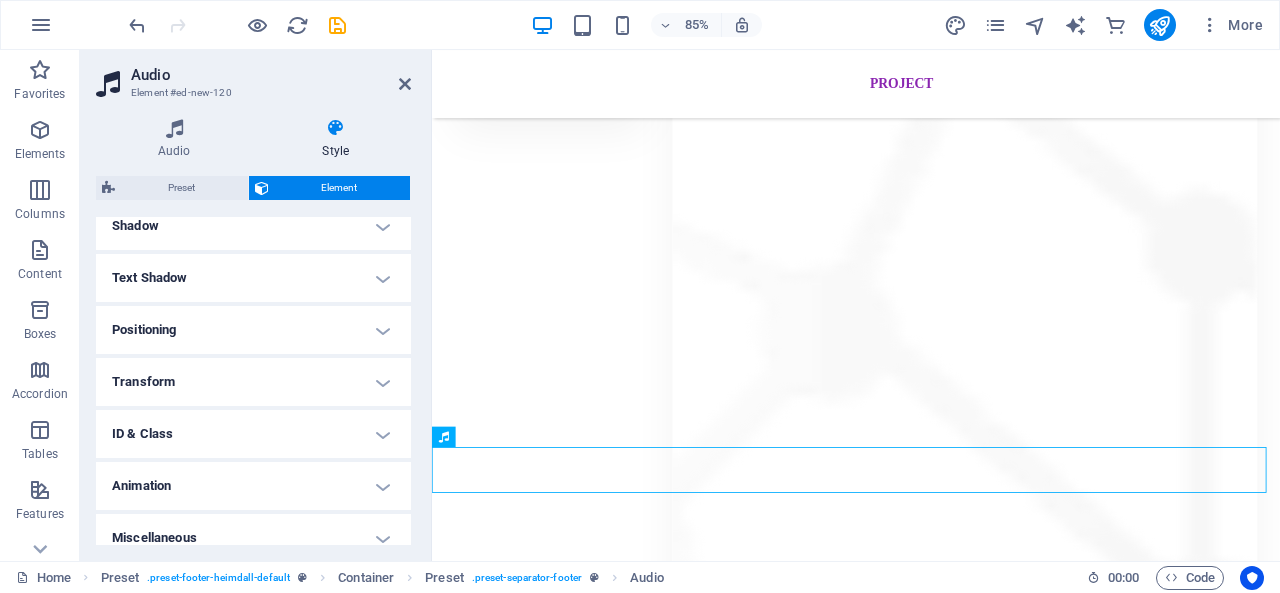 click on "Positioning" at bounding box center (253, 330) 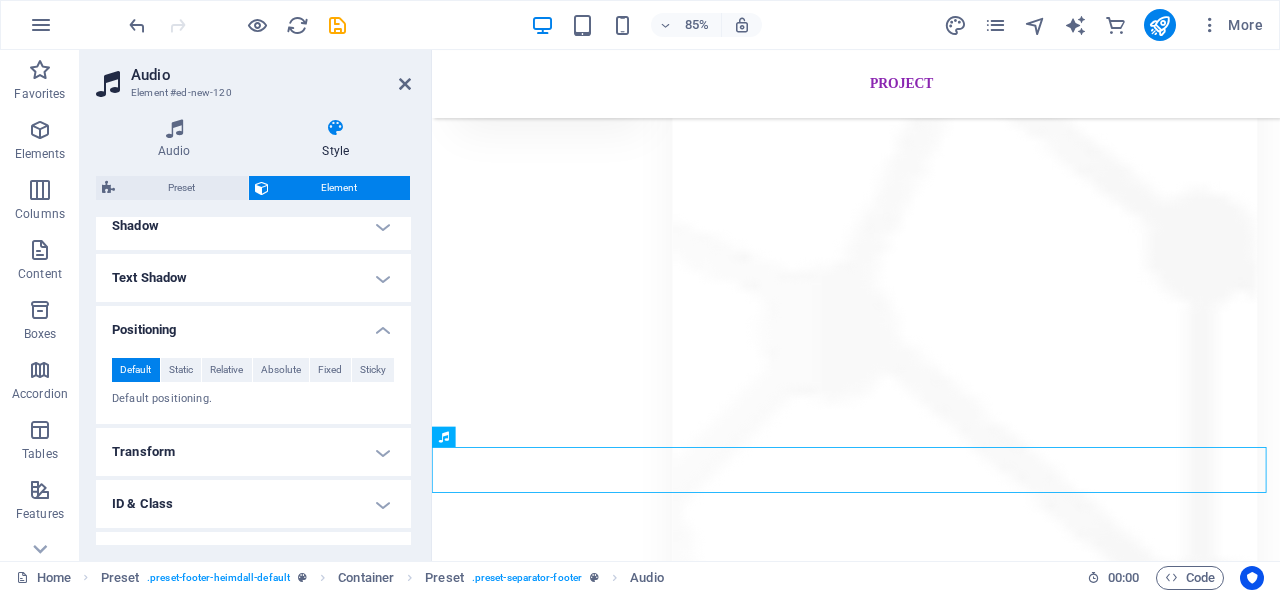 click on "Positioning" at bounding box center (253, 324) 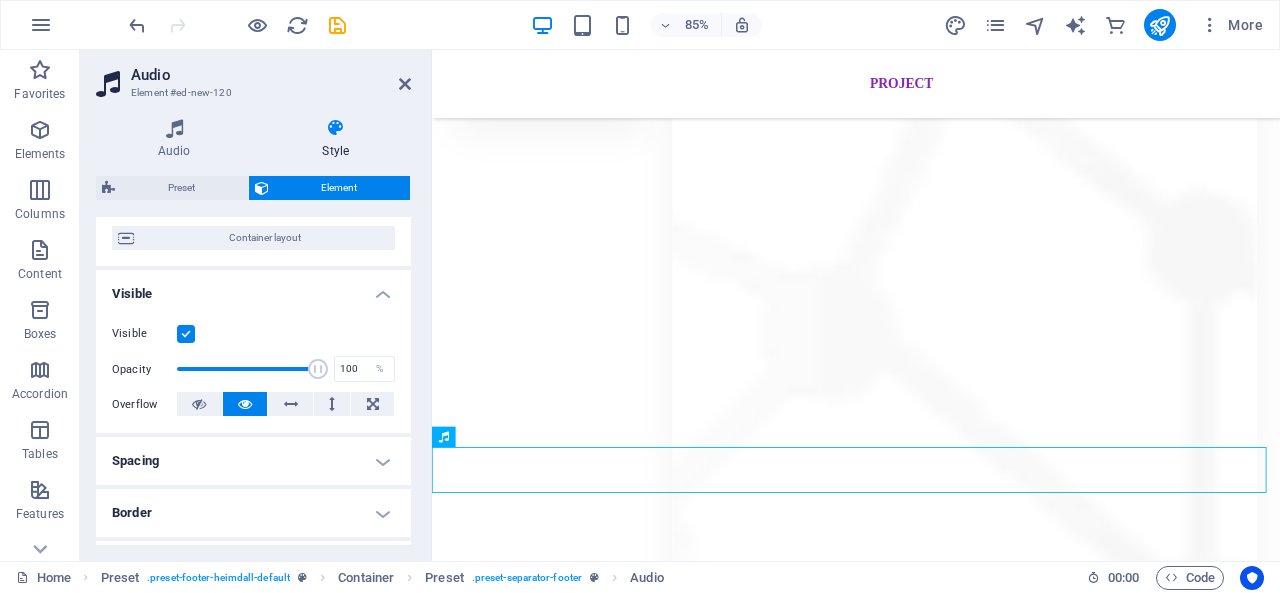 scroll, scrollTop: 116, scrollLeft: 0, axis: vertical 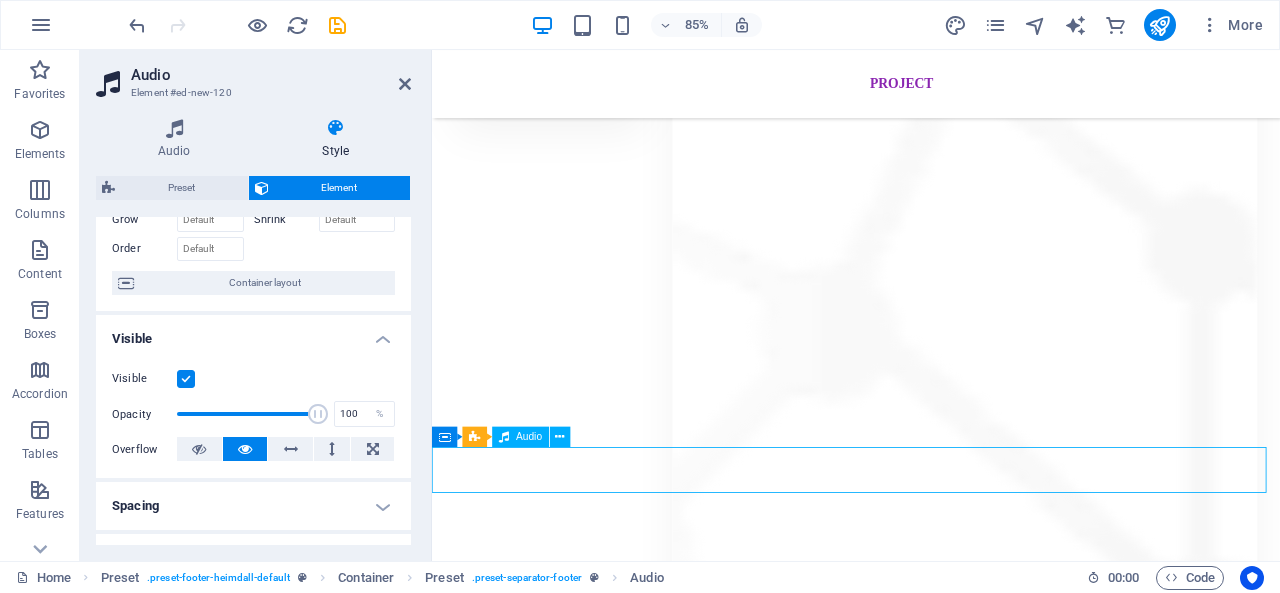 drag, startPoint x: 1355, startPoint y: 543, endPoint x: 596, endPoint y: 544, distance: 759.0007 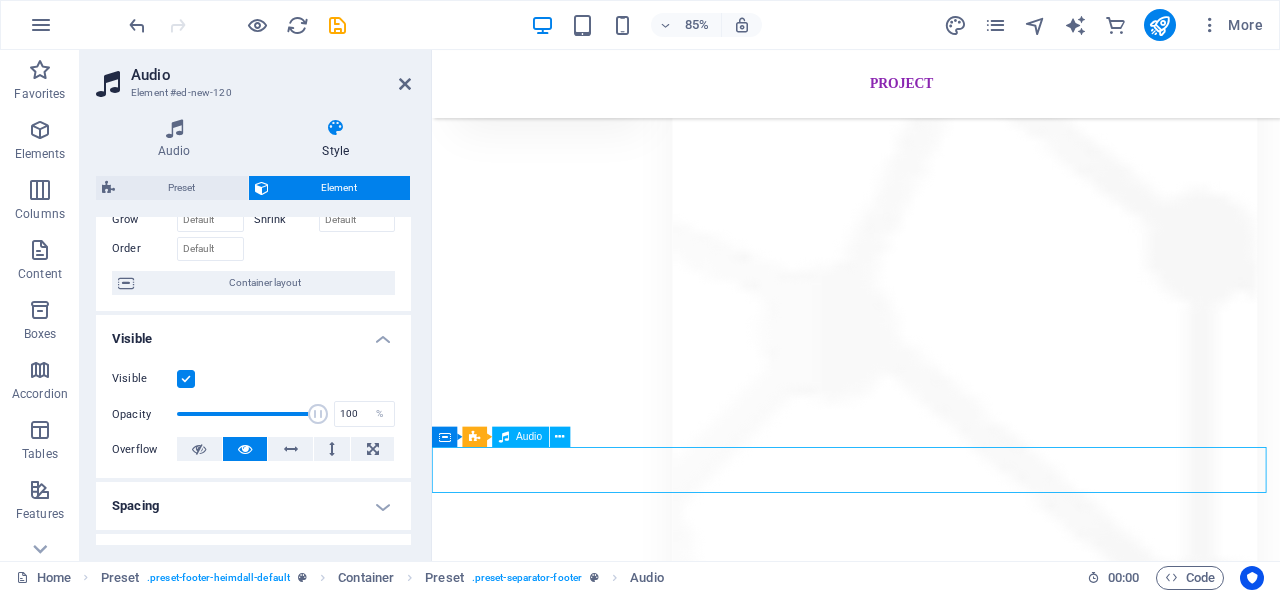 click at bounding box center (931, 4743) 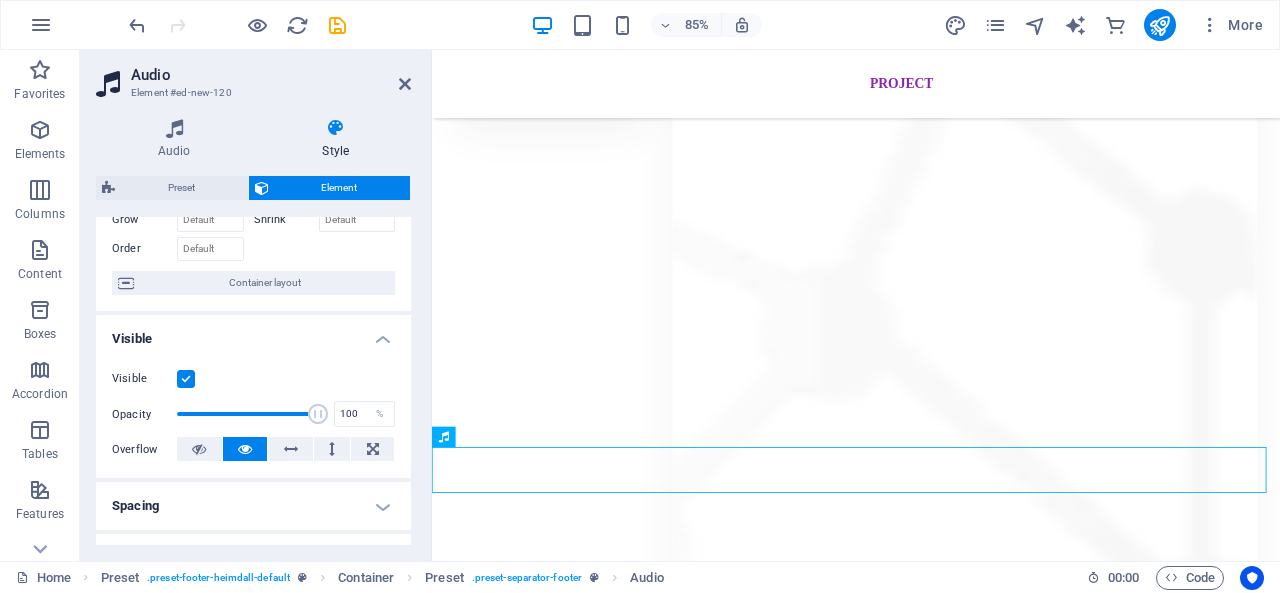 click at bounding box center (186, 379) 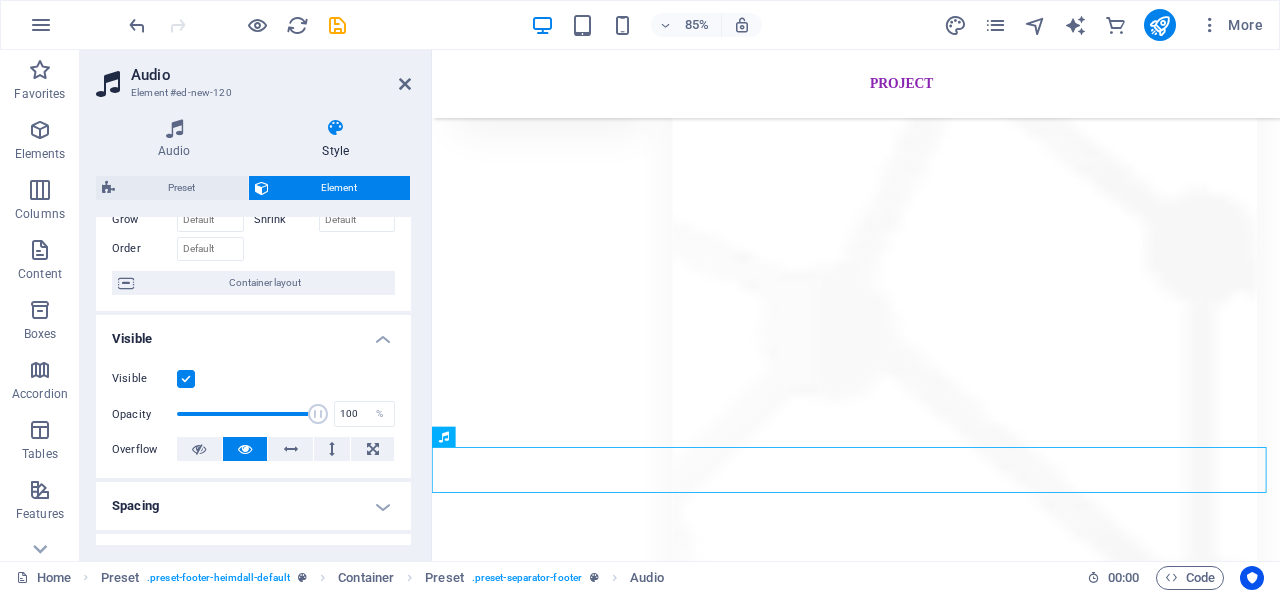 click on "Visible" at bounding box center [0, 0] 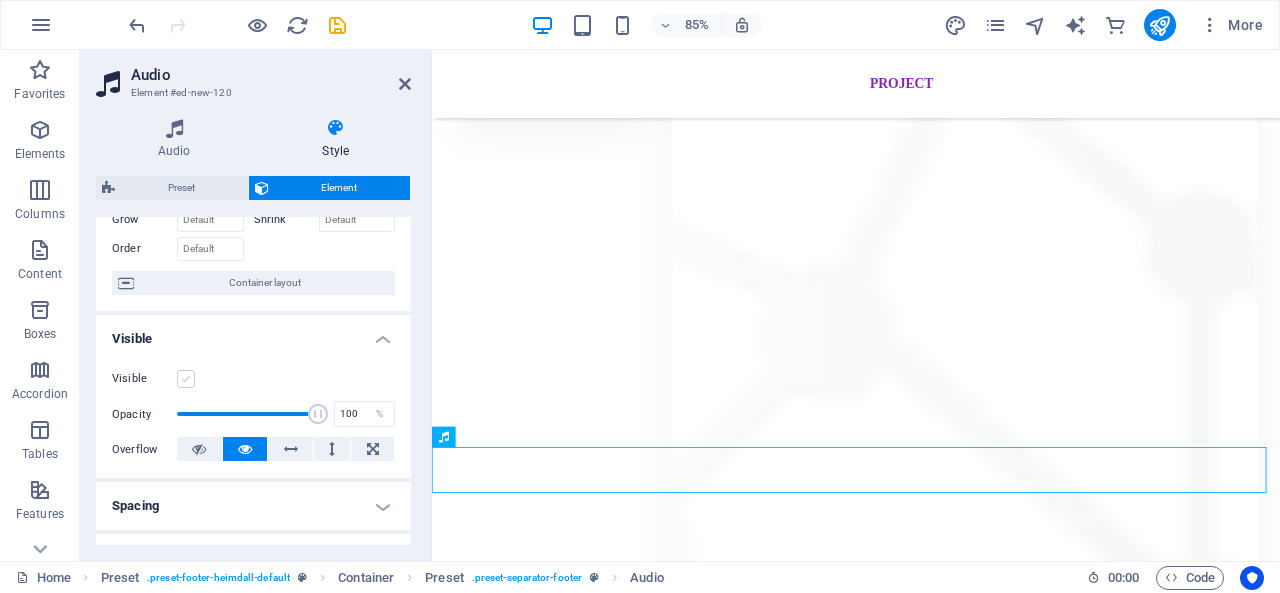 click at bounding box center (186, 379) 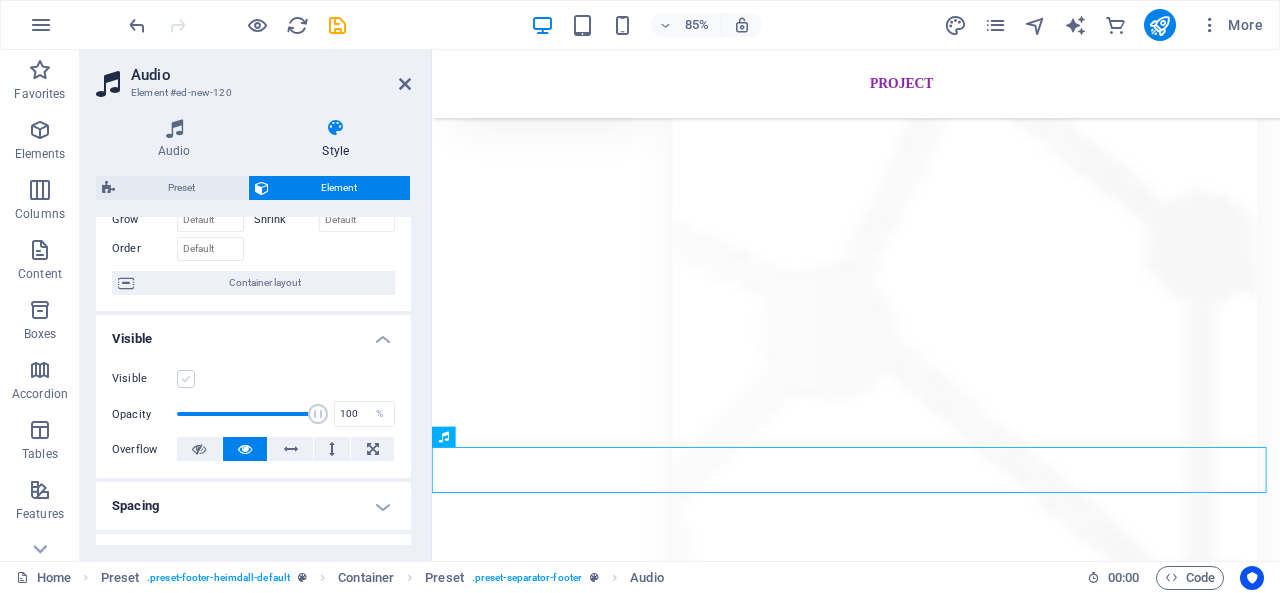 click on "Visible" at bounding box center [0, 0] 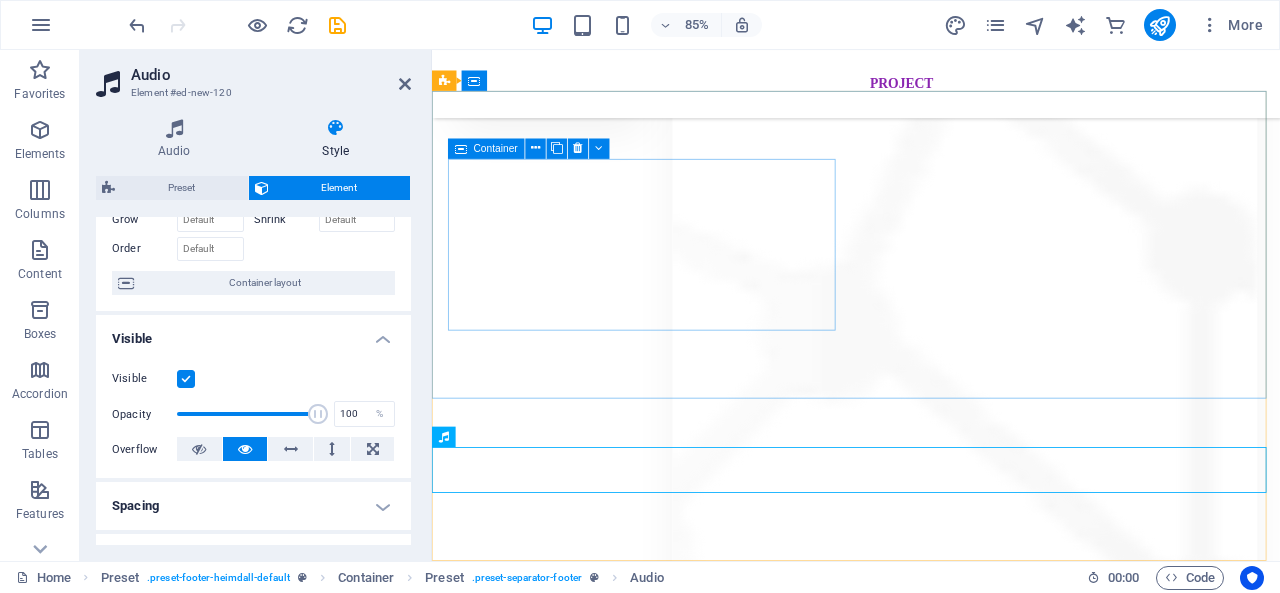 drag, startPoint x: 508, startPoint y: 530, endPoint x: 511, endPoint y: 502, distance: 28.160255 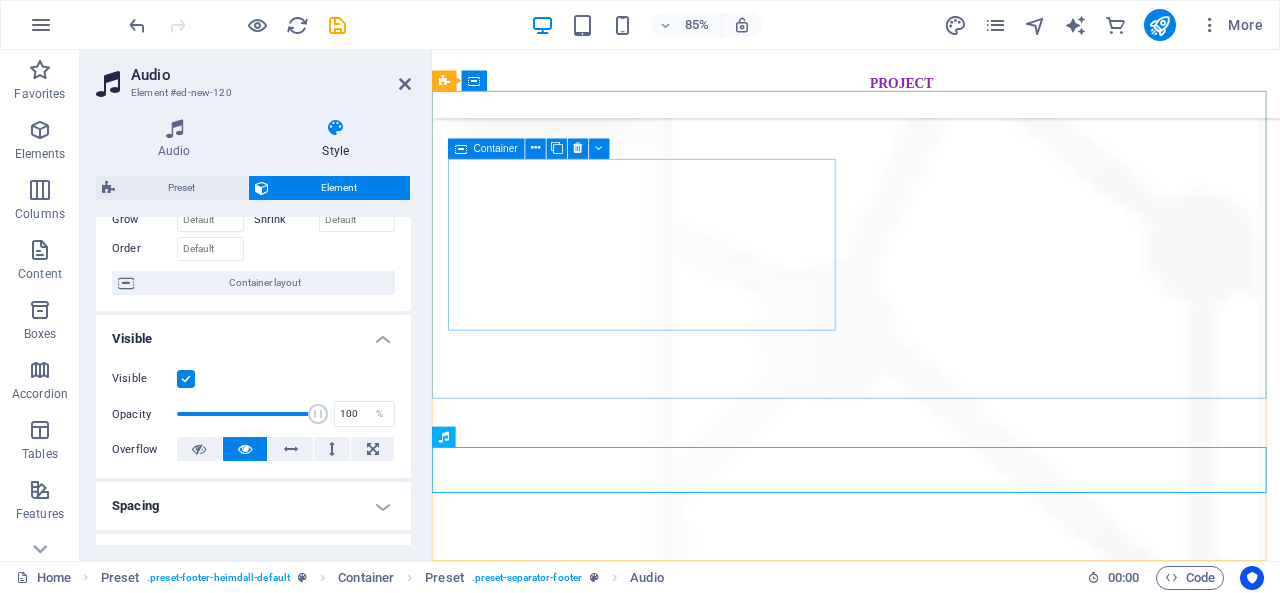 click on "PT. Norem Service Network stands as a leading force in Indonesia’s telecommunications sector, delivering end-to-end solutions that redefine the essence of connectivity. Navigation Home About Solutions Career Project Contact Contact us Kec. Tanjung Morawa, Kab. Deli Serdang, Prov. Sumatera Utara, [POSTAL_CODE] Emai: [EMAIL] Phone:[PHONE] © Cloudly. Legal Notice | Privacy" at bounding box center [931, 4378] 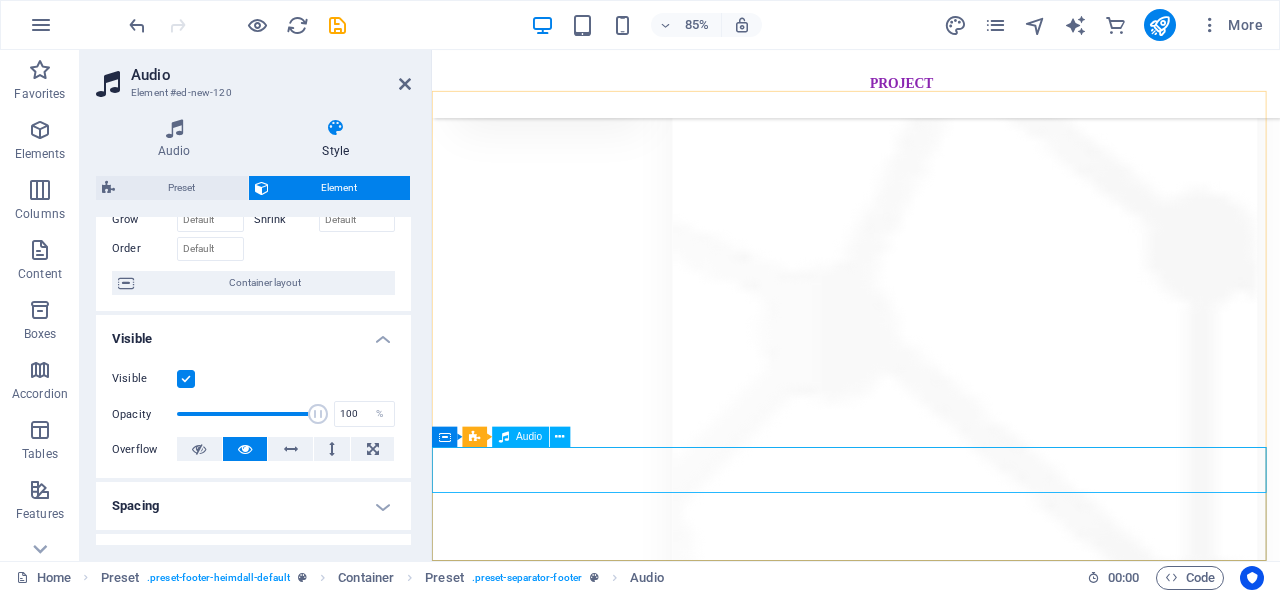 click at bounding box center [931, 4743] 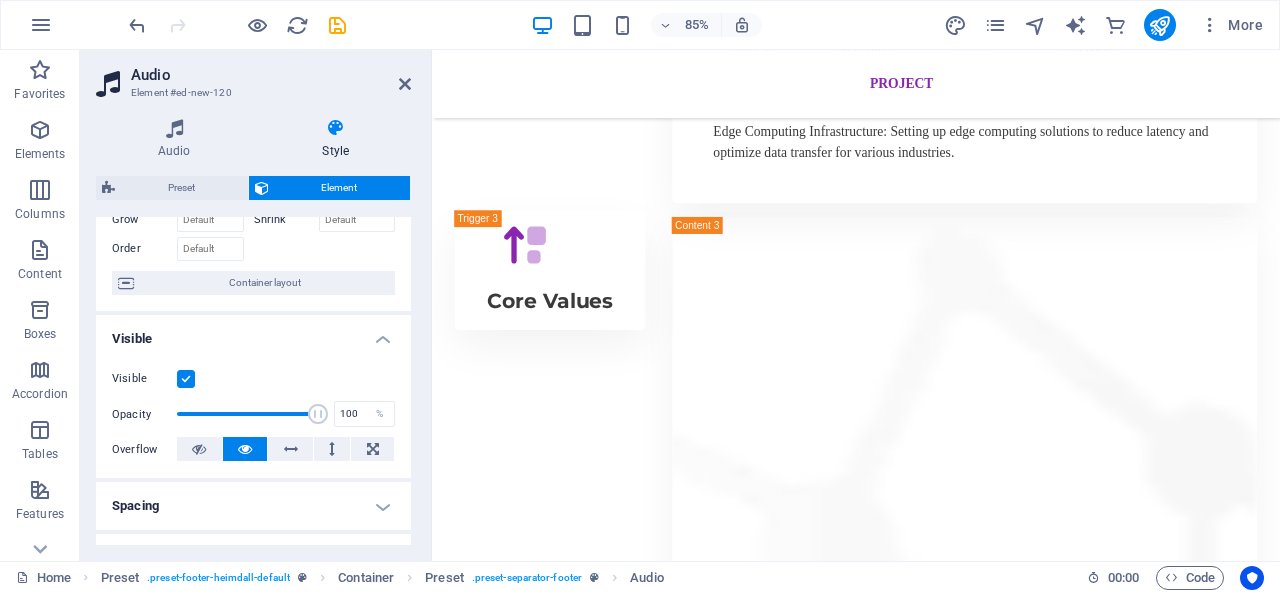 scroll, scrollTop: 4270, scrollLeft: 0, axis: vertical 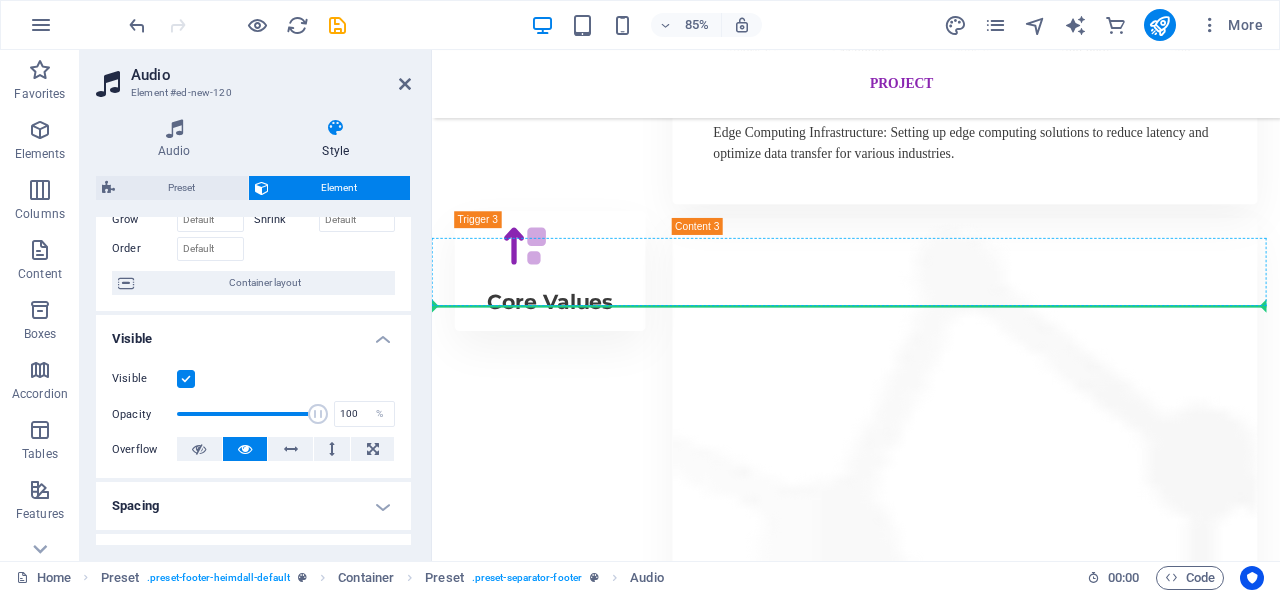 drag, startPoint x: 674, startPoint y: 547, endPoint x: 651, endPoint y: 327, distance: 221.199 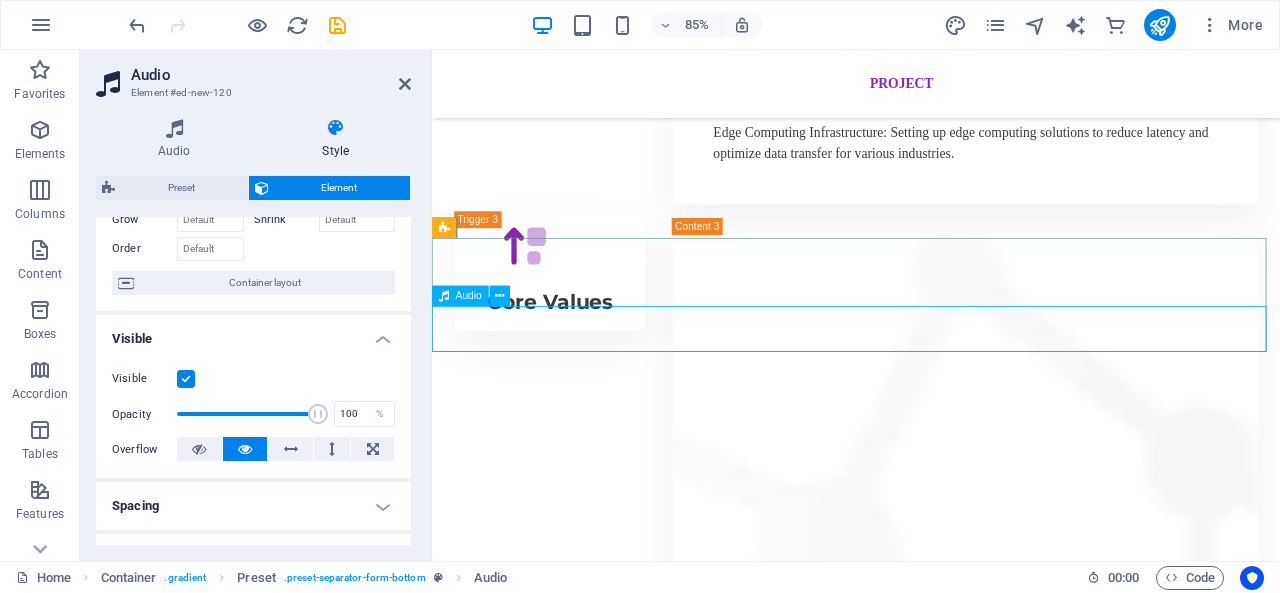 click at bounding box center (931, 4186) 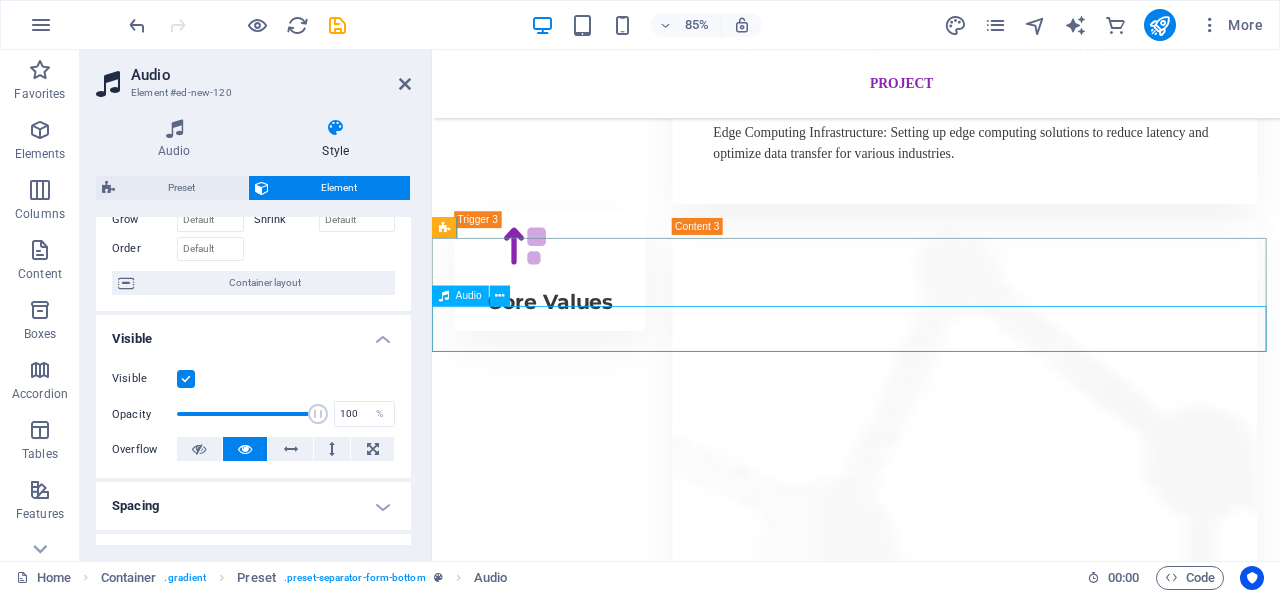 click at bounding box center (931, 4186) 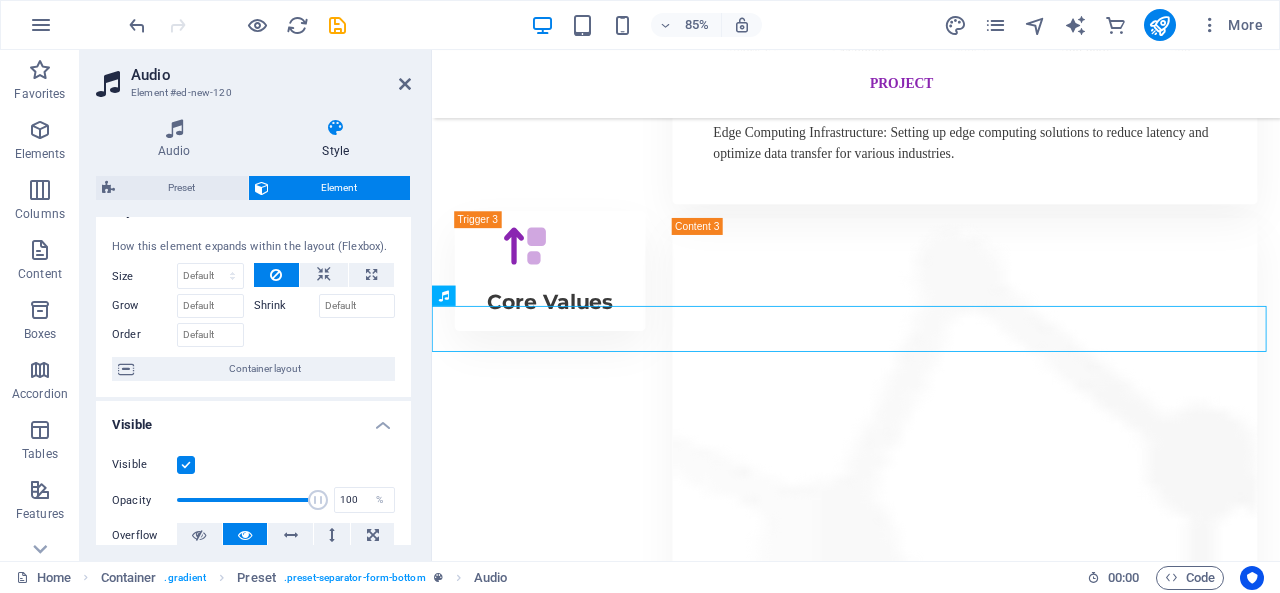 scroll, scrollTop: 0, scrollLeft: 0, axis: both 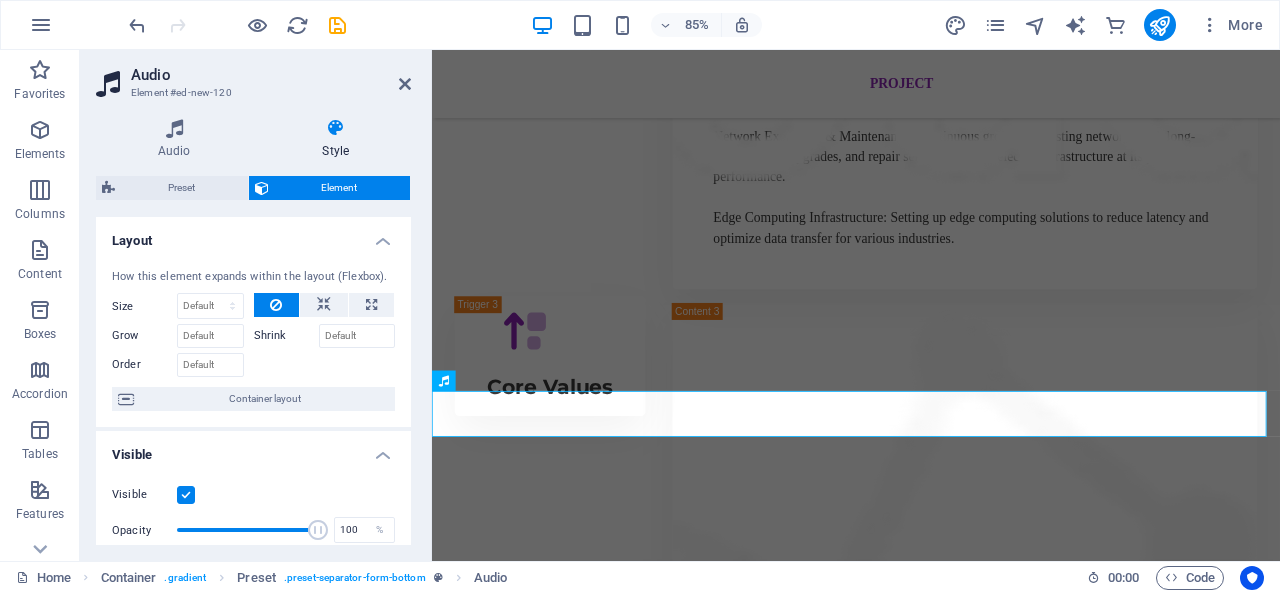 click at bounding box center [186, 495] 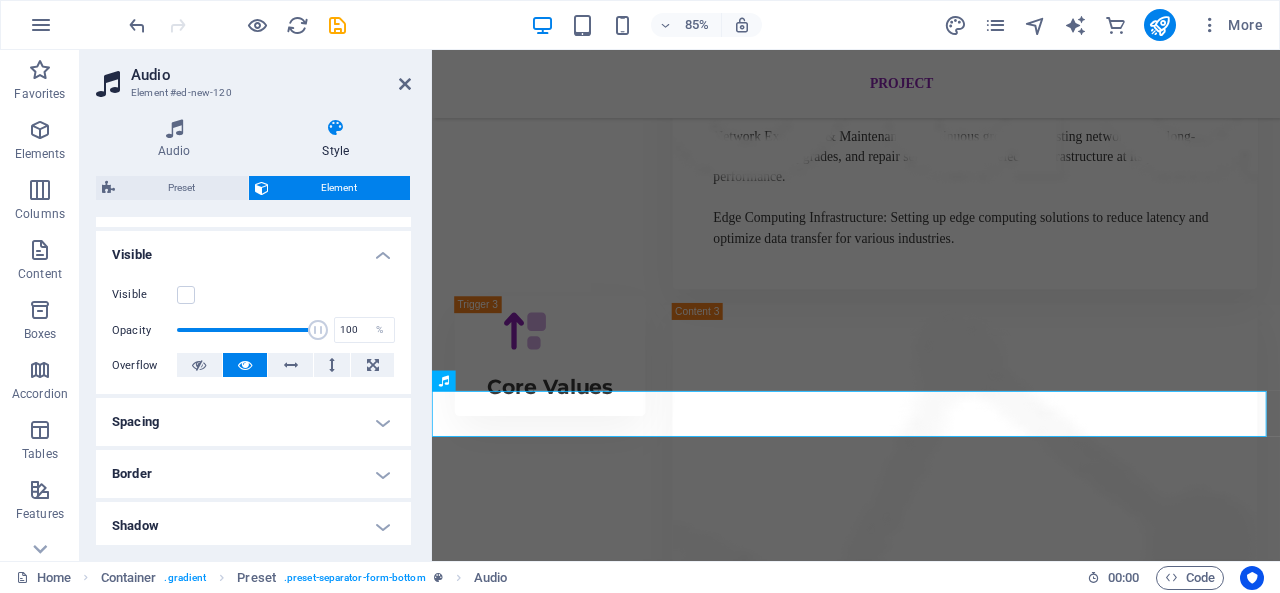 scroll, scrollTop: 0, scrollLeft: 0, axis: both 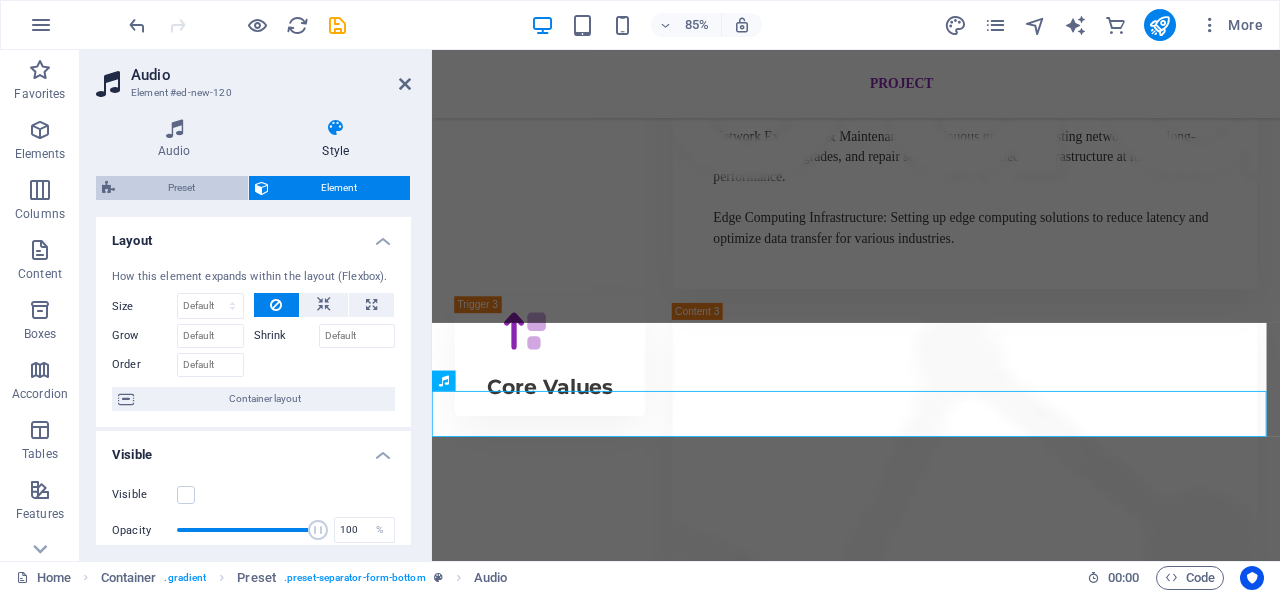 click on "Preset" at bounding box center [181, 188] 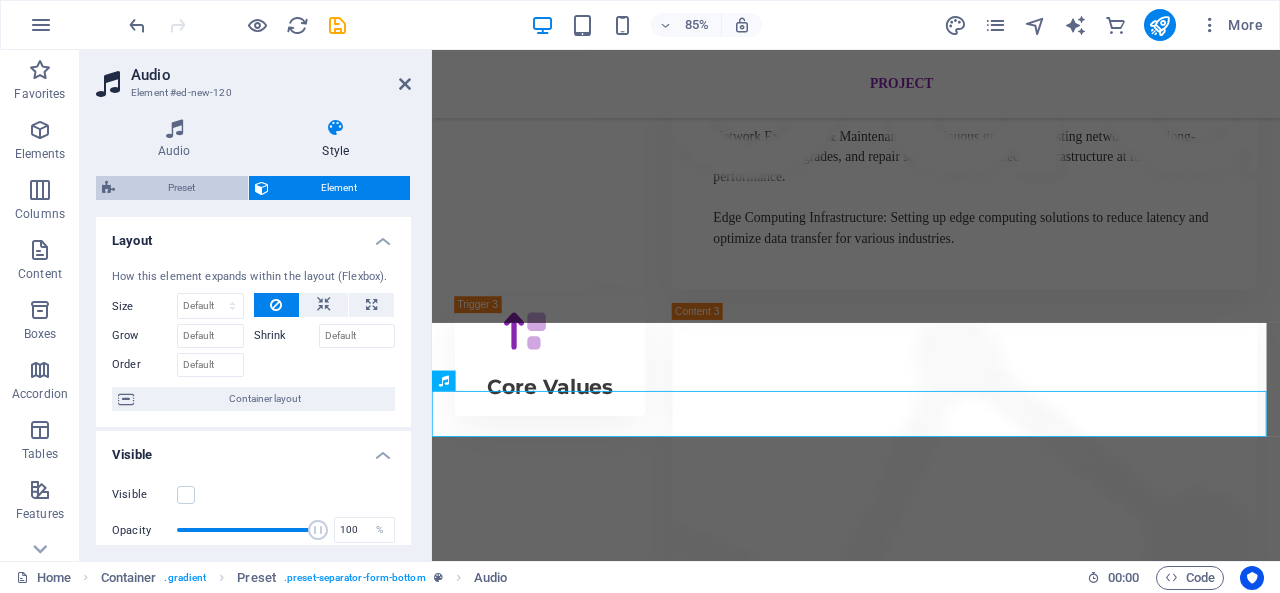 select on "rem" 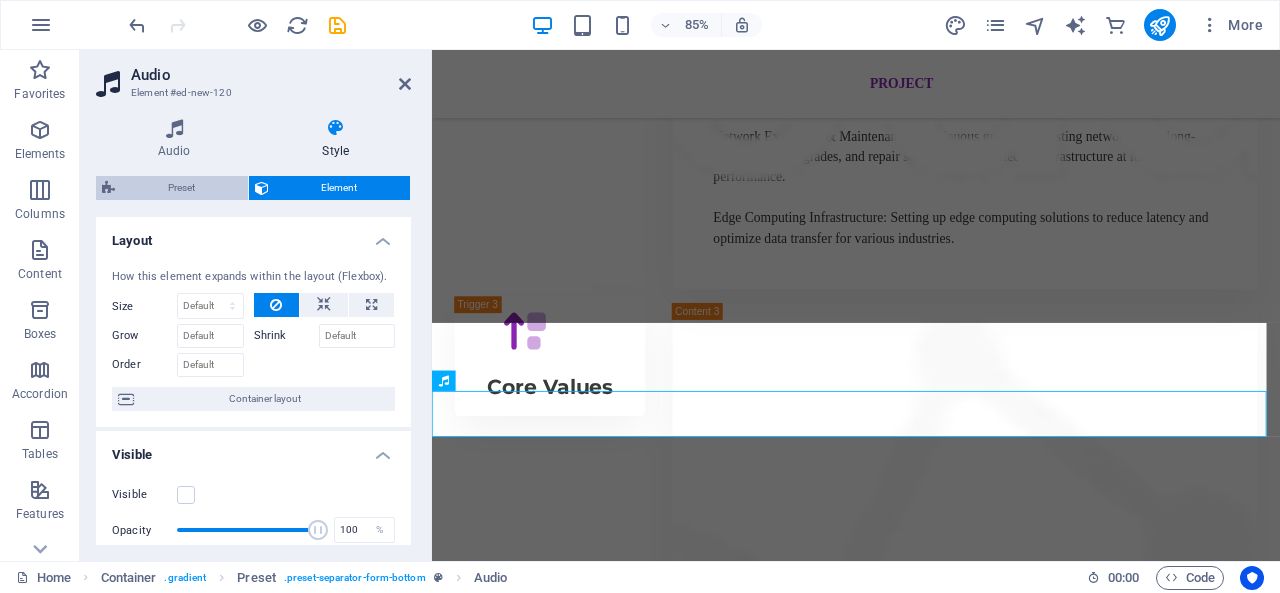 select on "preset-separator-form-bottom" 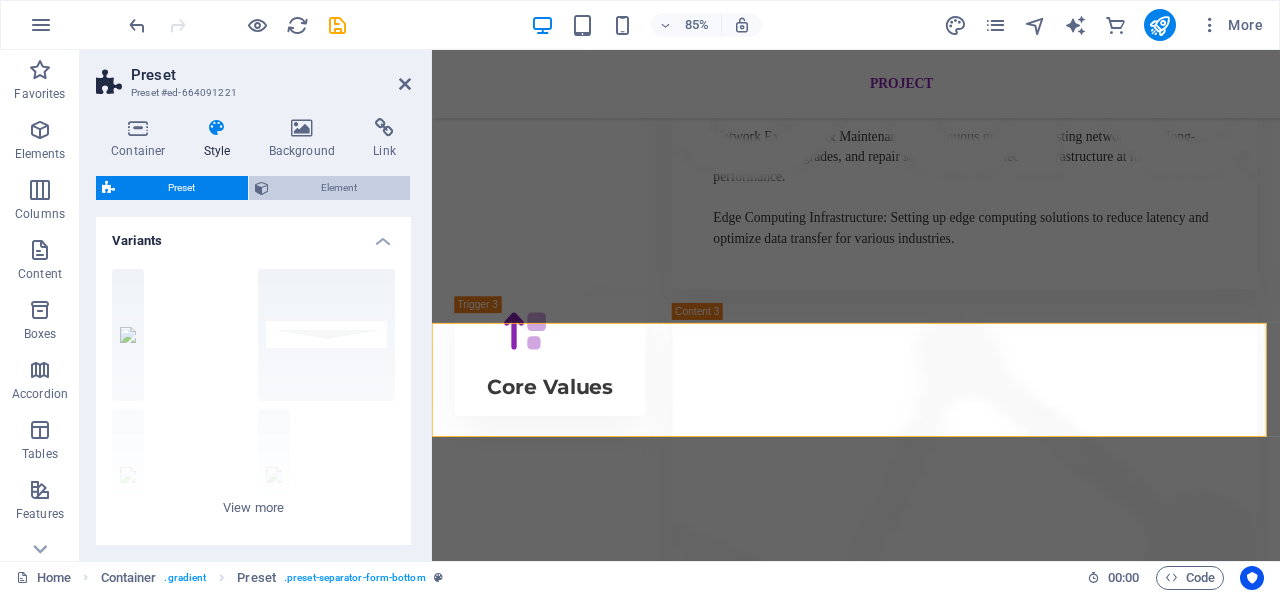 click on "Element" at bounding box center (340, 188) 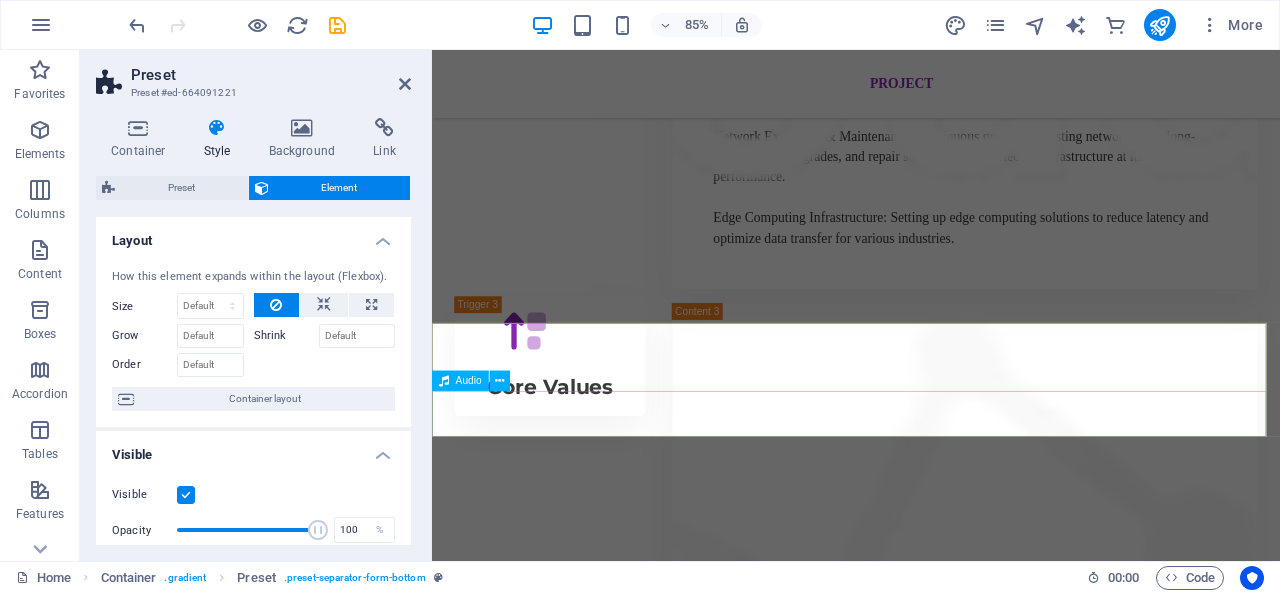 click at bounding box center [931, 4286] 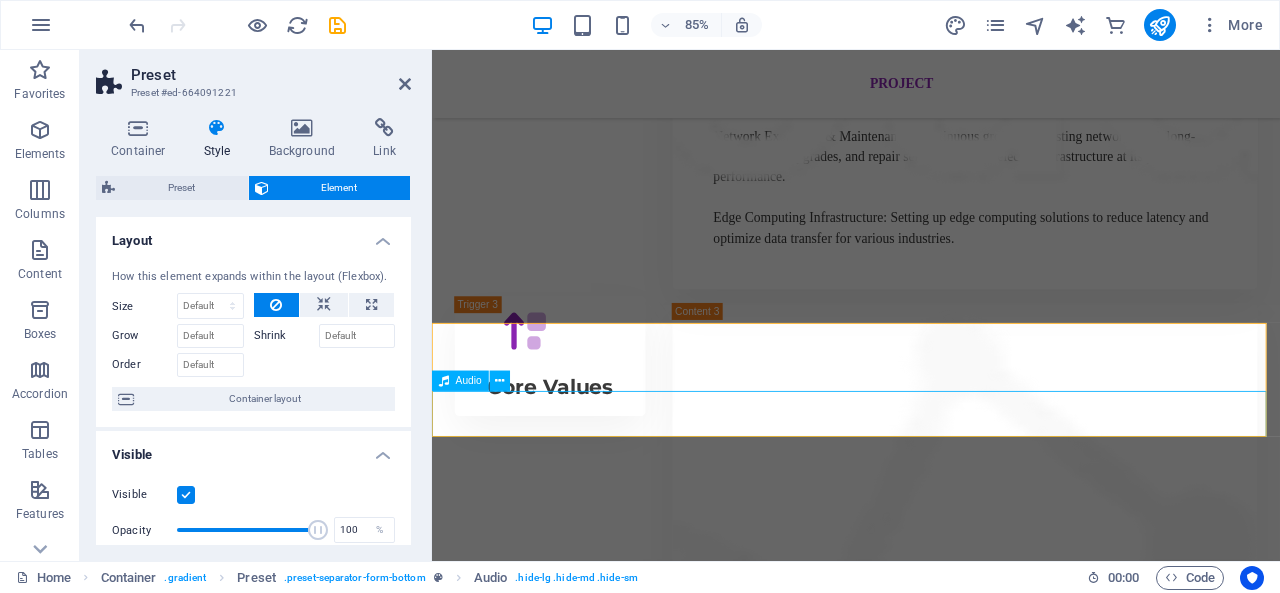 click at bounding box center [931, 4286] 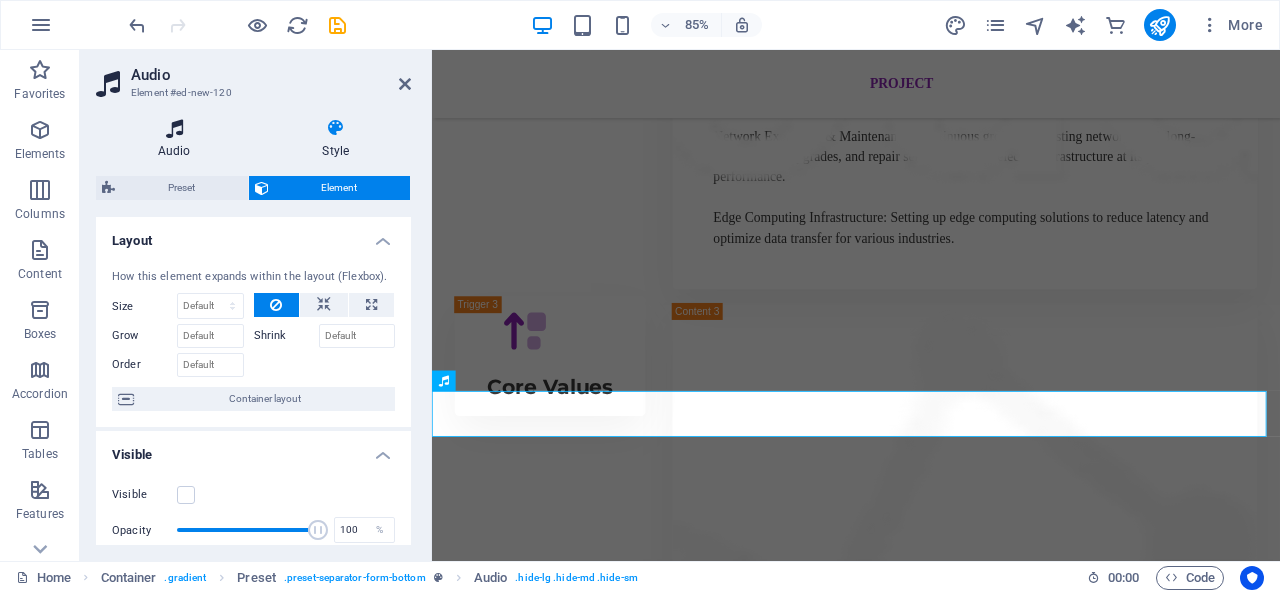 click on "Audio" at bounding box center (178, 139) 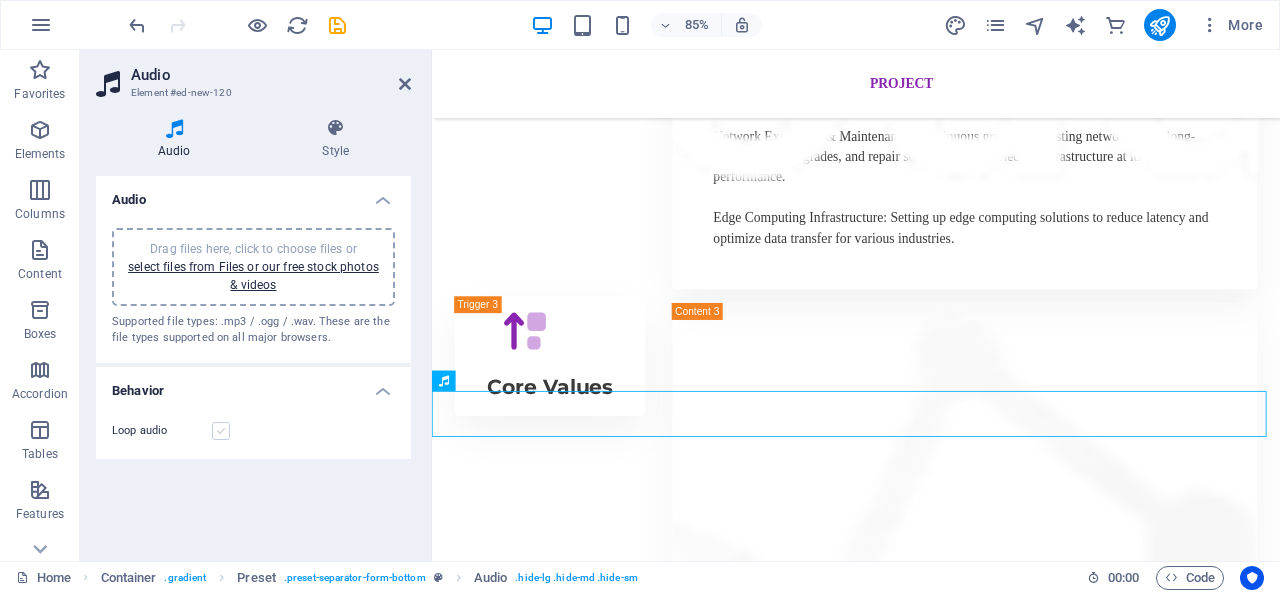 click at bounding box center (221, 431) 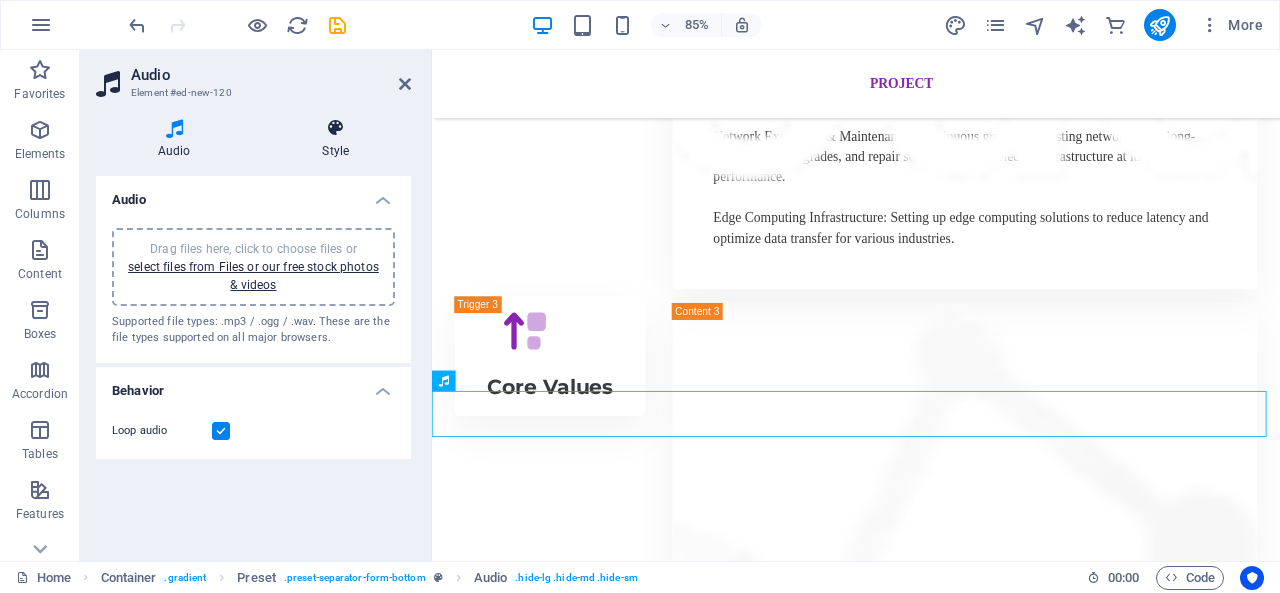 click on "Style" at bounding box center [336, 139] 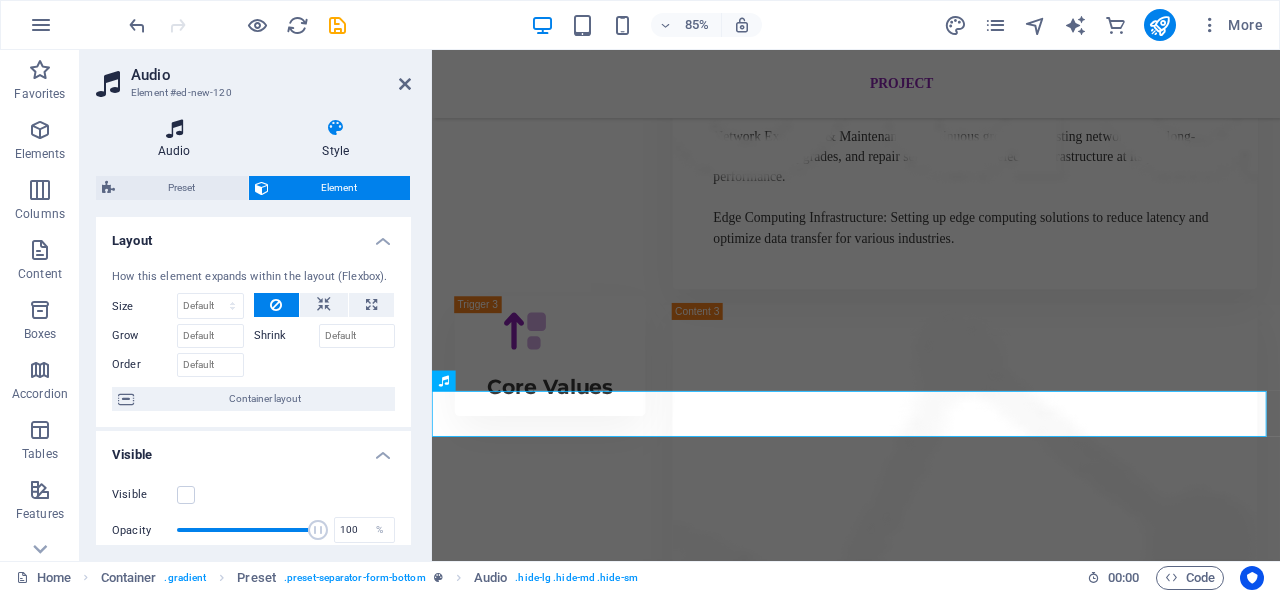 click at bounding box center [174, 128] 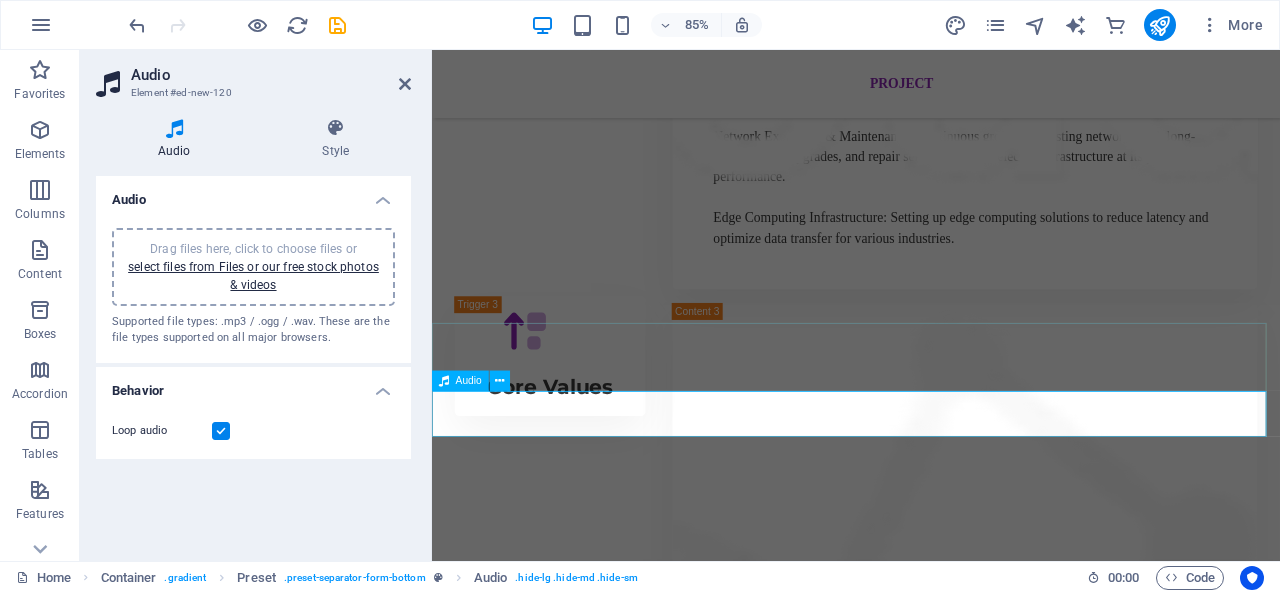 click at bounding box center [931, 4286] 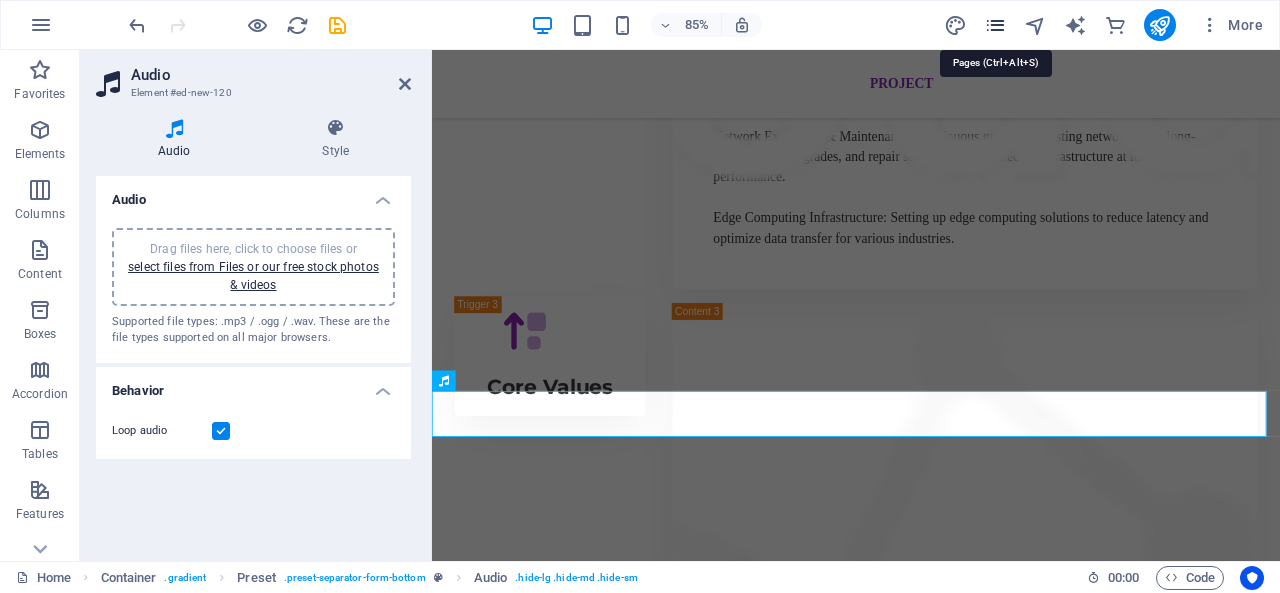 click at bounding box center [995, 25] 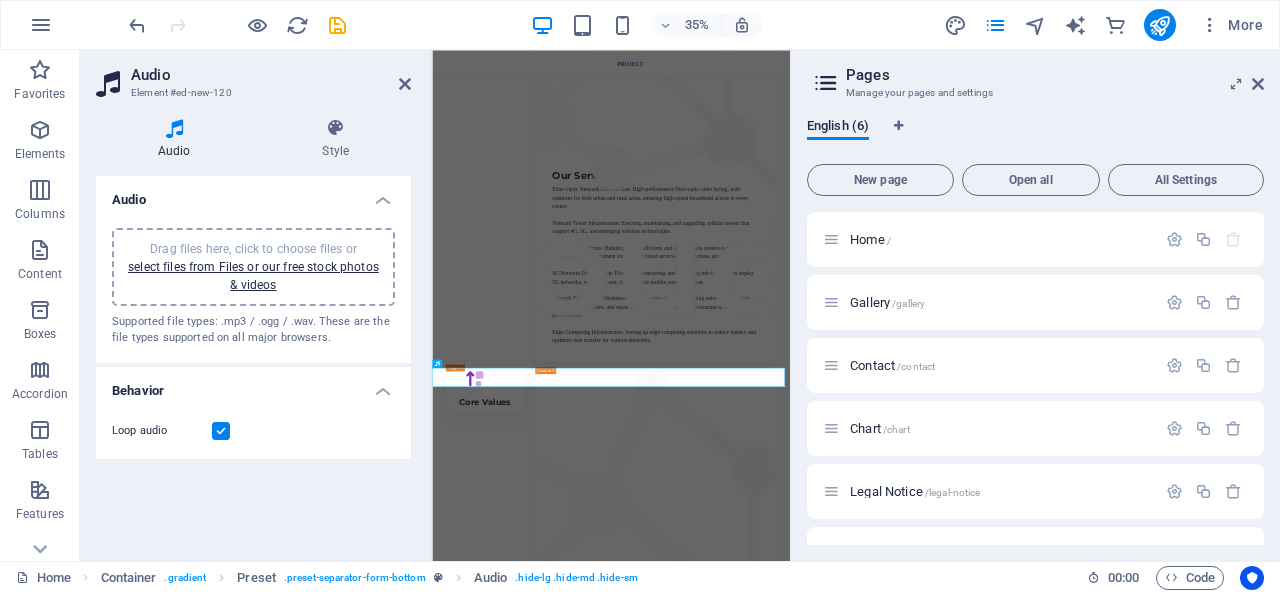 scroll, scrollTop: 4437, scrollLeft: 0, axis: vertical 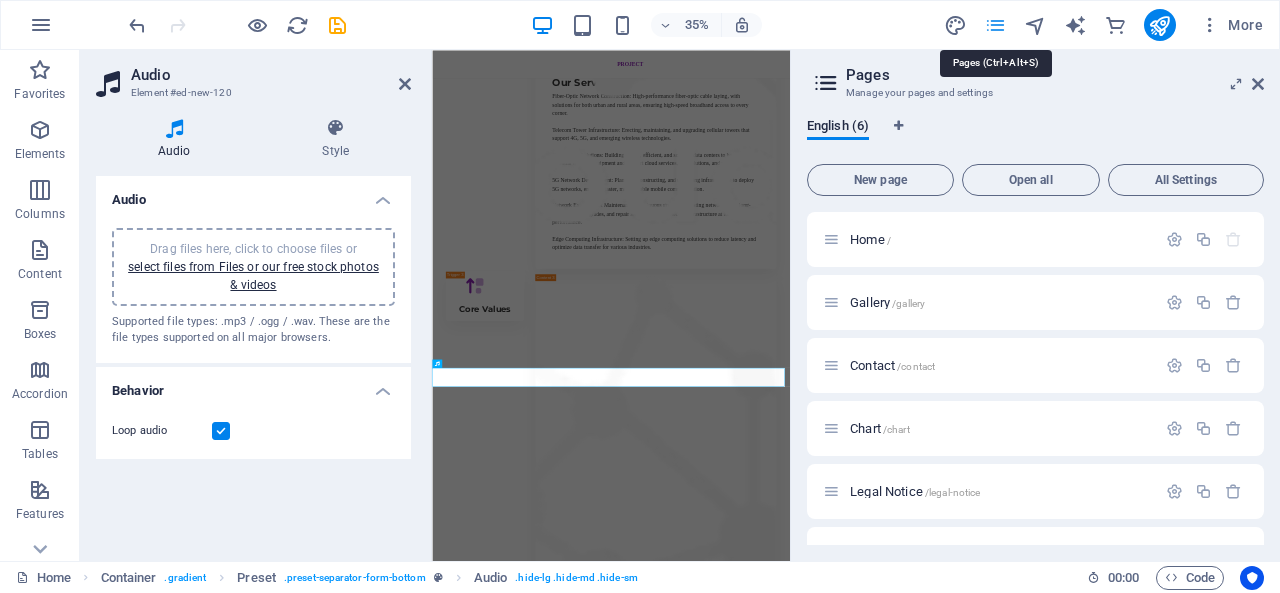 click at bounding box center (995, 25) 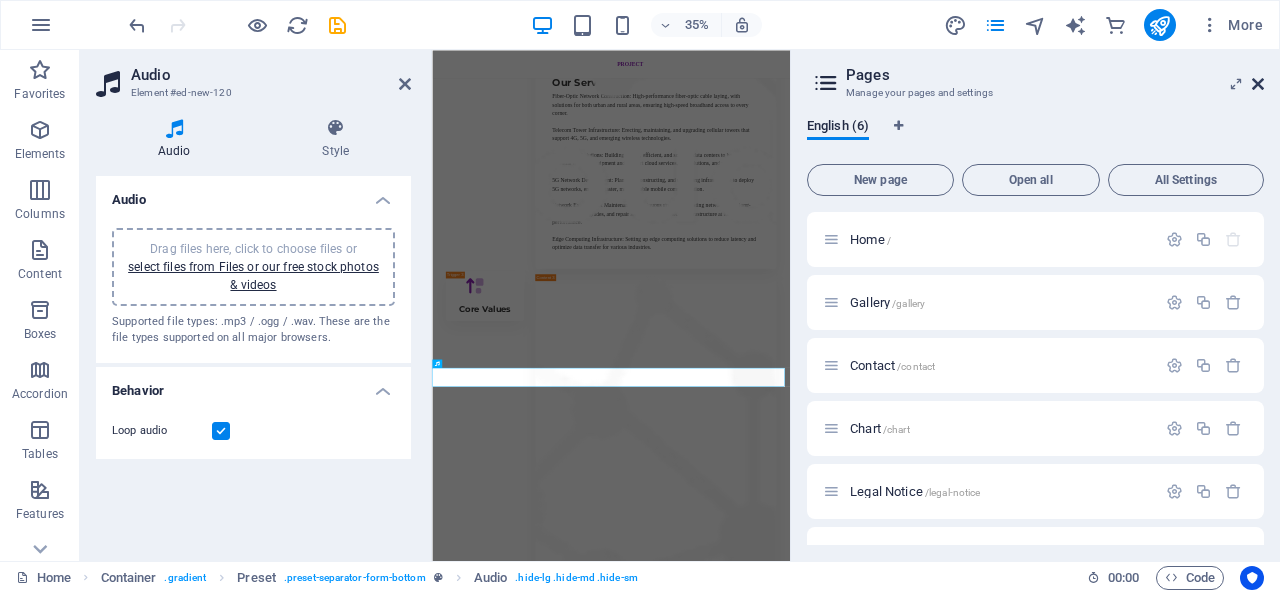 drag, startPoint x: 1262, startPoint y: 77, endPoint x: 769, endPoint y: 2, distance: 498.67224 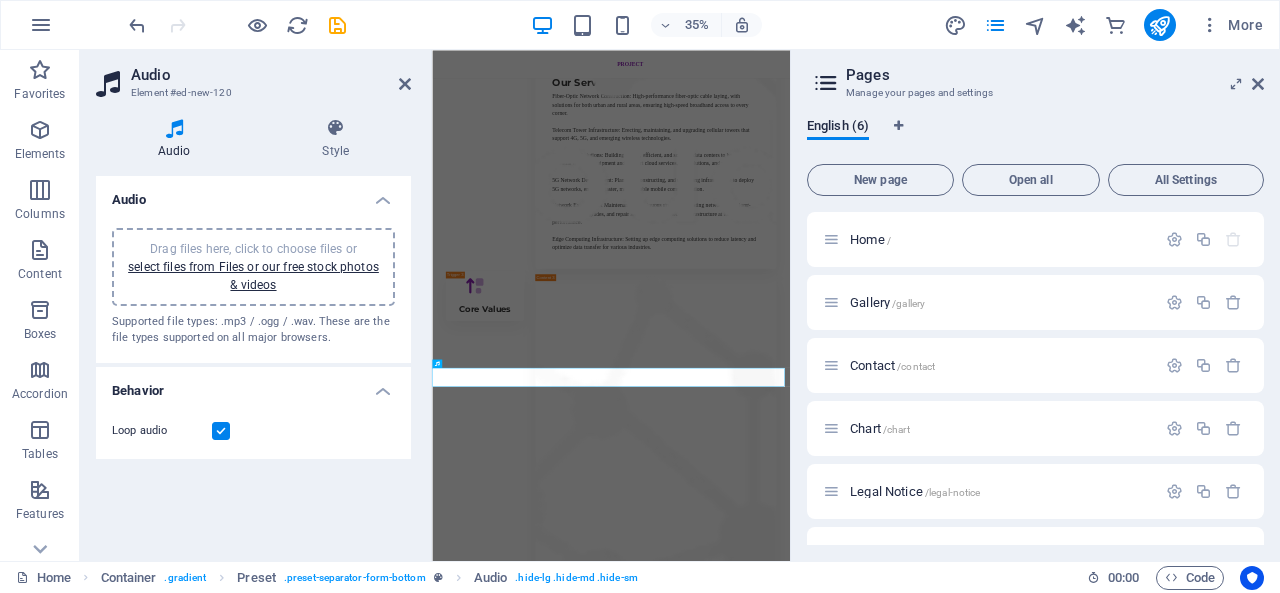 scroll, scrollTop: 4170, scrollLeft: 0, axis: vertical 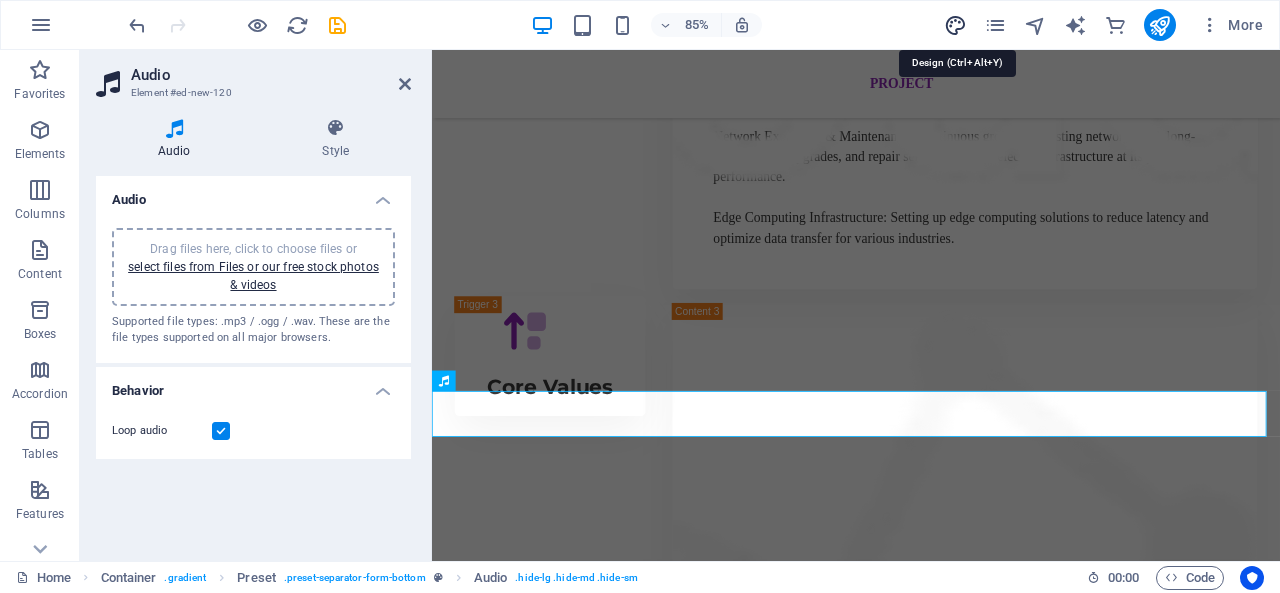 drag, startPoint x: 963, startPoint y: 23, endPoint x: 976, endPoint y: 34, distance: 17.029387 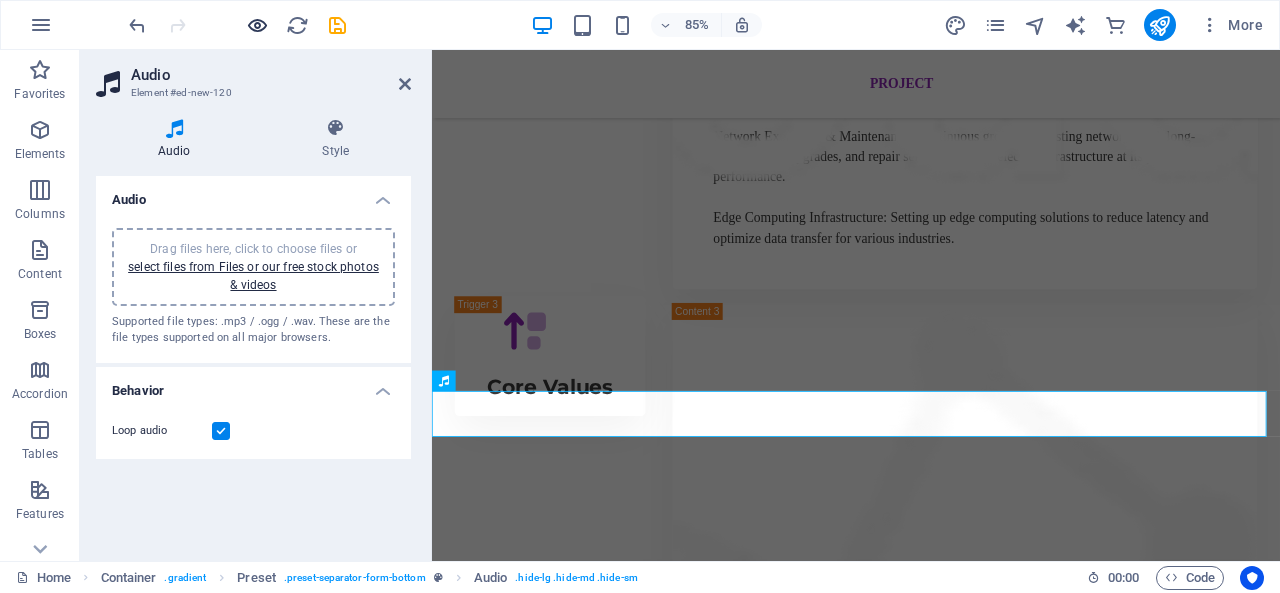click at bounding box center (257, 25) 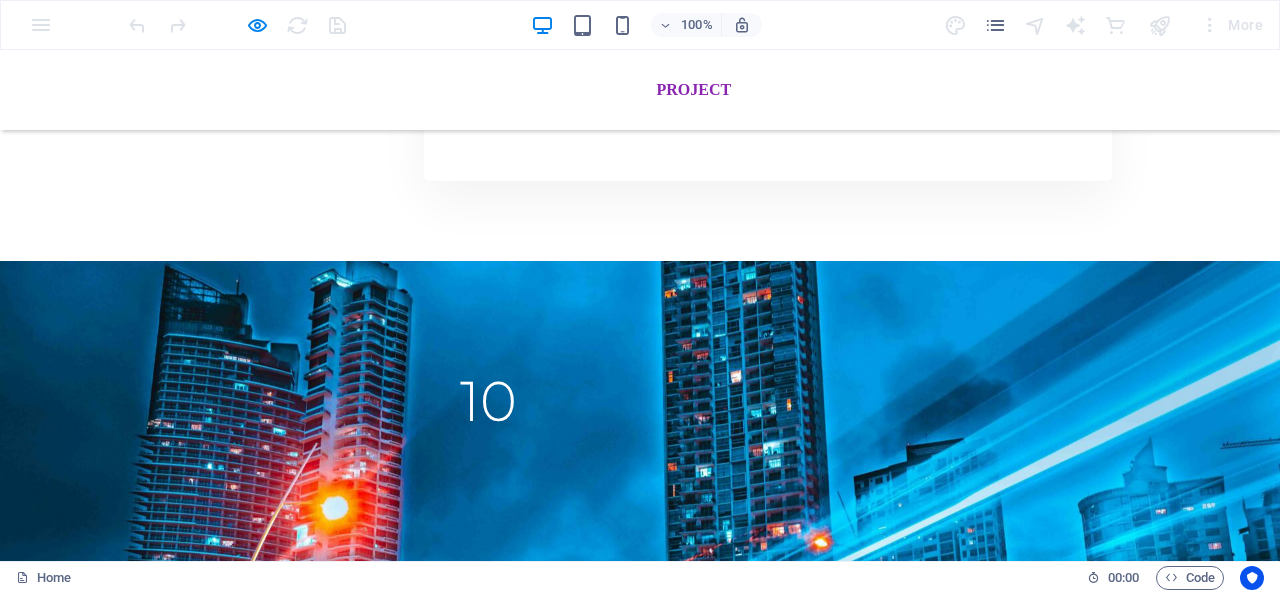scroll, scrollTop: 3200, scrollLeft: 0, axis: vertical 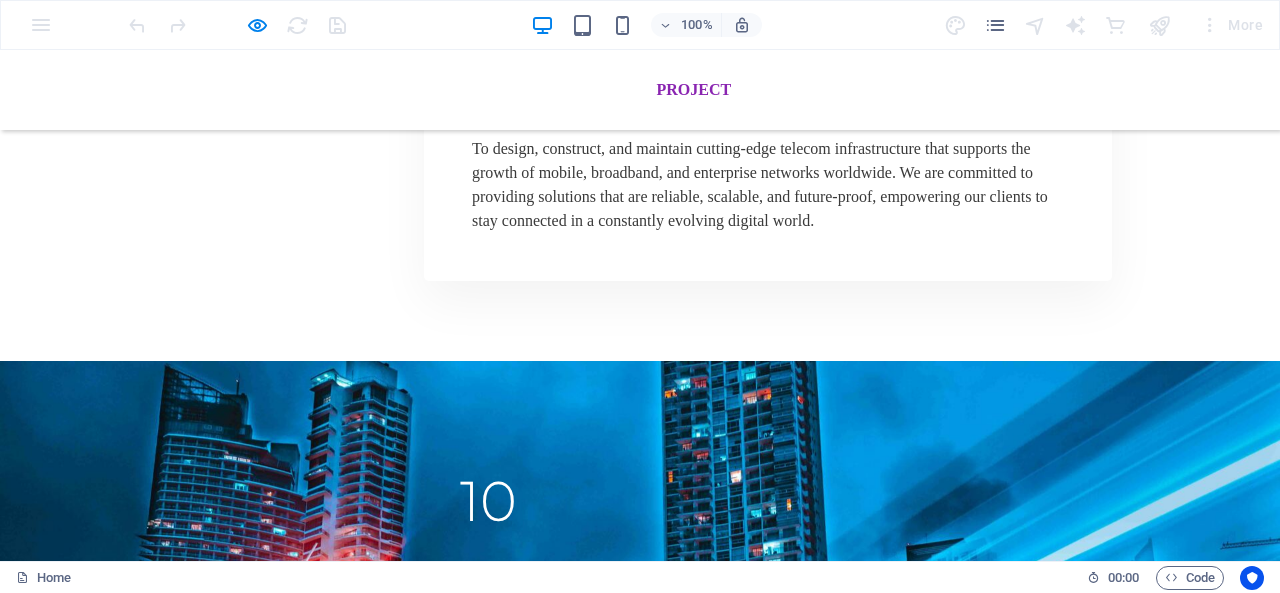 click on "Home 00 : 00 Code" at bounding box center [640, 577] 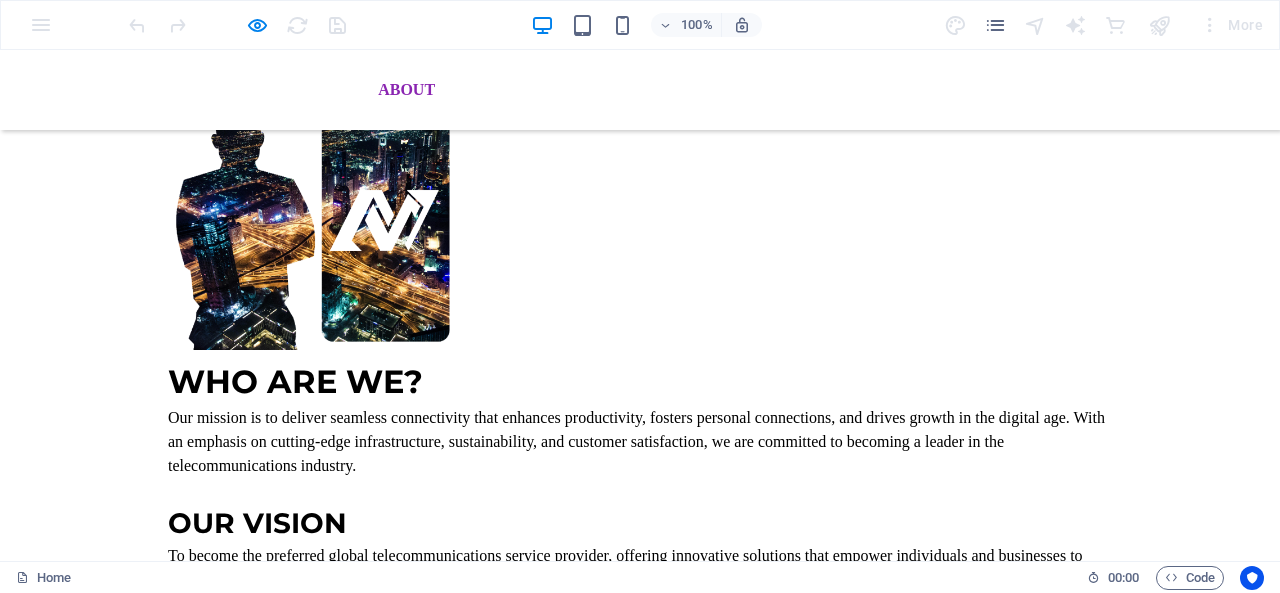 scroll, scrollTop: 600, scrollLeft: 0, axis: vertical 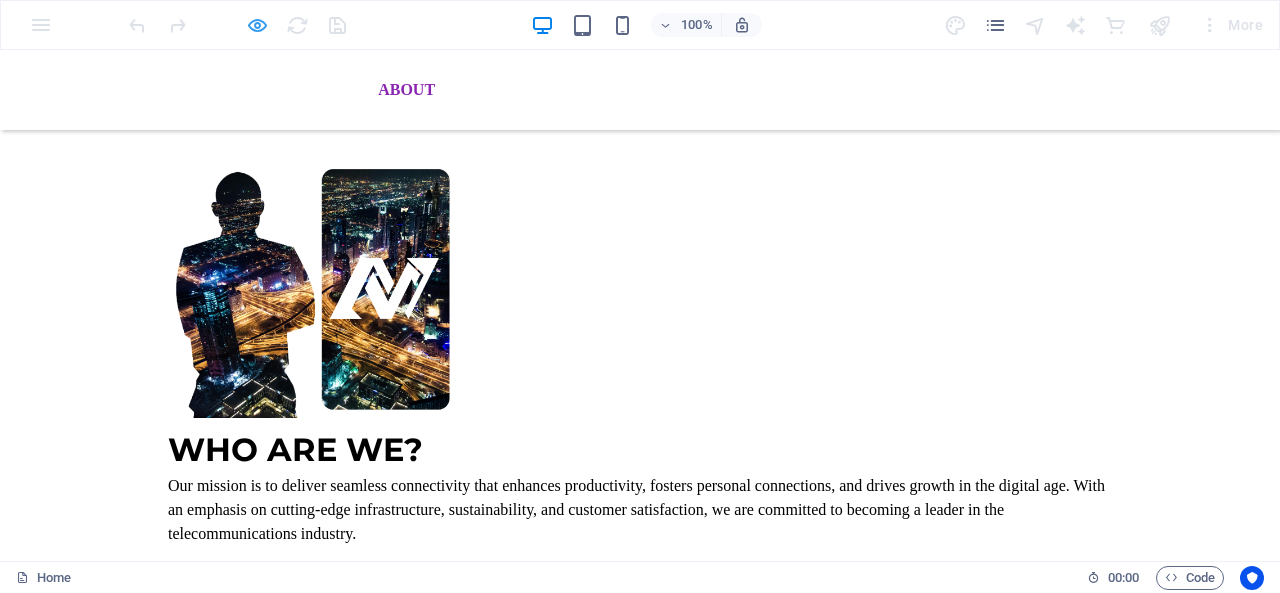 click at bounding box center (257, 25) 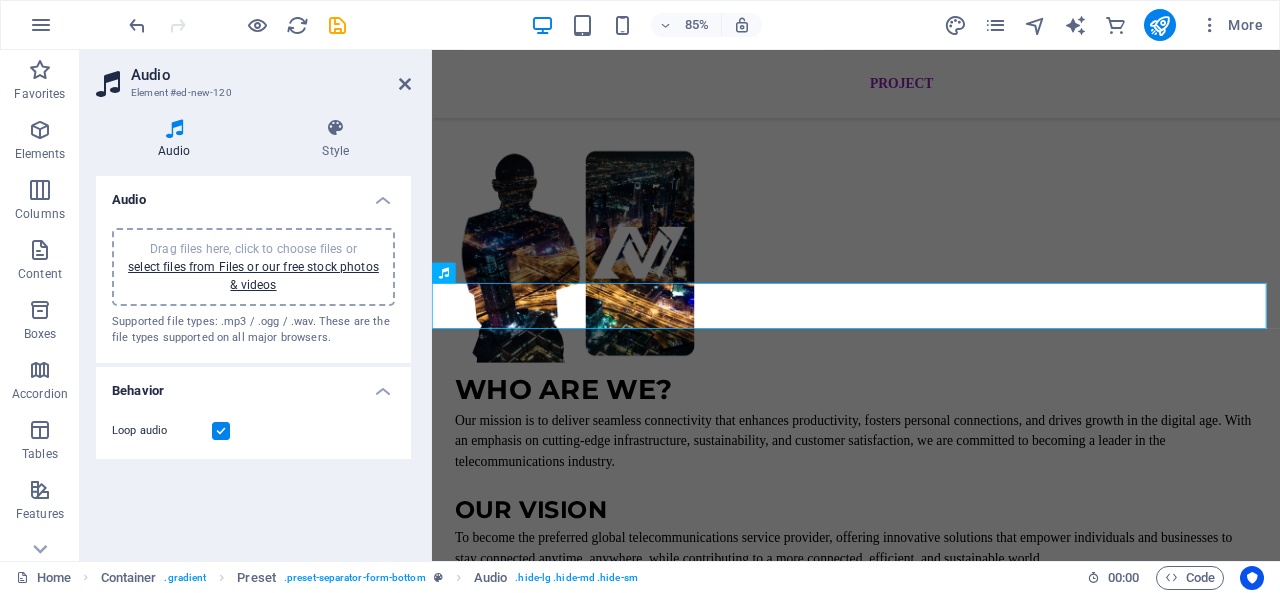scroll, scrollTop: 4297, scrollLeft: 0, axis: vertical 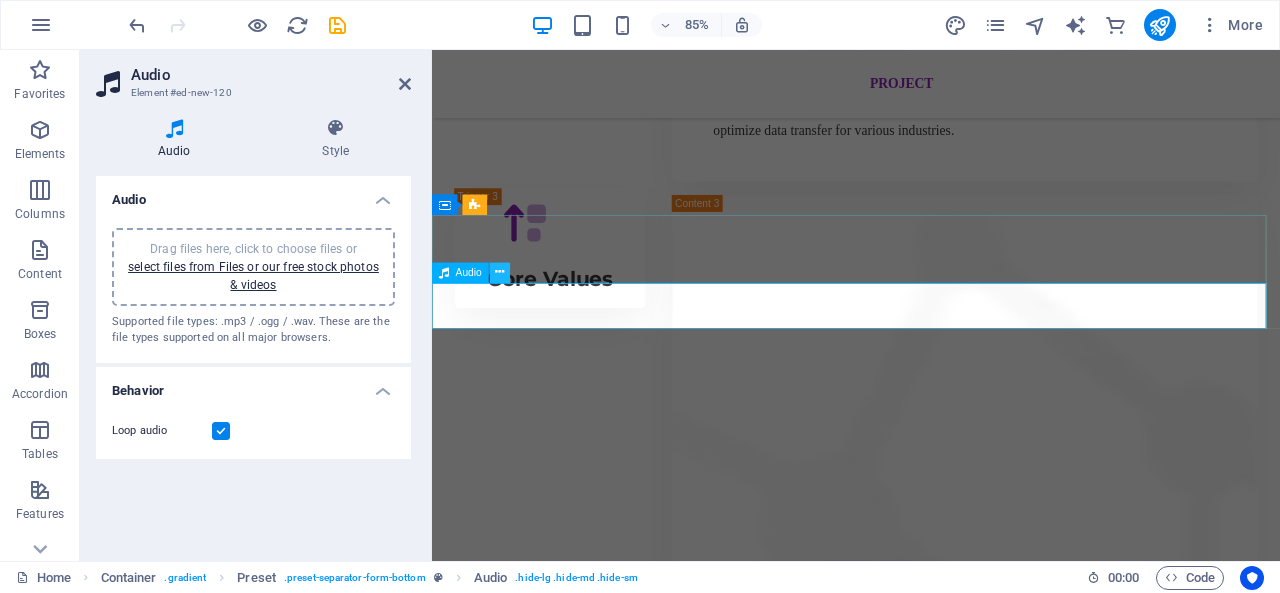 click at bounding box center [499, 273] 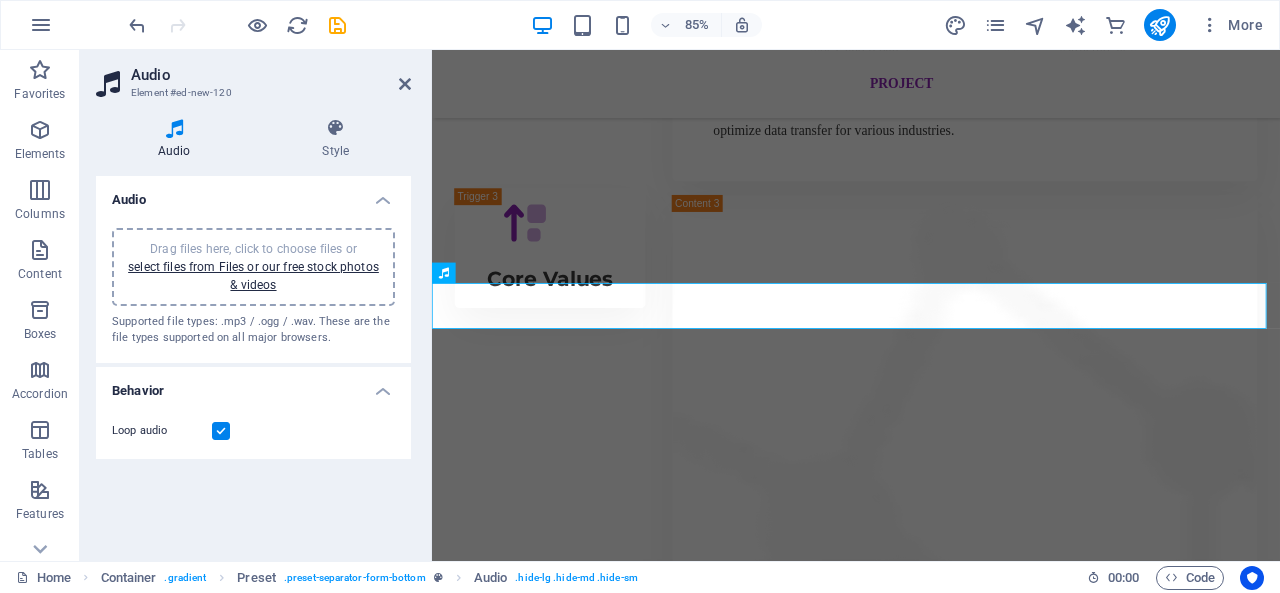 click on "Behavior" at bounding box center (253, 385) 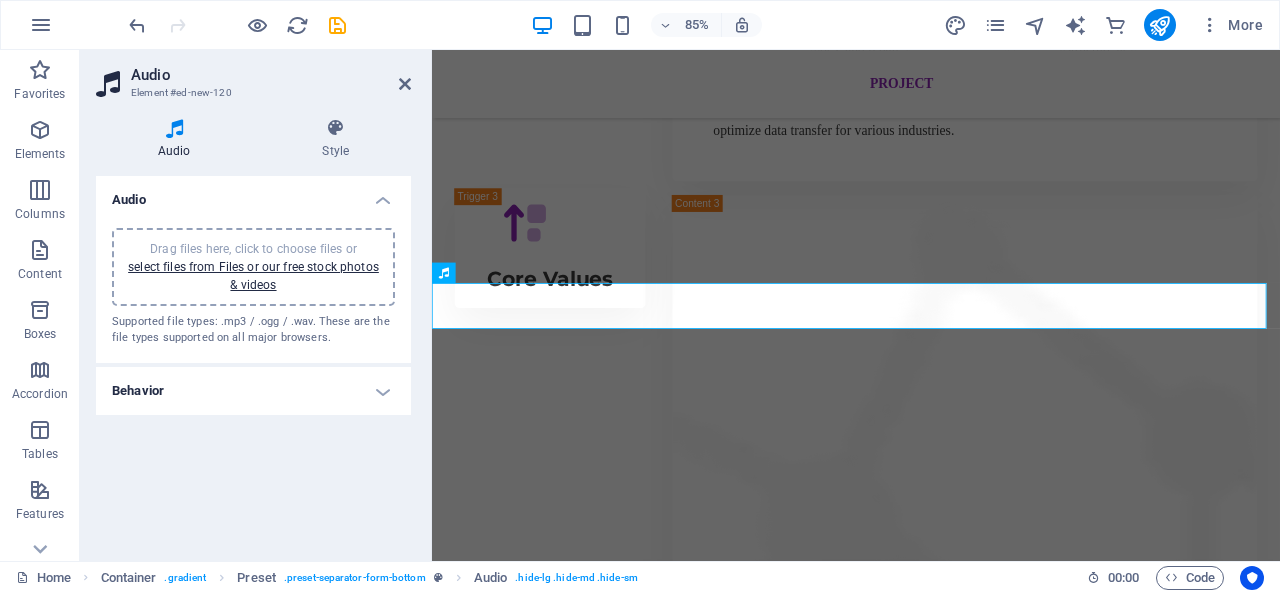 click on "Behavior" at bounding box center [253, 391] 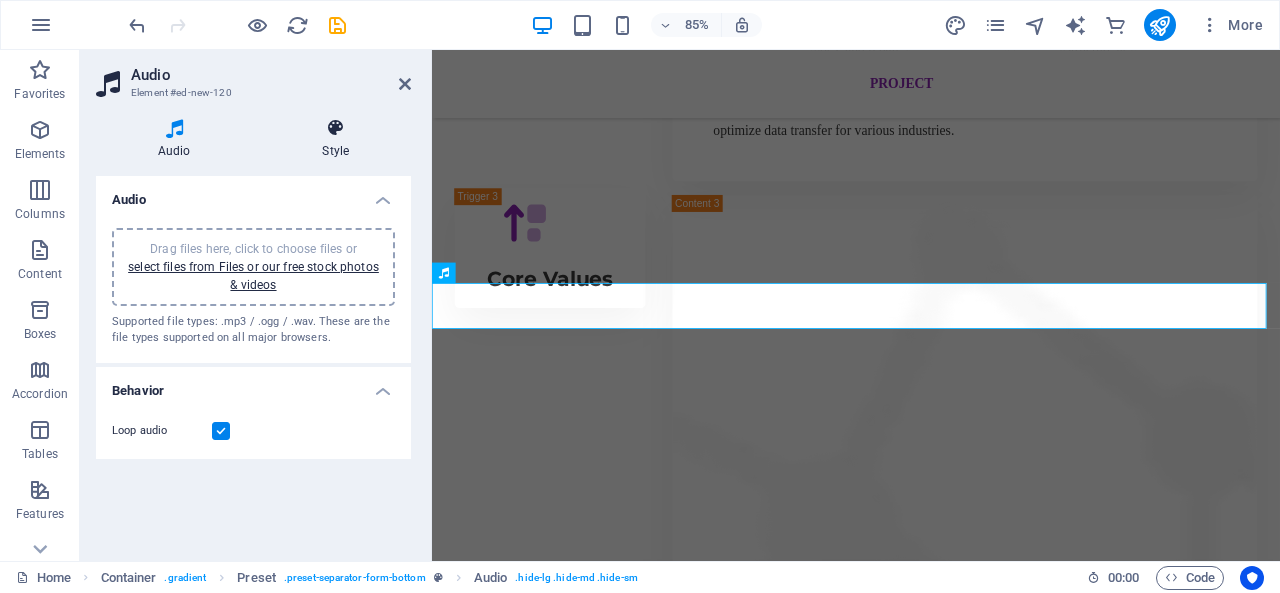 click on "Style" at bounding box center [336, 139] 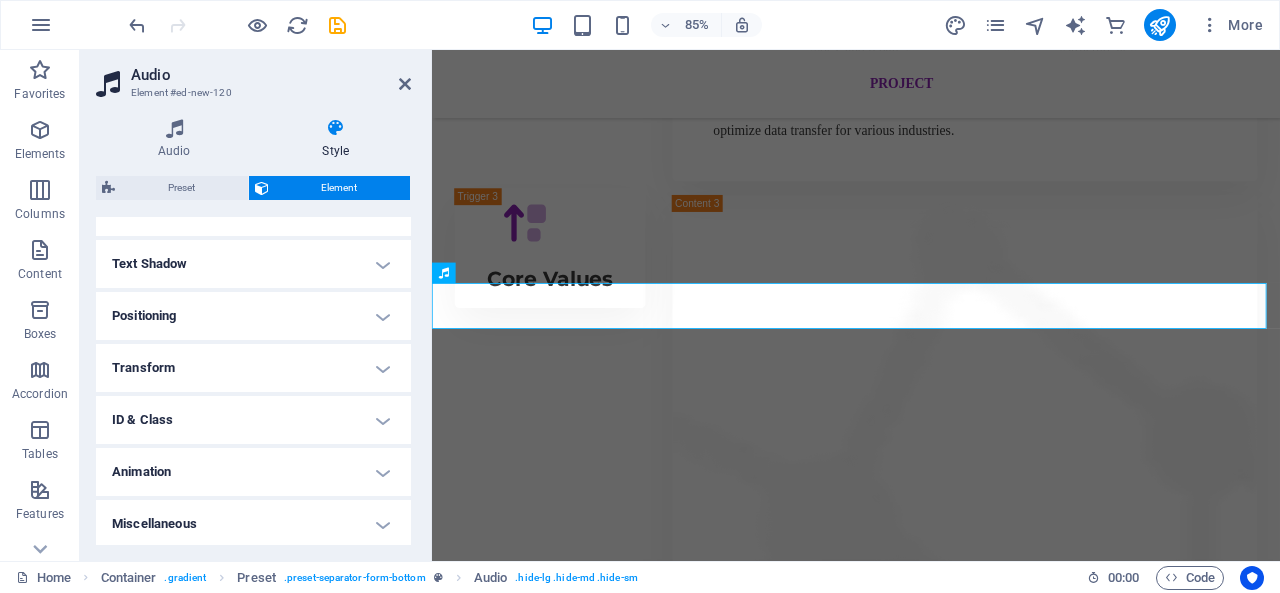 scroll, scrollTop: 516, scrollLeft: 0, axis: vertical 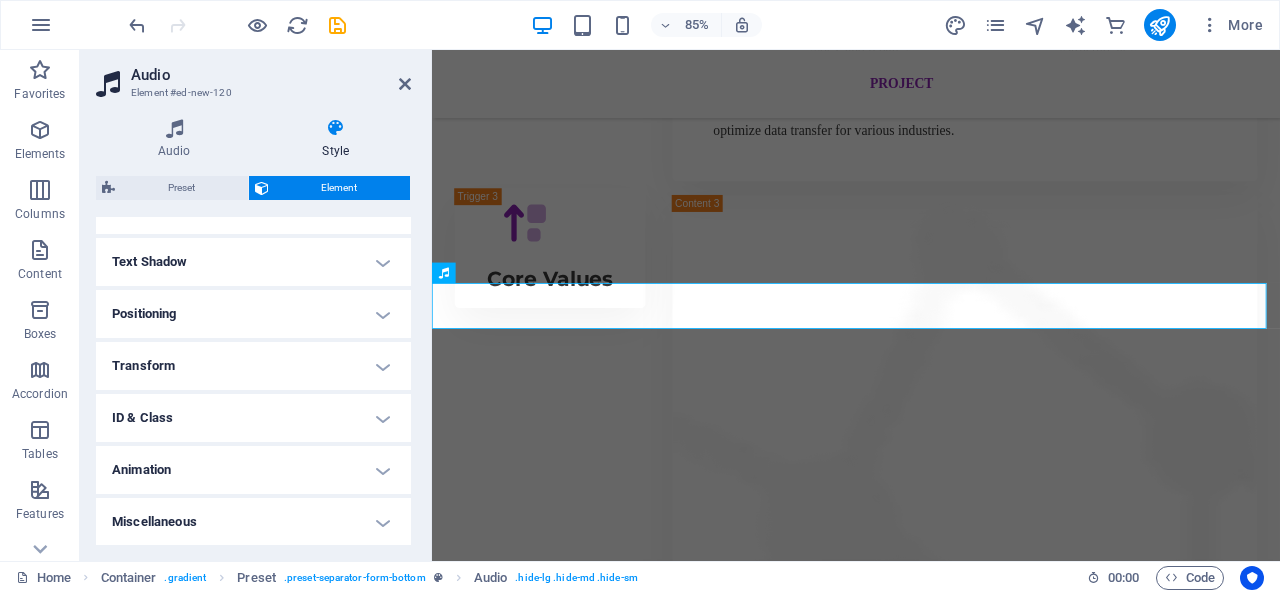 click on "Animation" at bounding box center [253, 470] 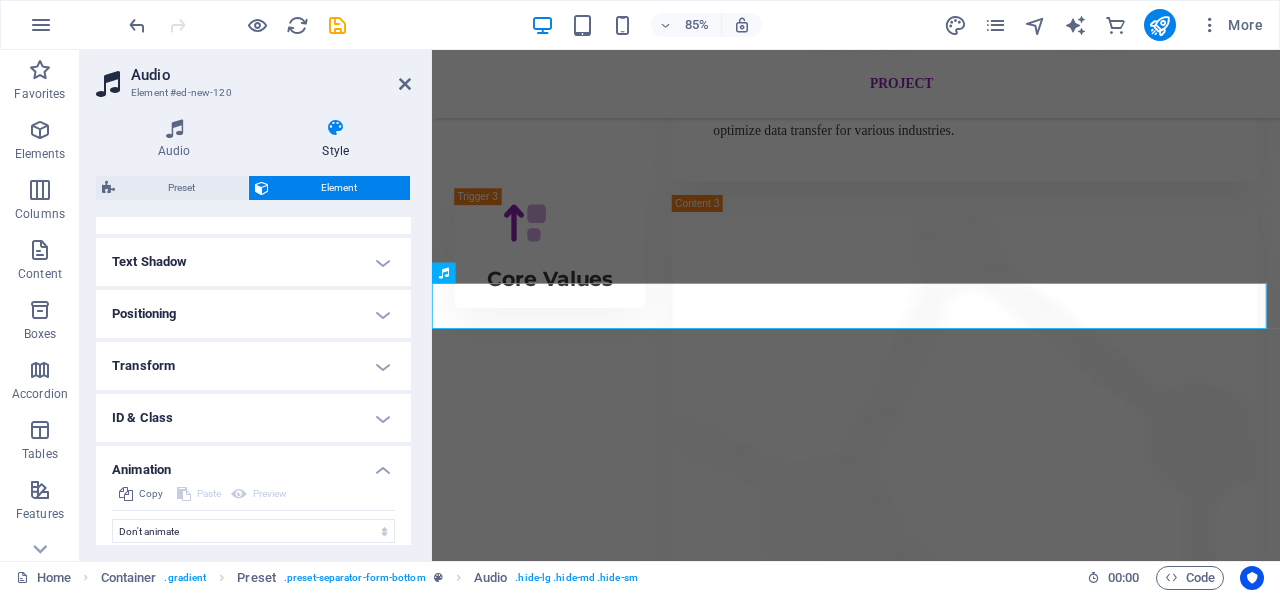 click on "Animation" at bounding box center (253, 464) 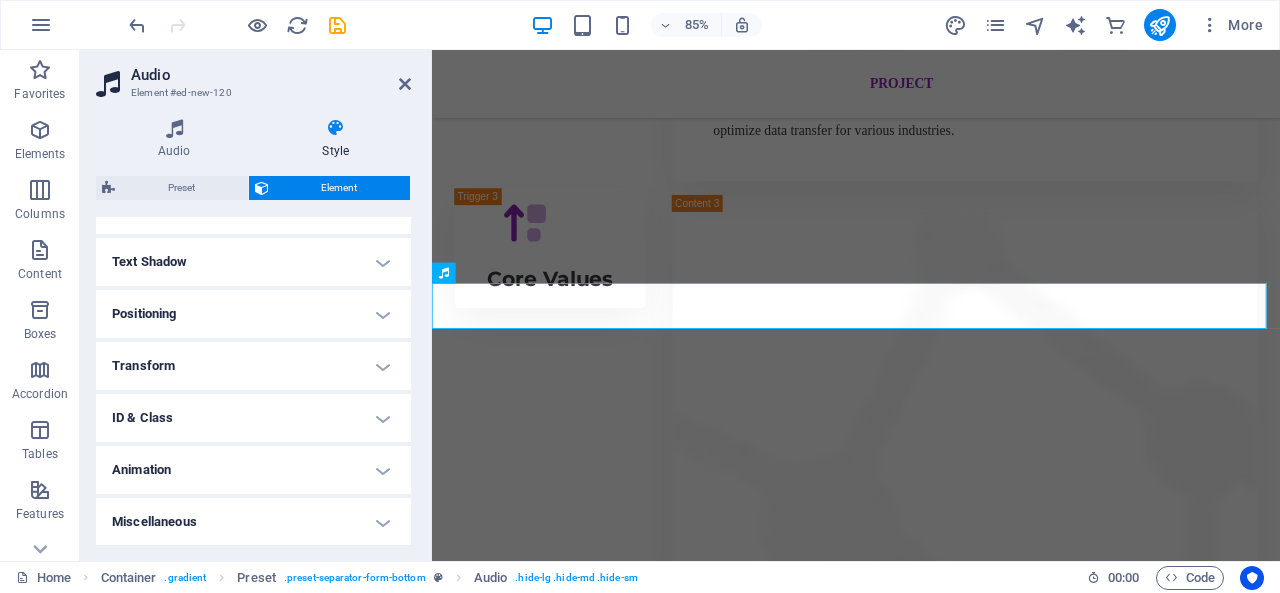 click on "ID & Class" at bounding box center [253, 418] 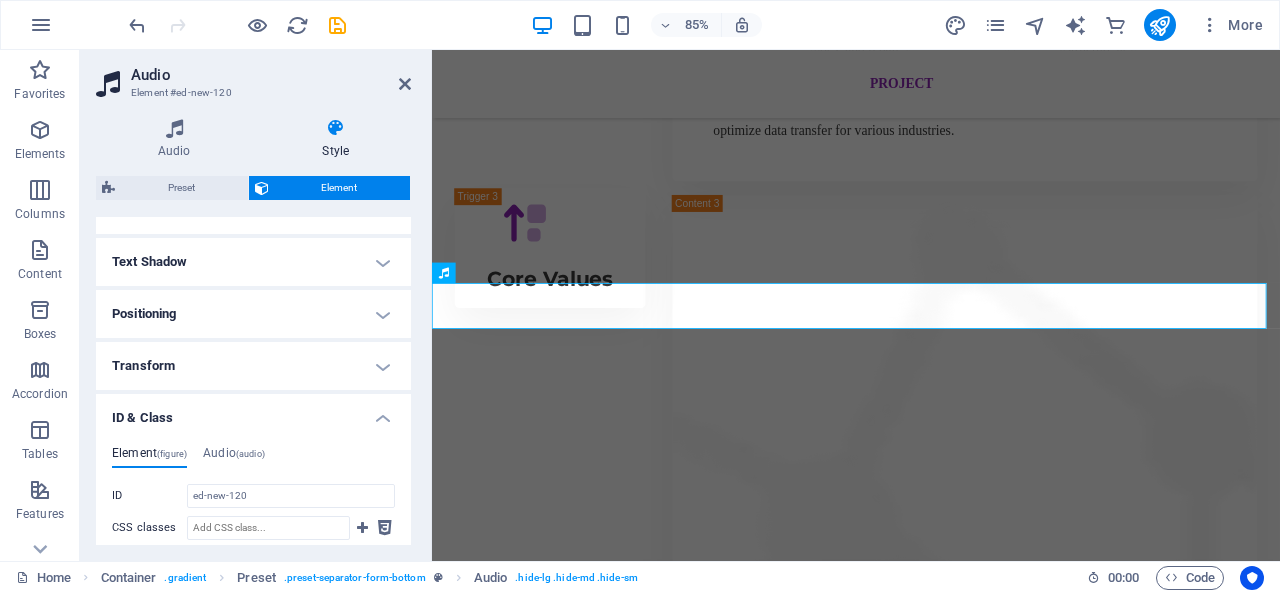 scroll, scrollTop: 616, scrollLeft: 0, axis: vertical 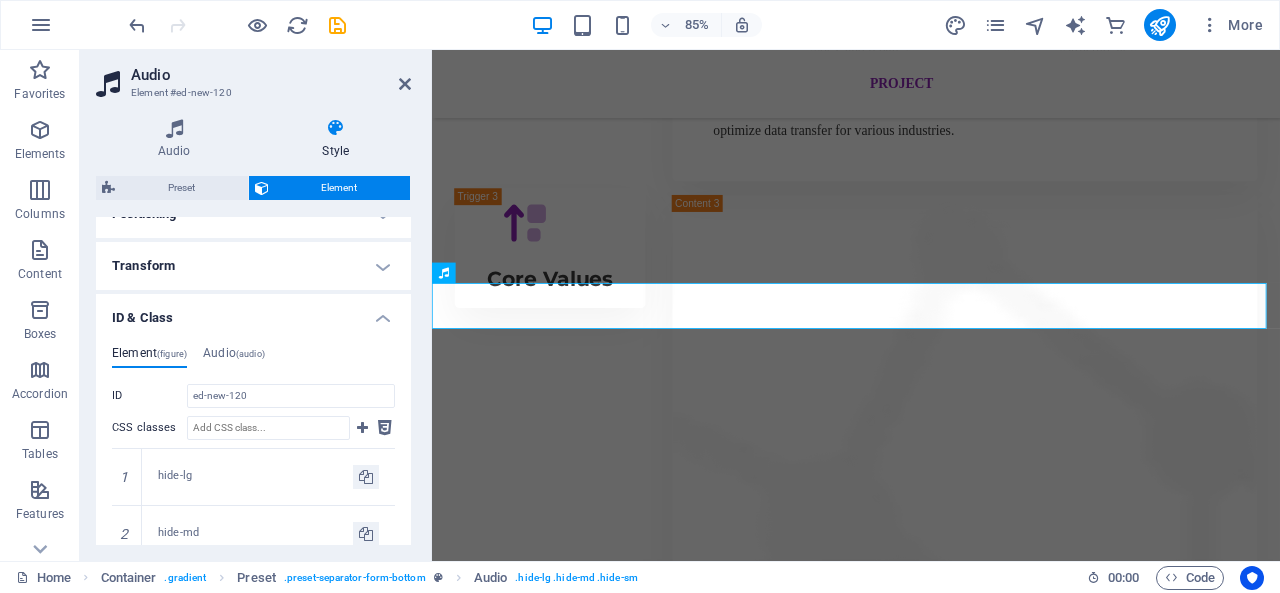 click on "ID & Class" at bounding box center [253, 312] 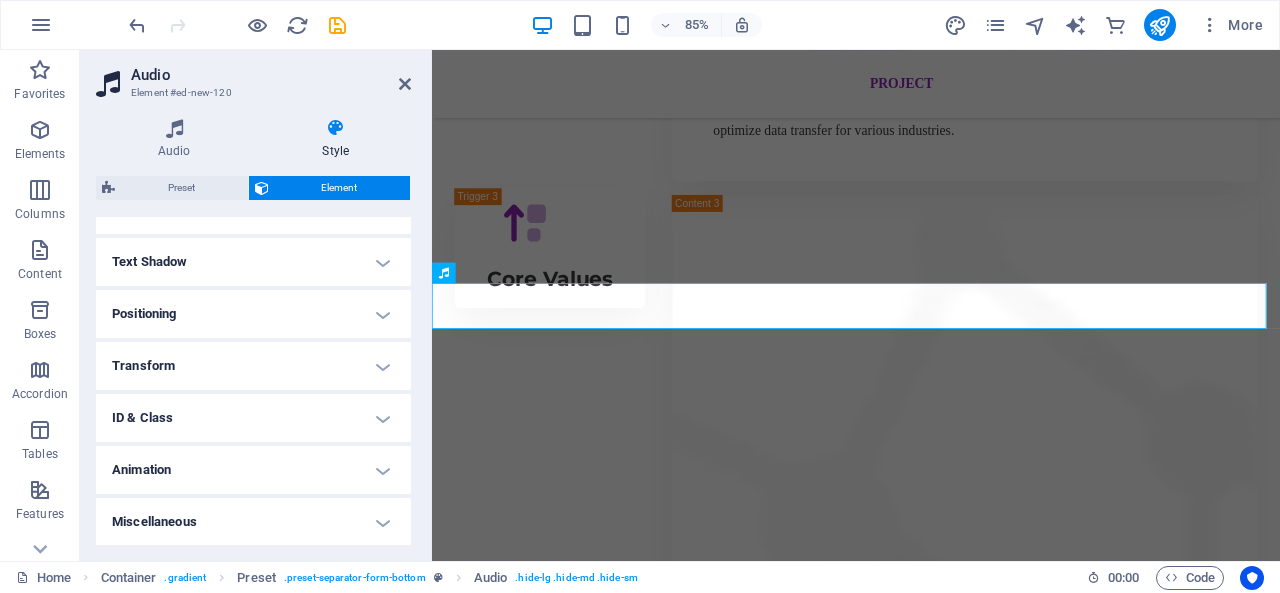 click on "Transform" at bounding box center (253, 366) 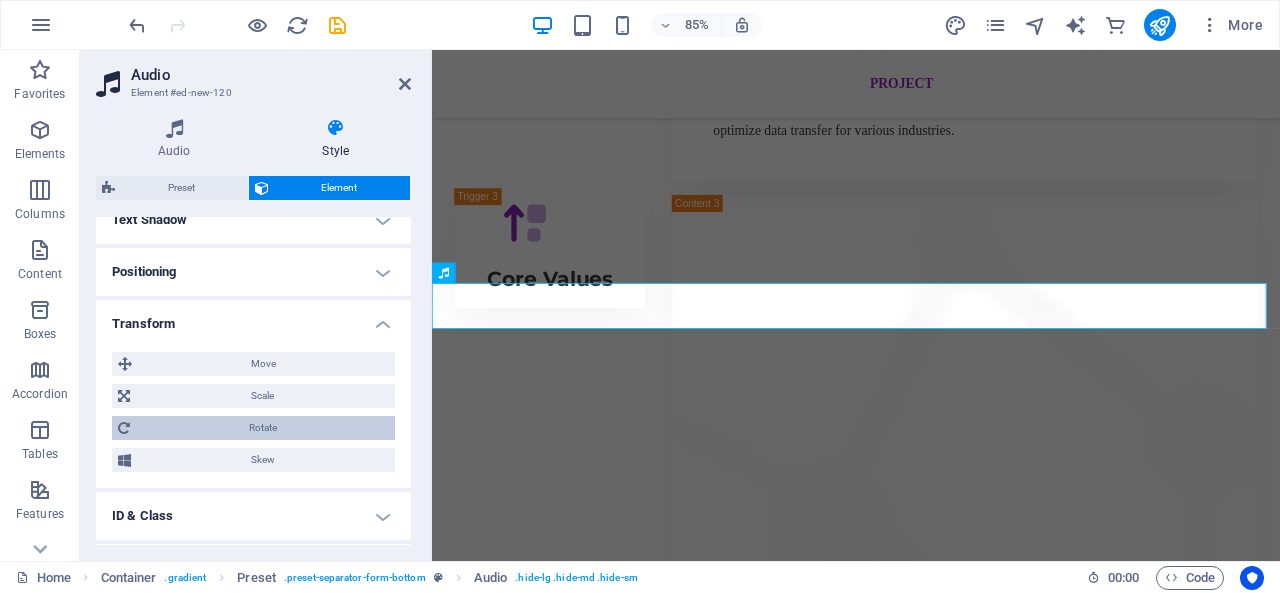 scroll, scrollTop: 556, scrollLeft: 0, axis: vertical 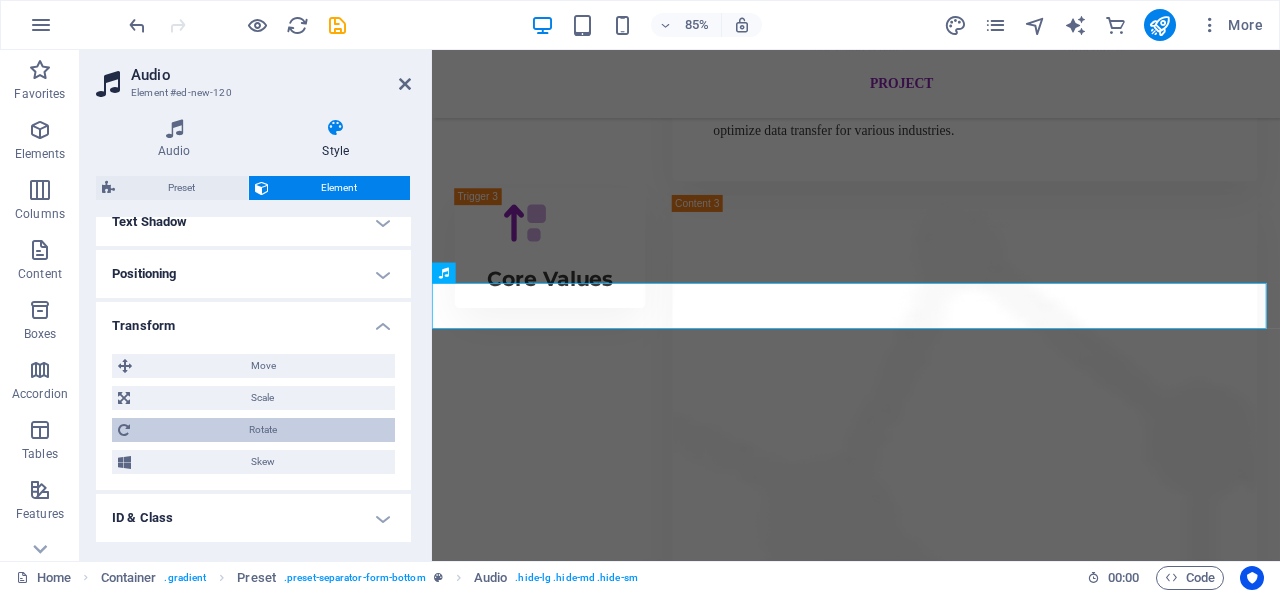 click on "Rotate" at bounding box center [262, 430] 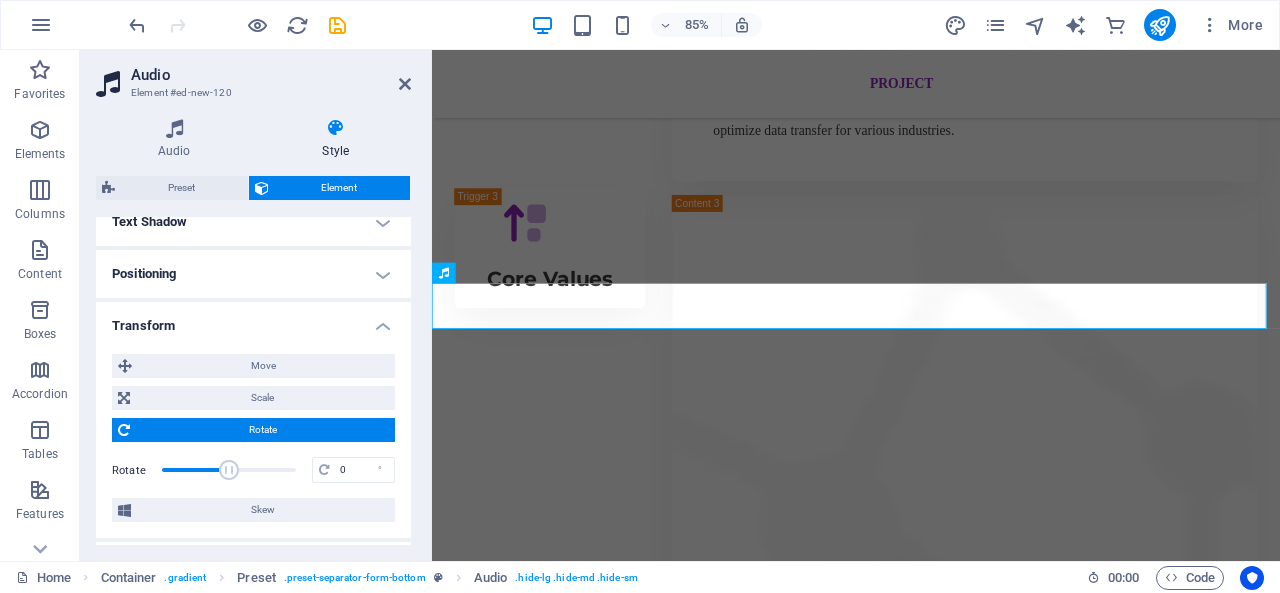 click on "Rotate" at bounding box center (262, 430) 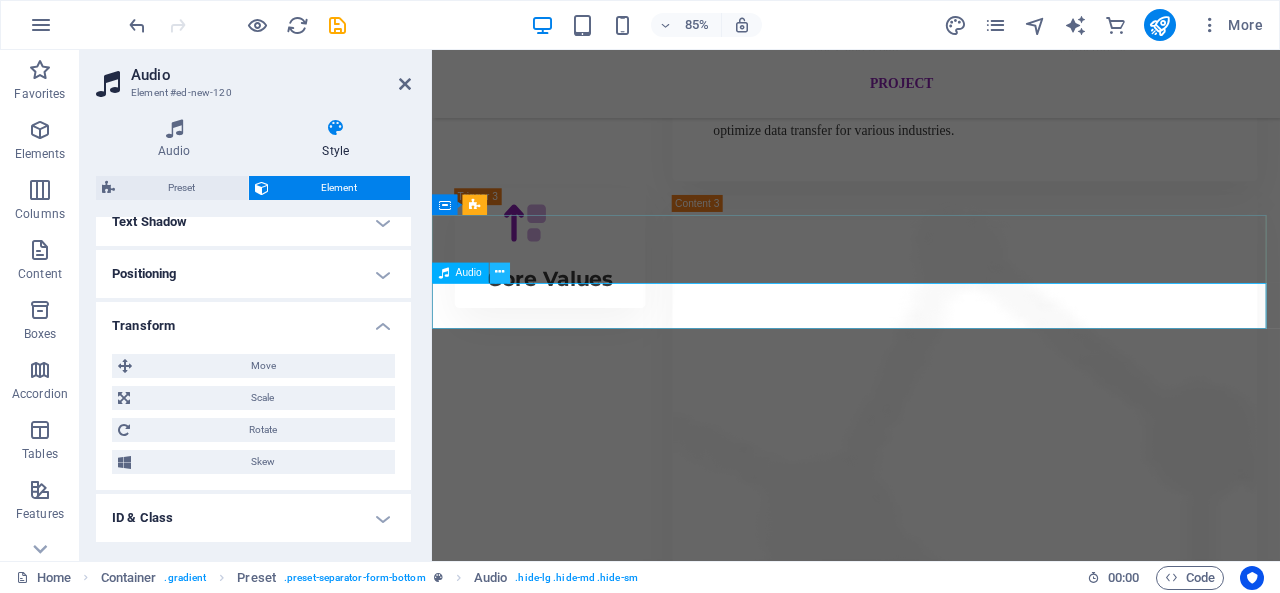 click at bounding box center [499, 273] 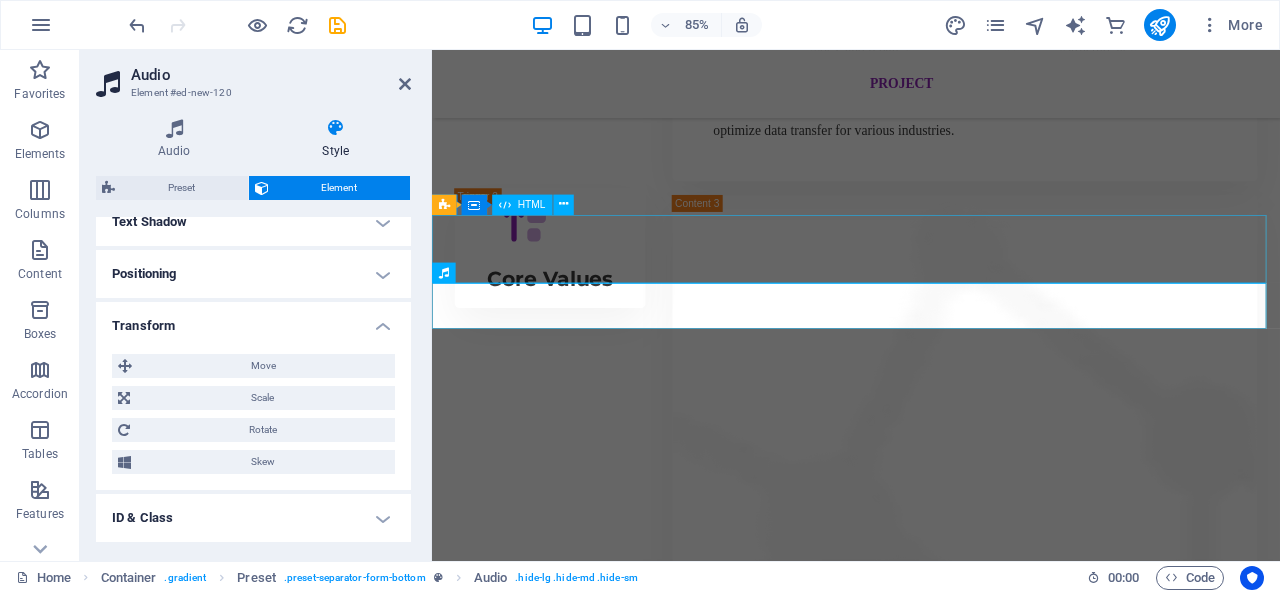 click at bounding box center (931, 4092) 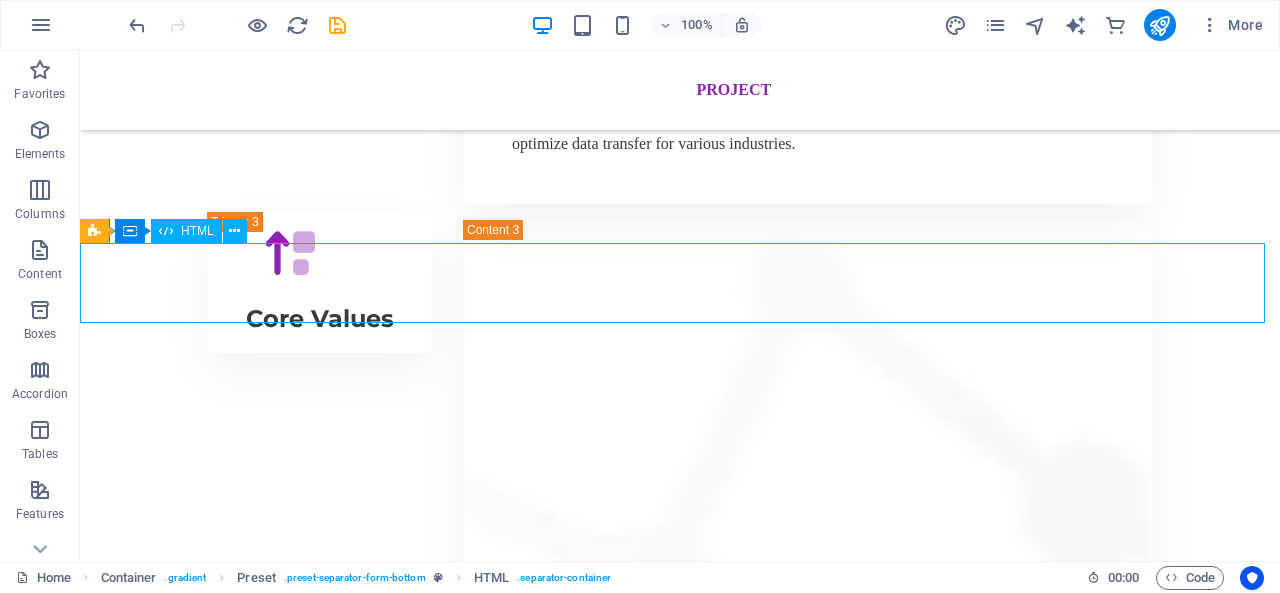 scroll, scrollTop: 4267, scrollLeft: 0, axis: vertical 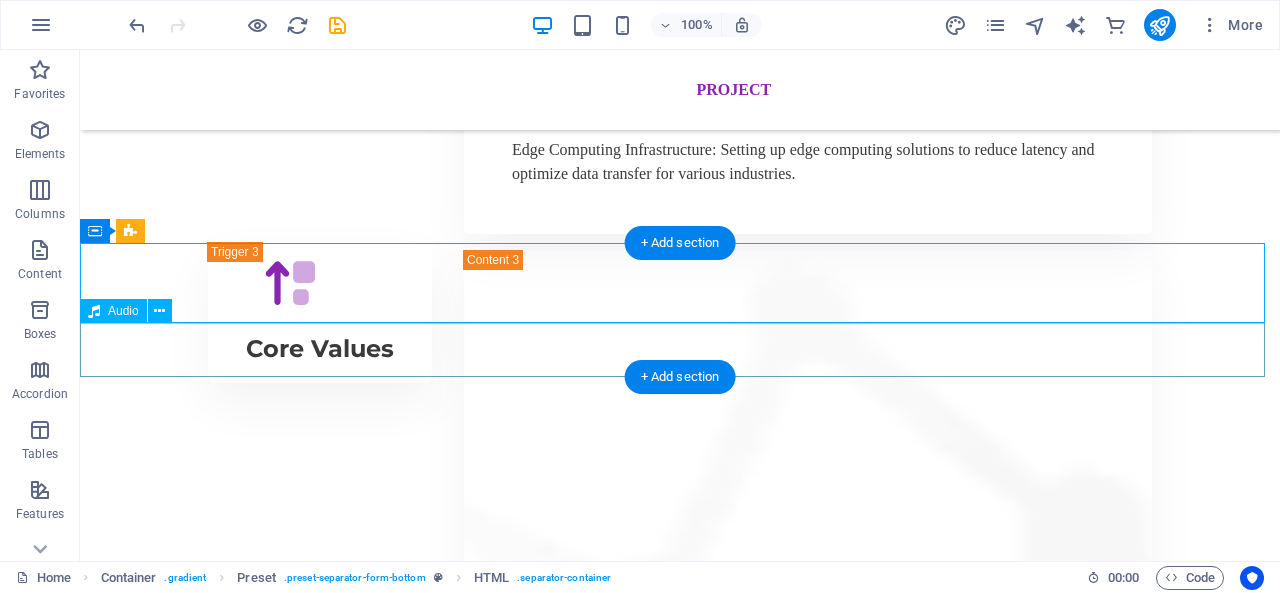 click at bounding box center [680, 4189] 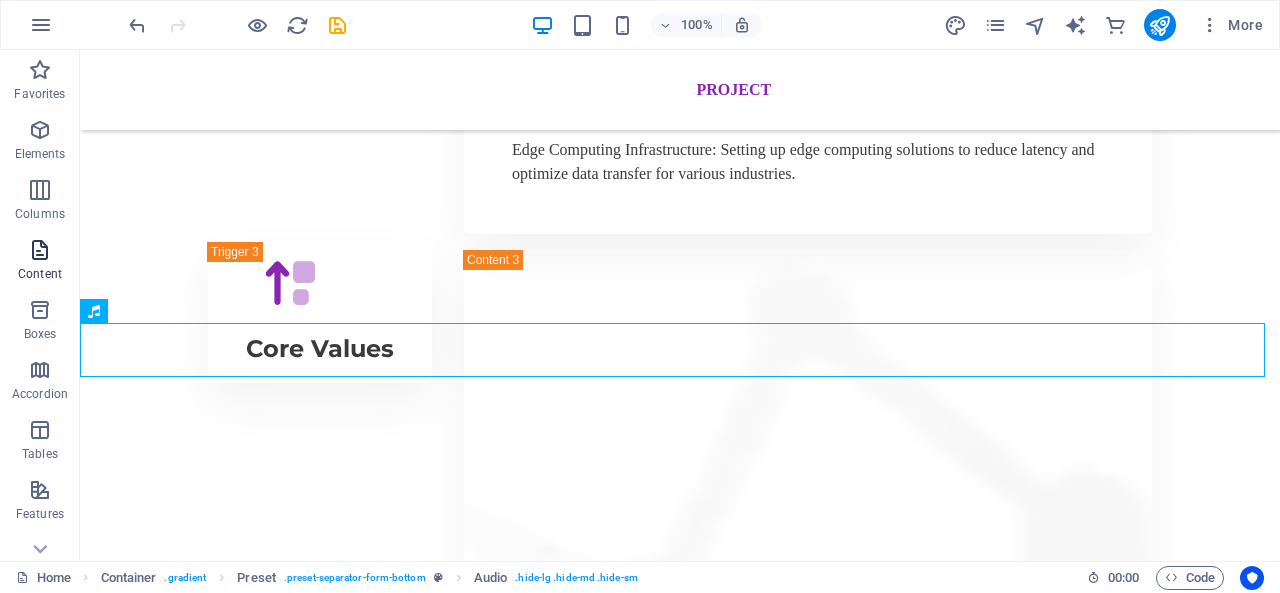 click at bounding box center [40, 250] 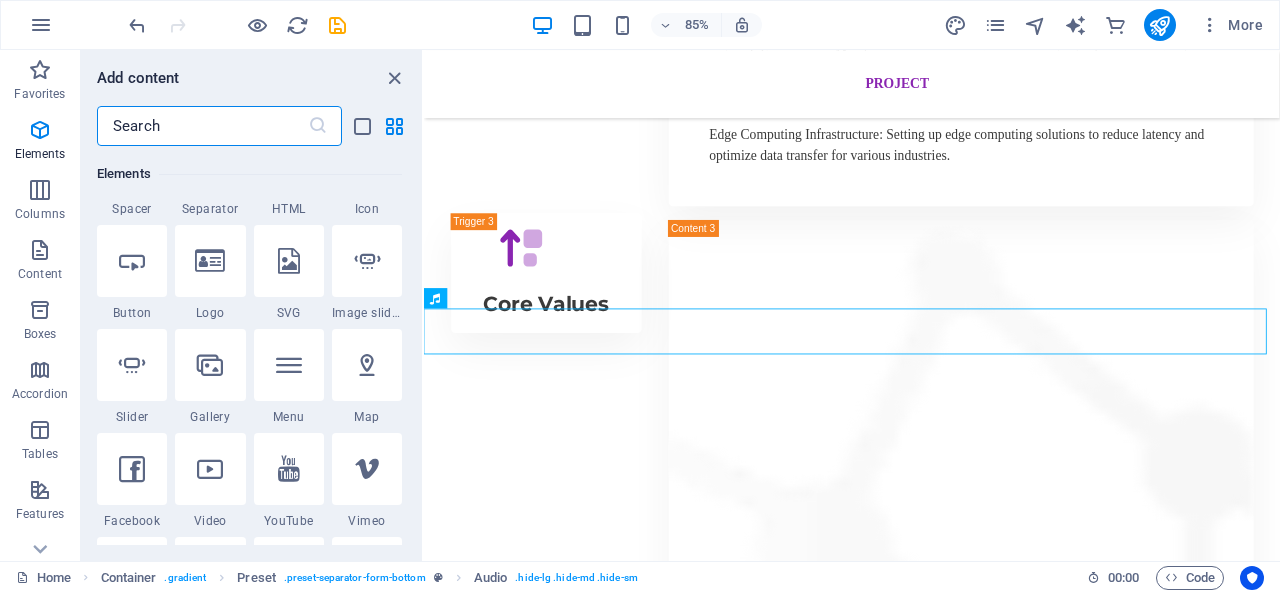 scroll, scrollTop: 0, scrollLeft: 0, axis: both 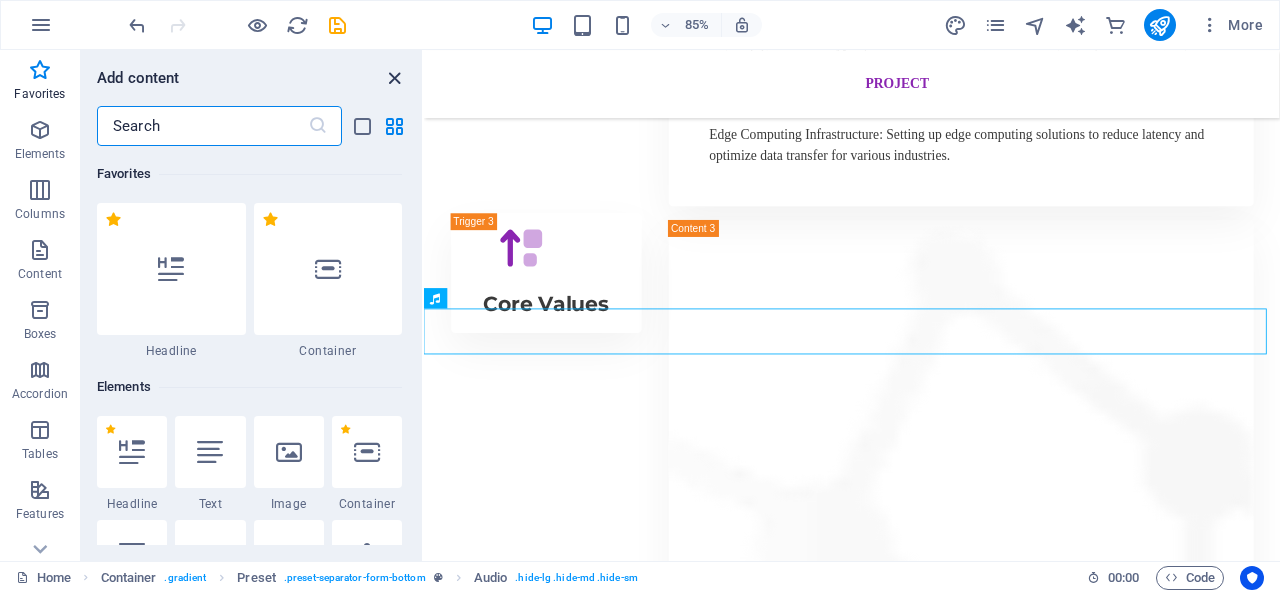 click at bounding box center (394, 78) 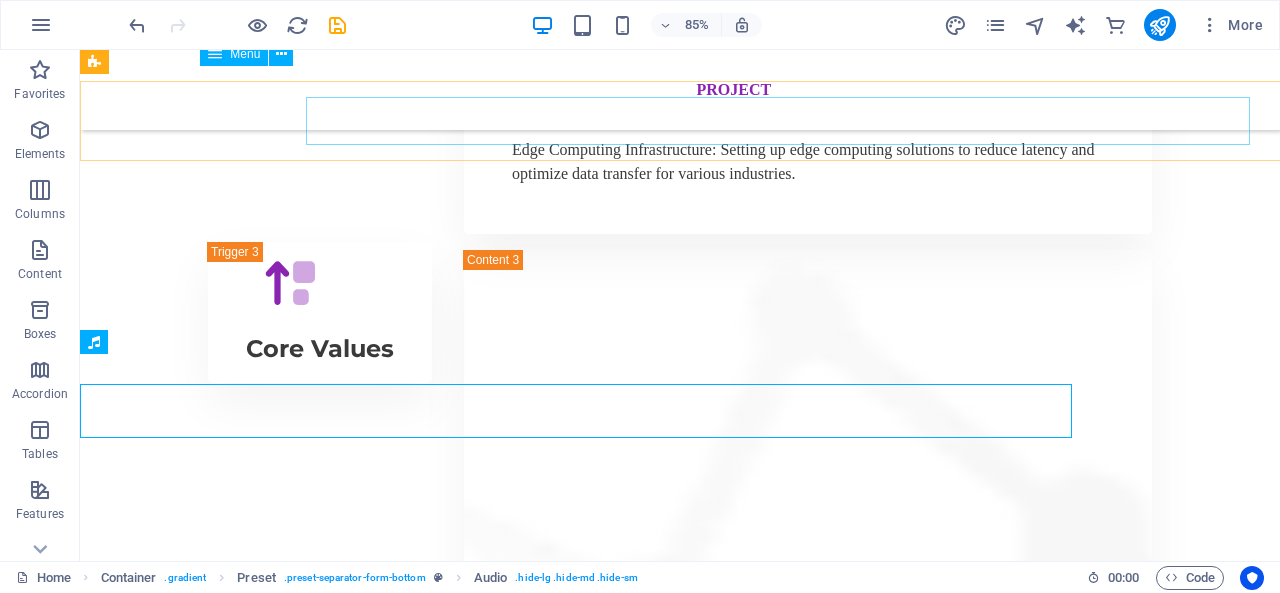 scroll, scrollTop: 4236, scrollLeft: 0, axis: vertical 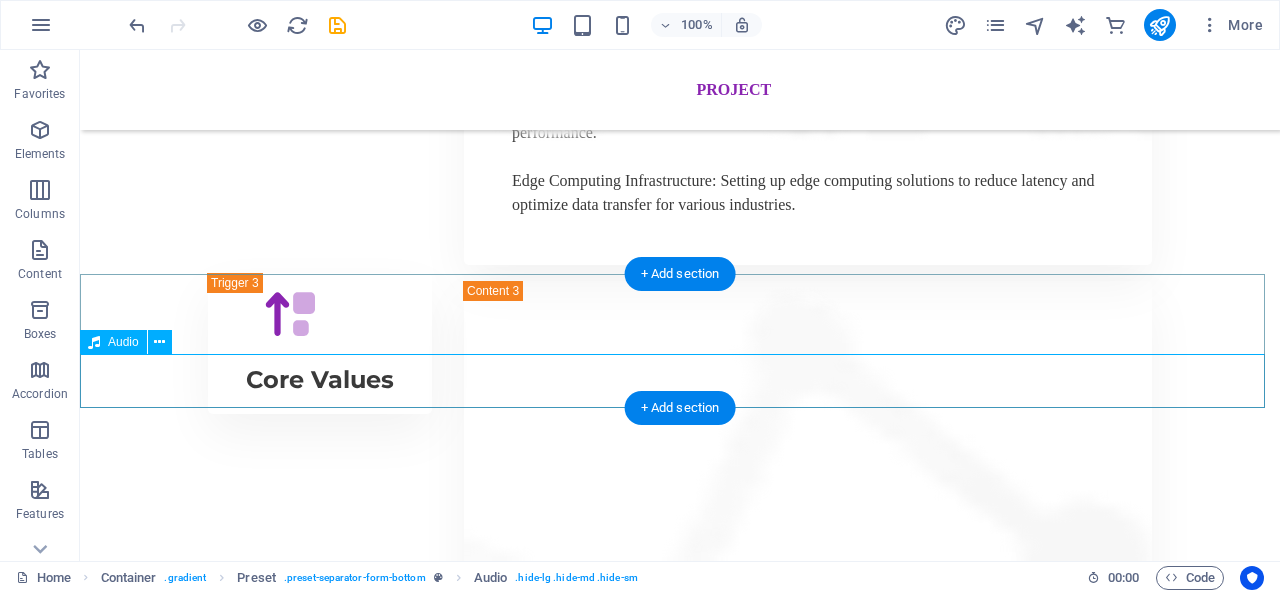click at bounding box center [680, 4220] 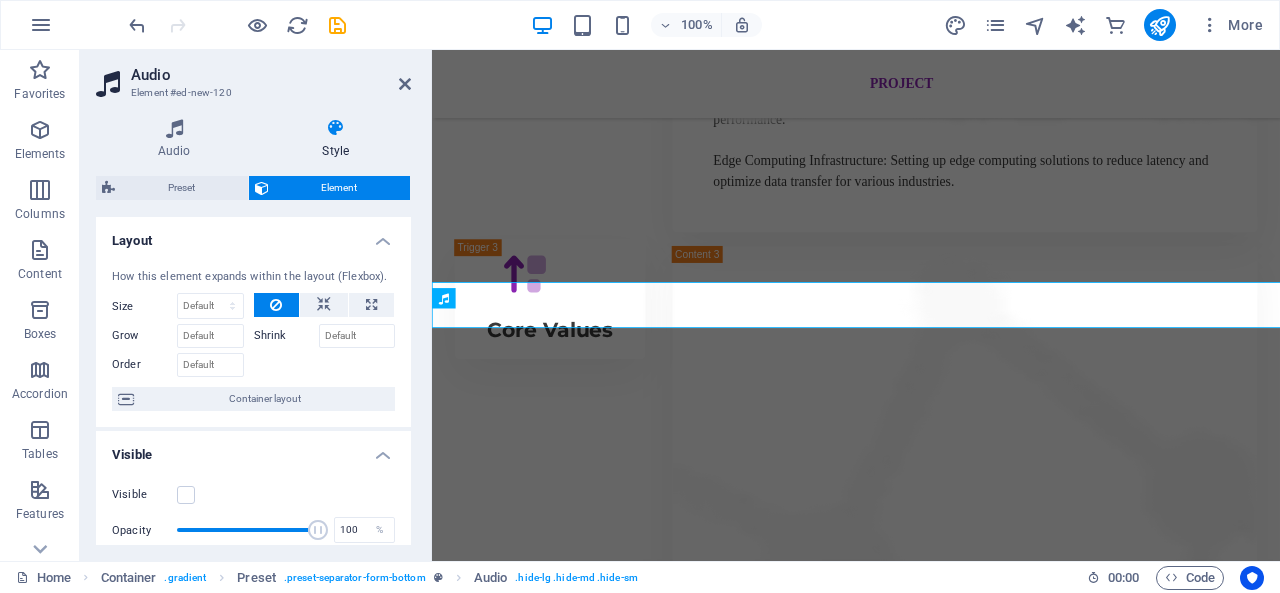scroll, scrollTop: 4267, scrollLeft: 0, axis: vertical 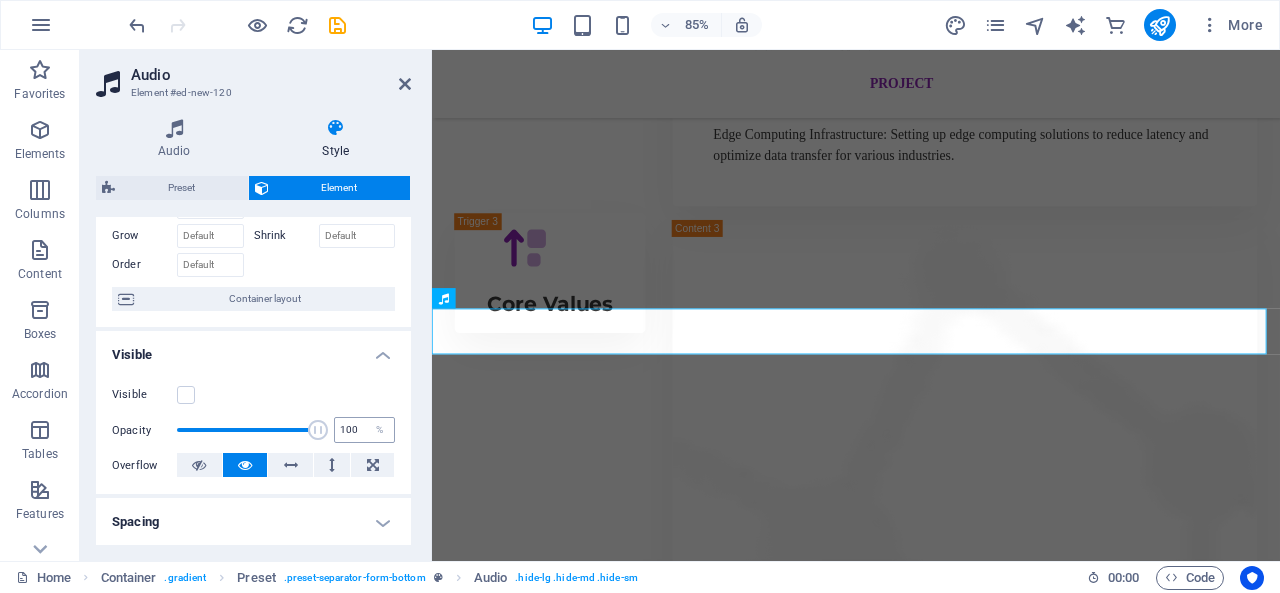 drag, startPoint x: 316, startPoint y: 425, endPoint x: 340, endPoint y: 435, distance: 26 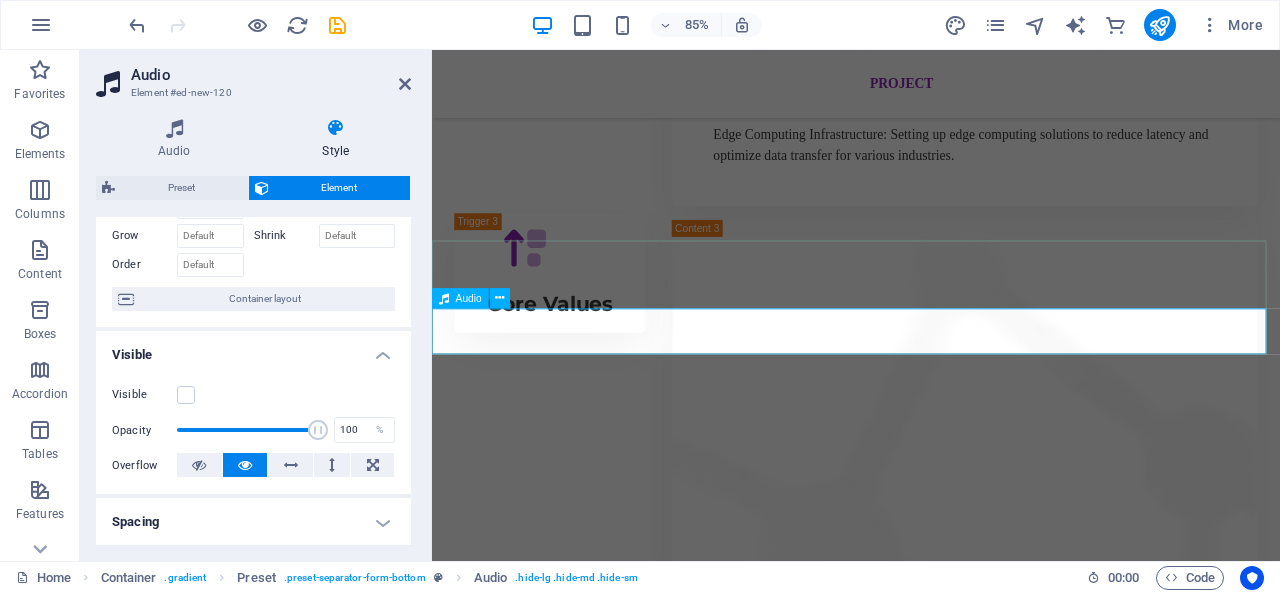 click at bounding box center (931, 4189) 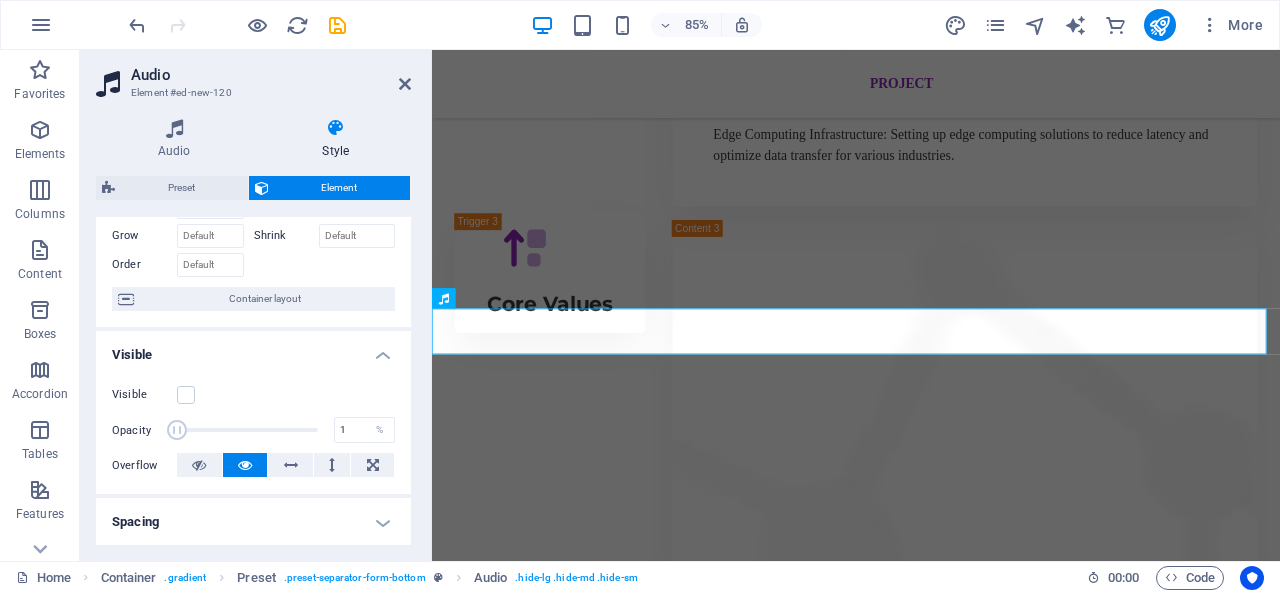 drag, startPoint x: 310, startPoint y: 431, endPoint x: 174, endPoint y: 431, distance: 136 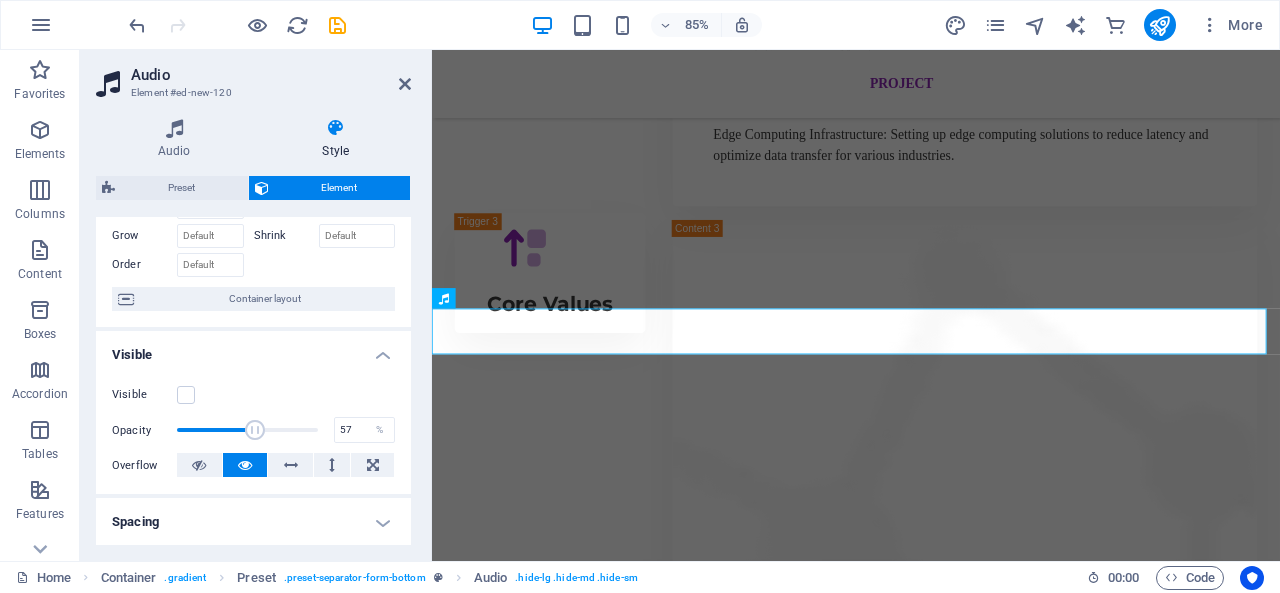 drag, startPoint x: 179, startPoint y: 427, endPoint x: 254, endPoint y: 437, distance: 75.66373 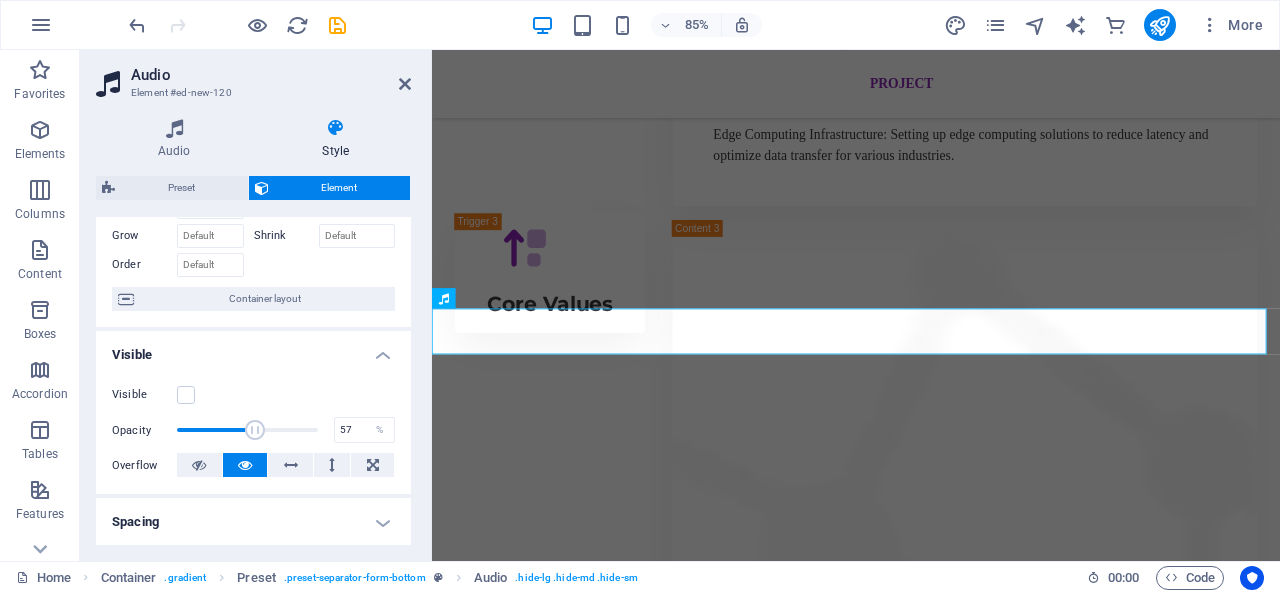 click at bounding box center [255, 430] 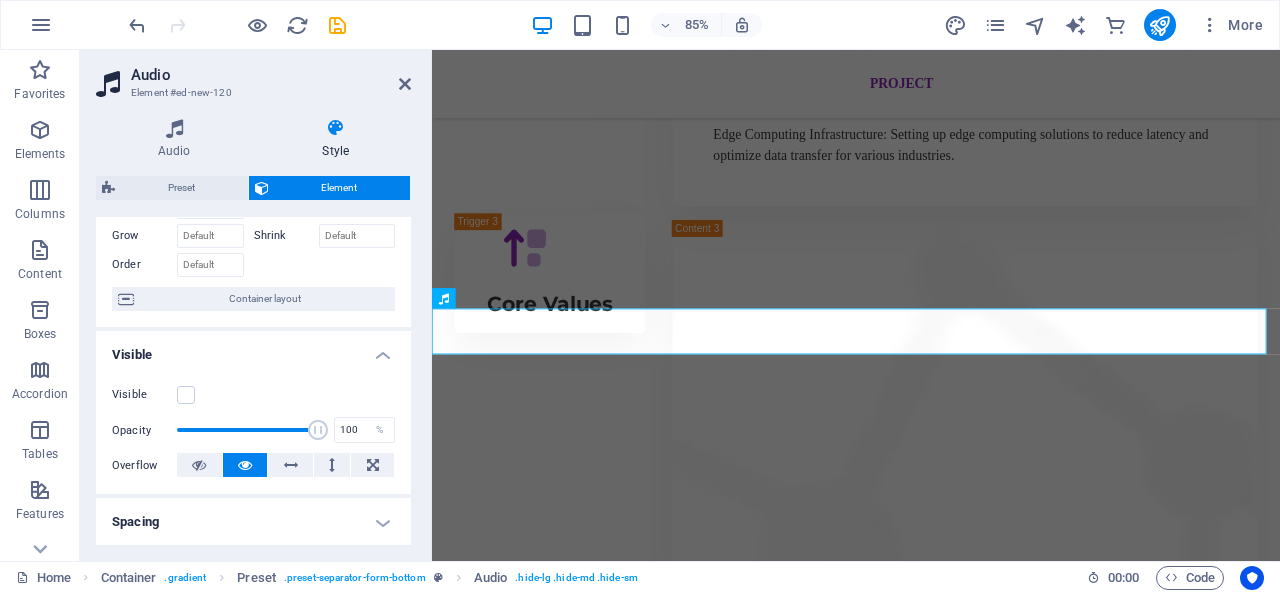 drag, startPoint x: 255, startPoint y: 428, endPoint x: 326, endPoint y: 428, distance: 71 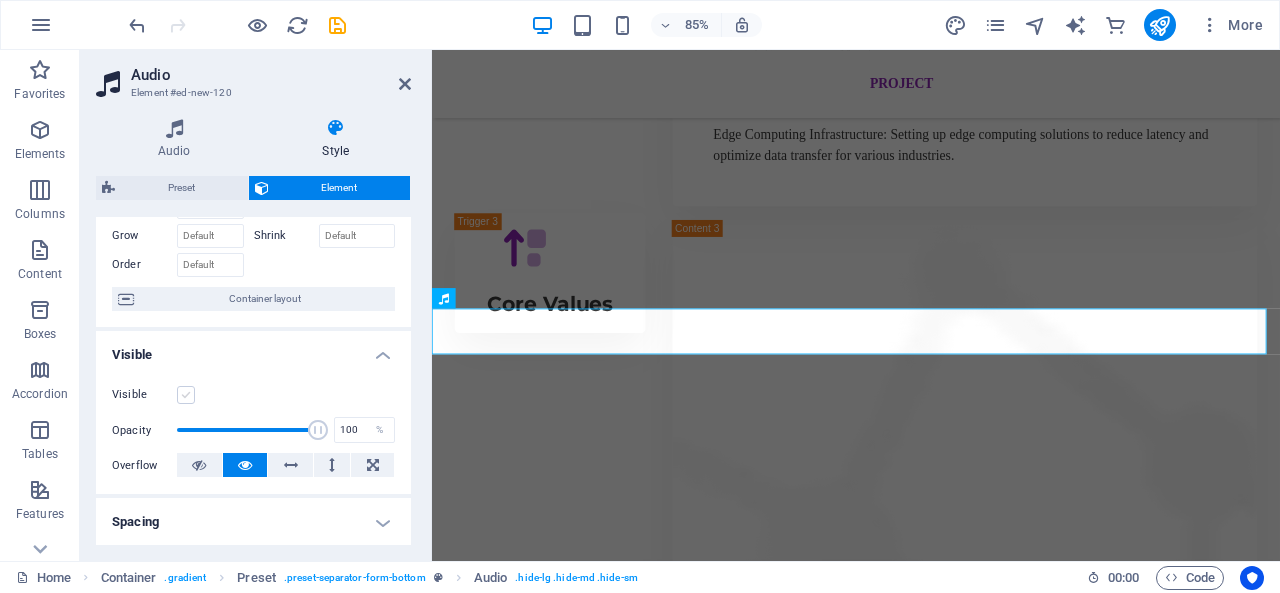 click at bounding box center [186, 395] 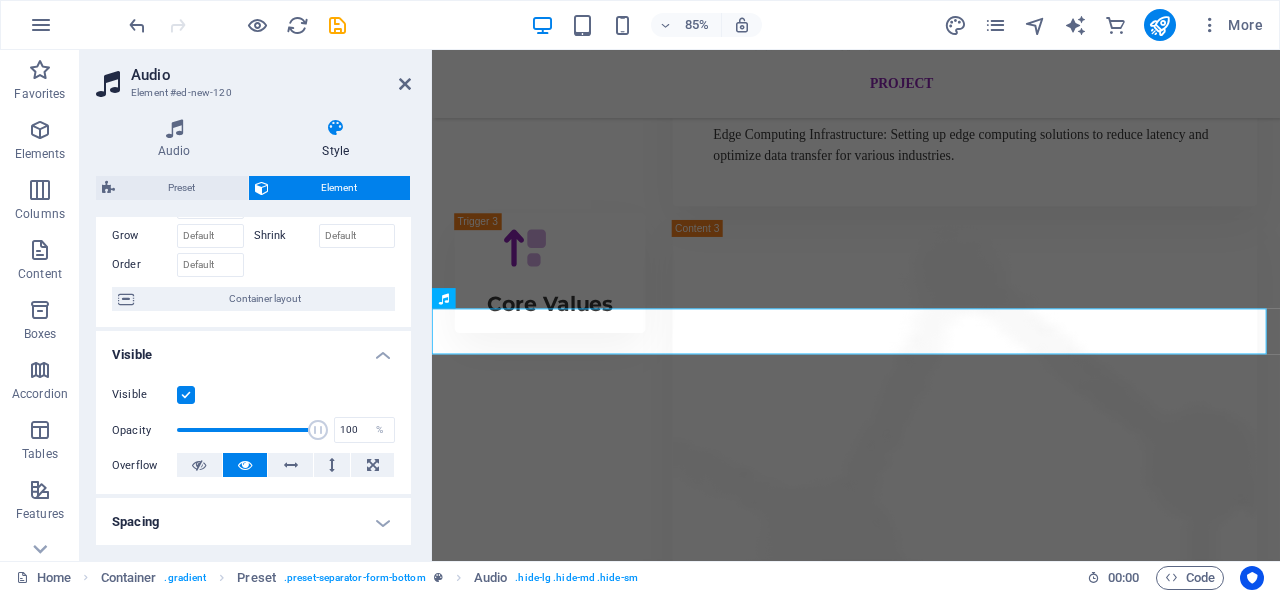 click at bounding box center [186, 395] 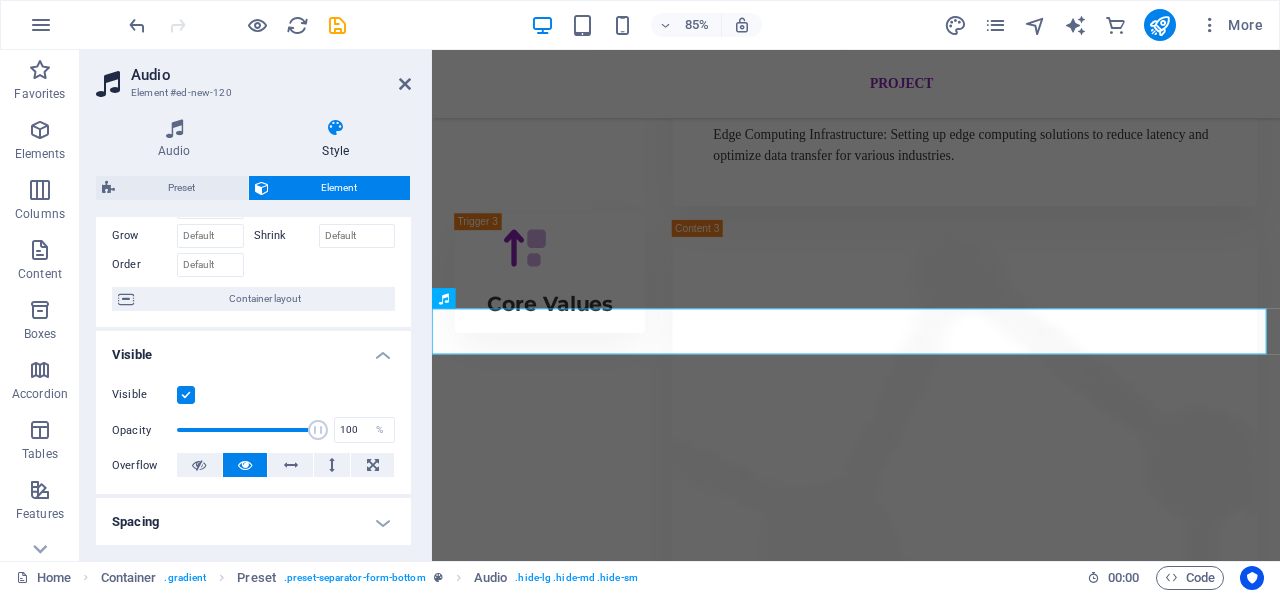 click on "Visible" at bounding box center [0, 0] 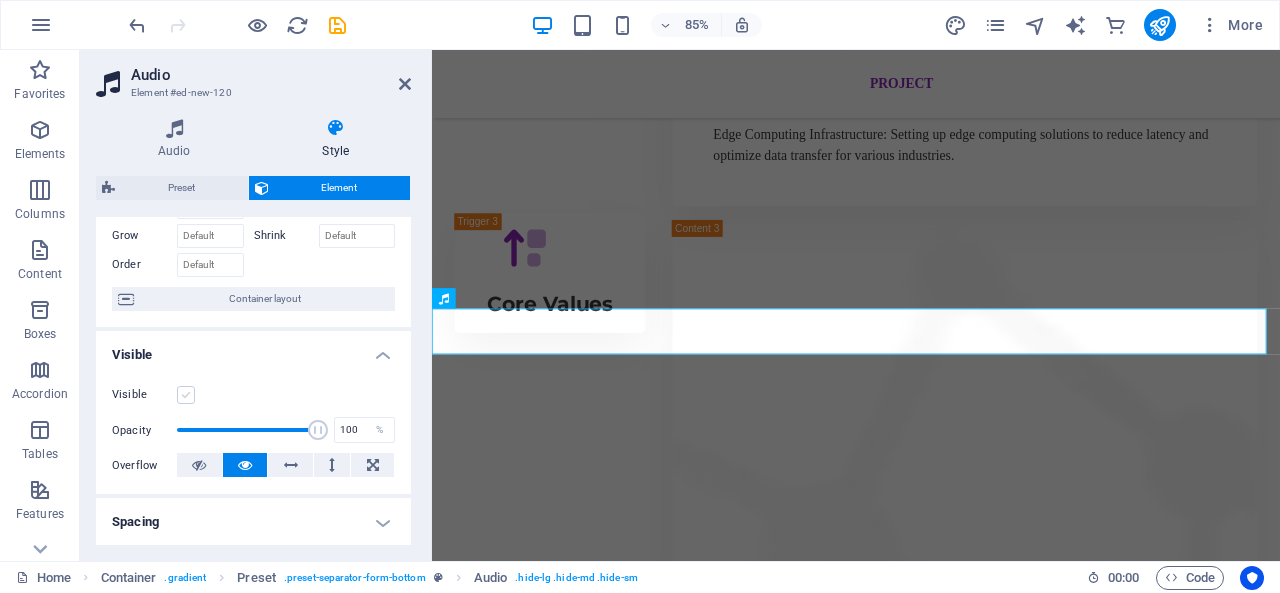 click at bounding box center (186, 395) 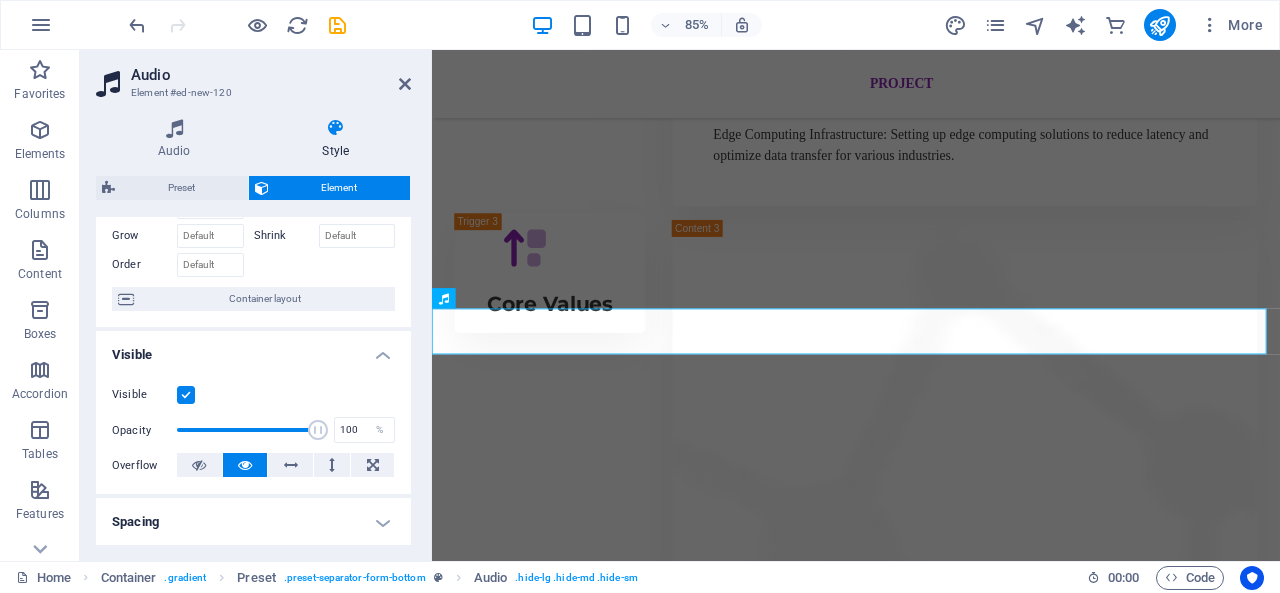 click at bounding box center (186, 395) 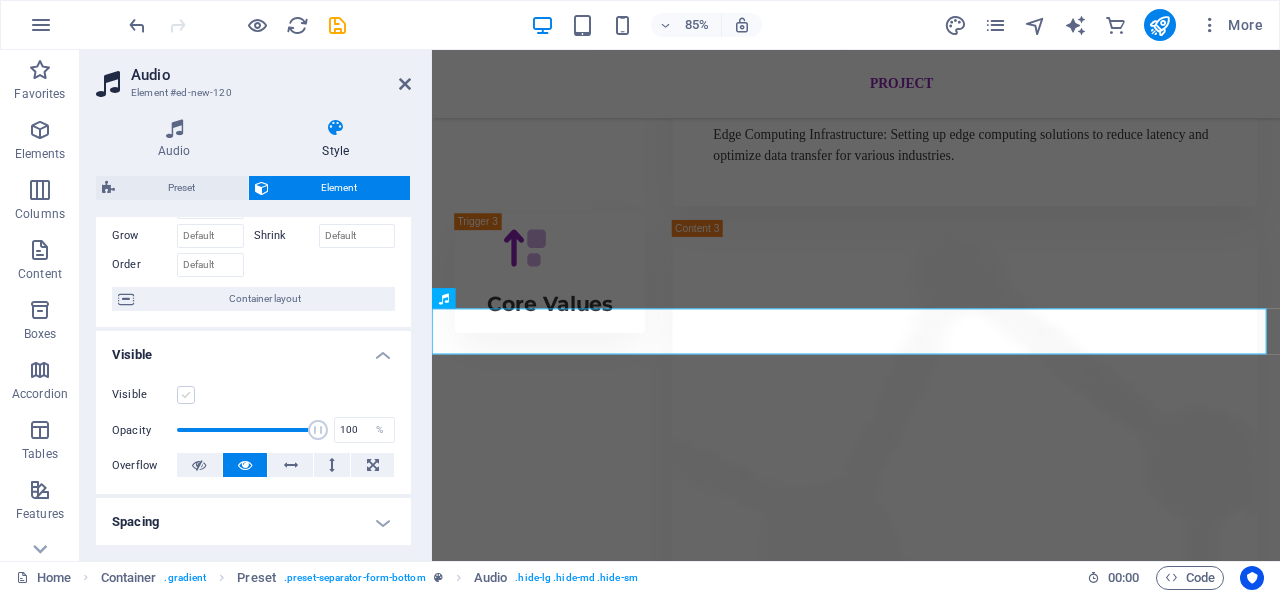 click at bounding box center (186, 395) 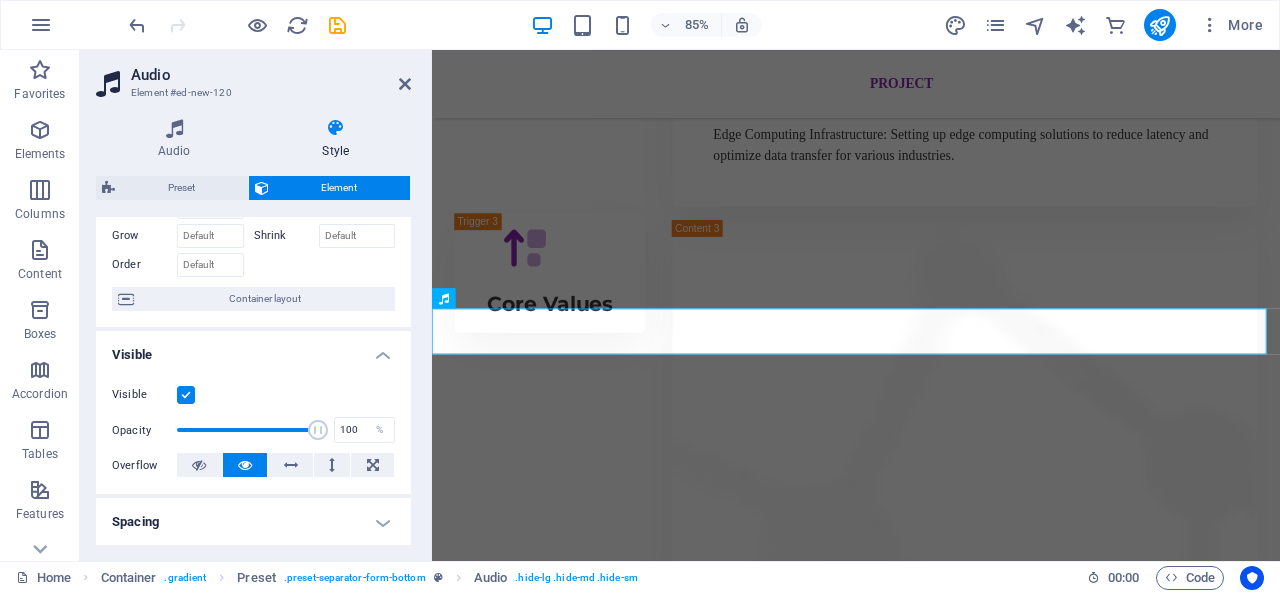 click at bounding box center (186, 395) 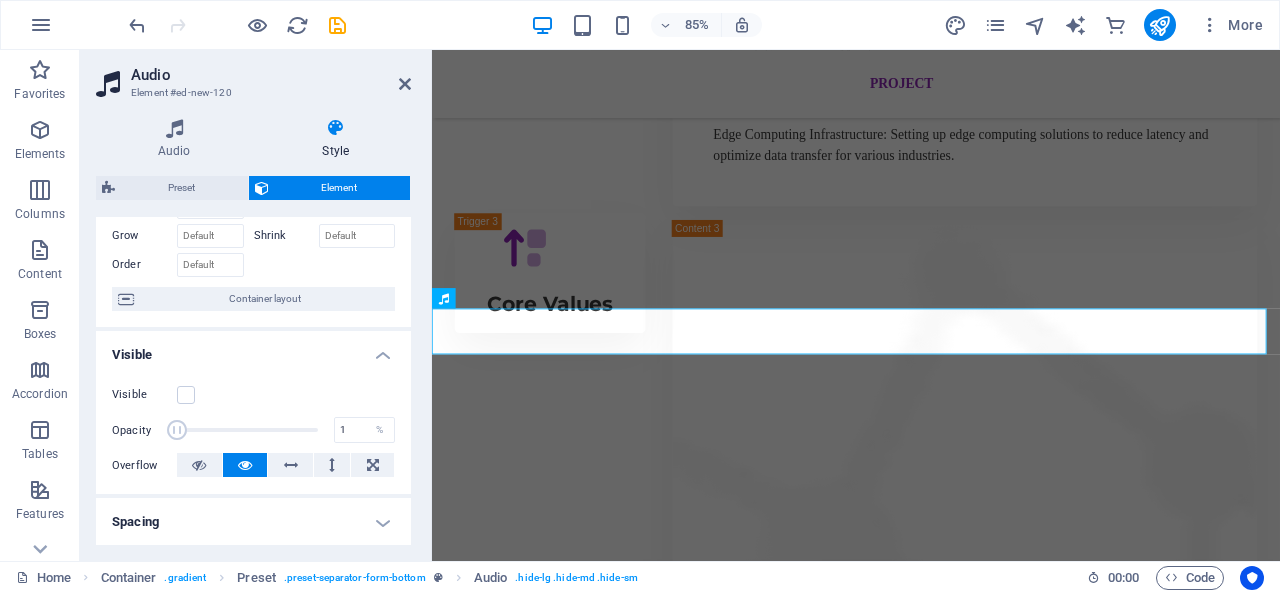drag, startPoint x: 319, startPoint y: 435, endPoint x: 135, endPoint y: 417, distance: 184.87834 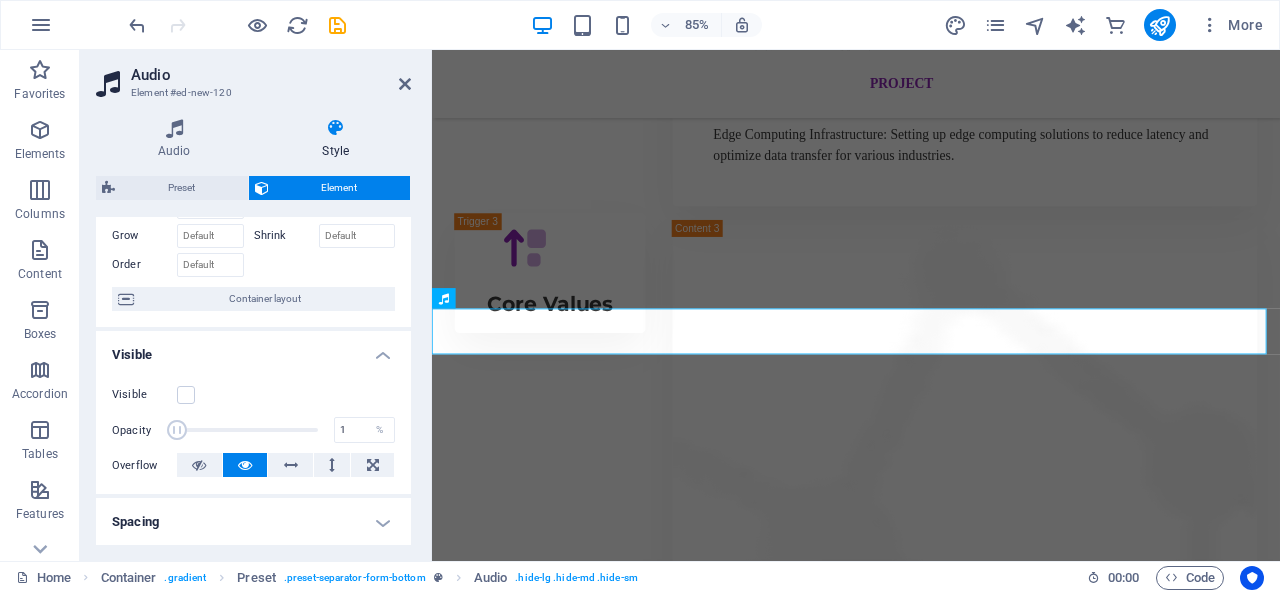 click on "Opacity 1 %" at bounding box center (253, 430) 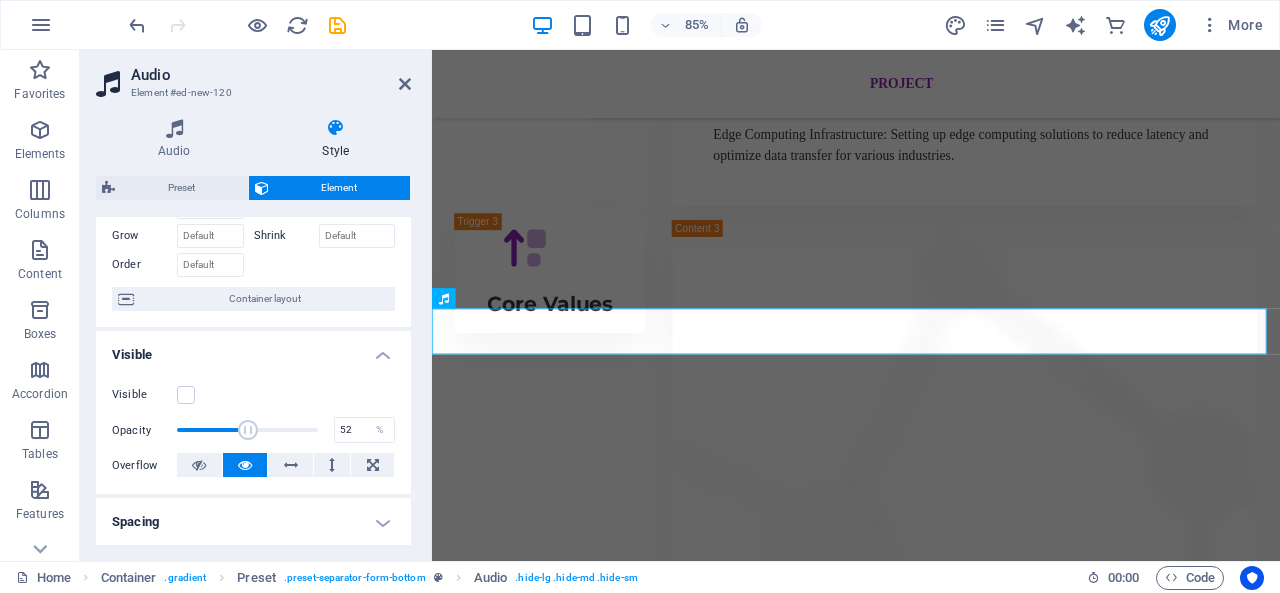 drag, startPoint x: 180, startPoint y: 424, endPoint x: 248, endPoint y: 431, distance: 68.359344 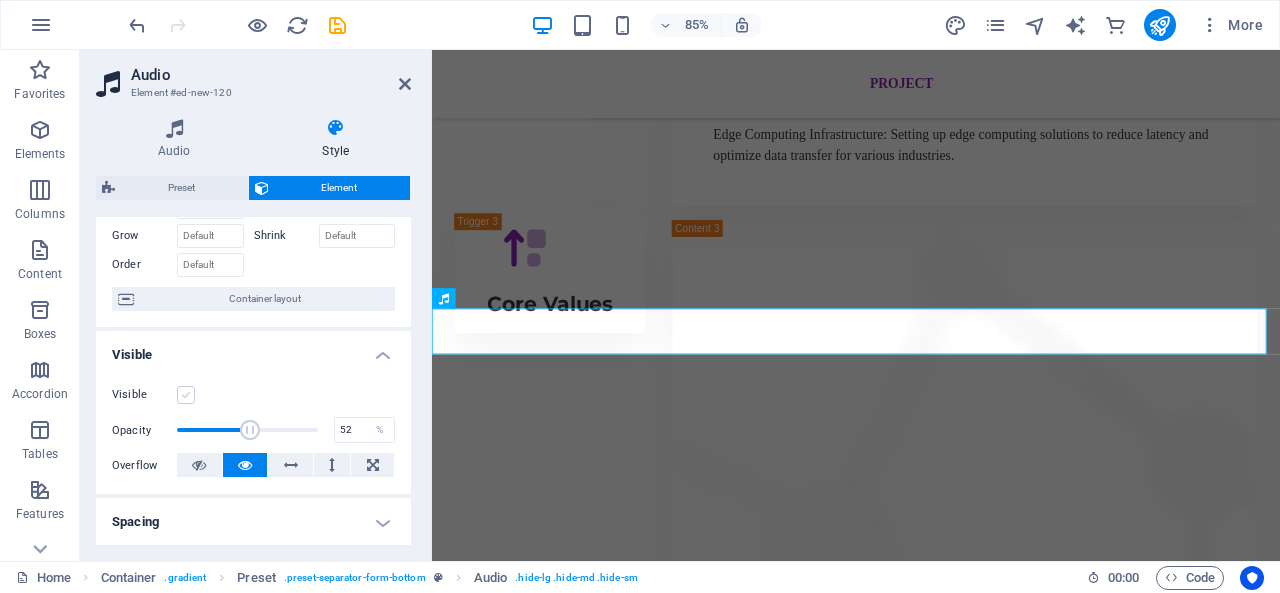 click at bounding box center [186, 395] 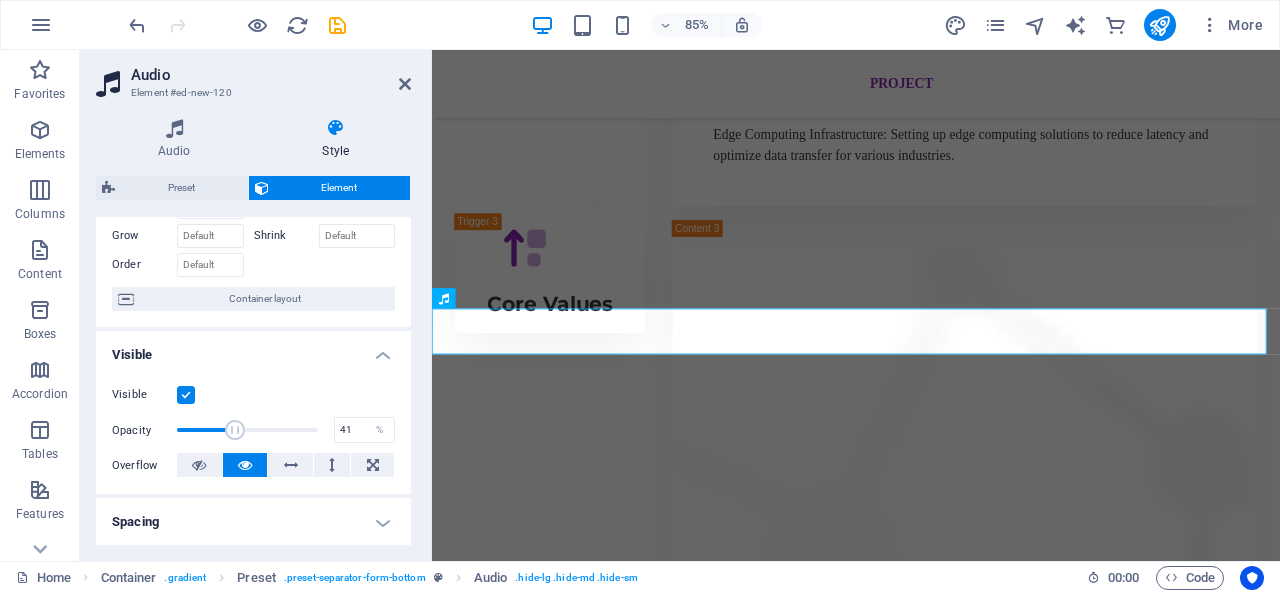 type on "40" 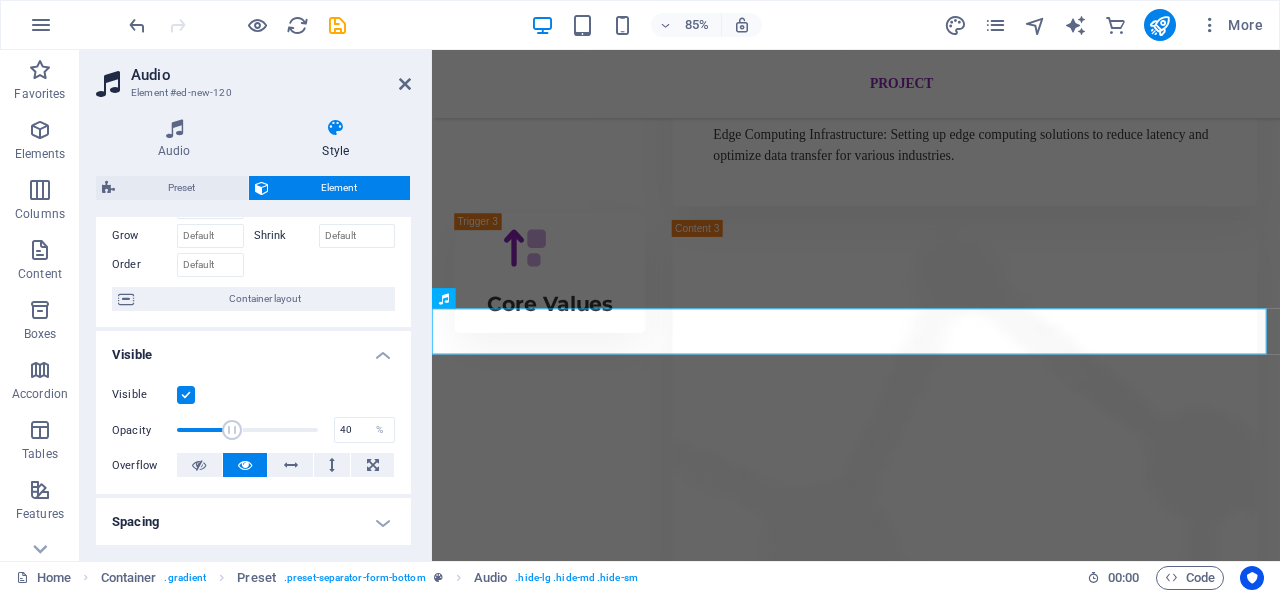 drag, startPoint x: 242, startPoint y: 430, endPoint x: 231, endPoint y: 431, distance: 11.045361 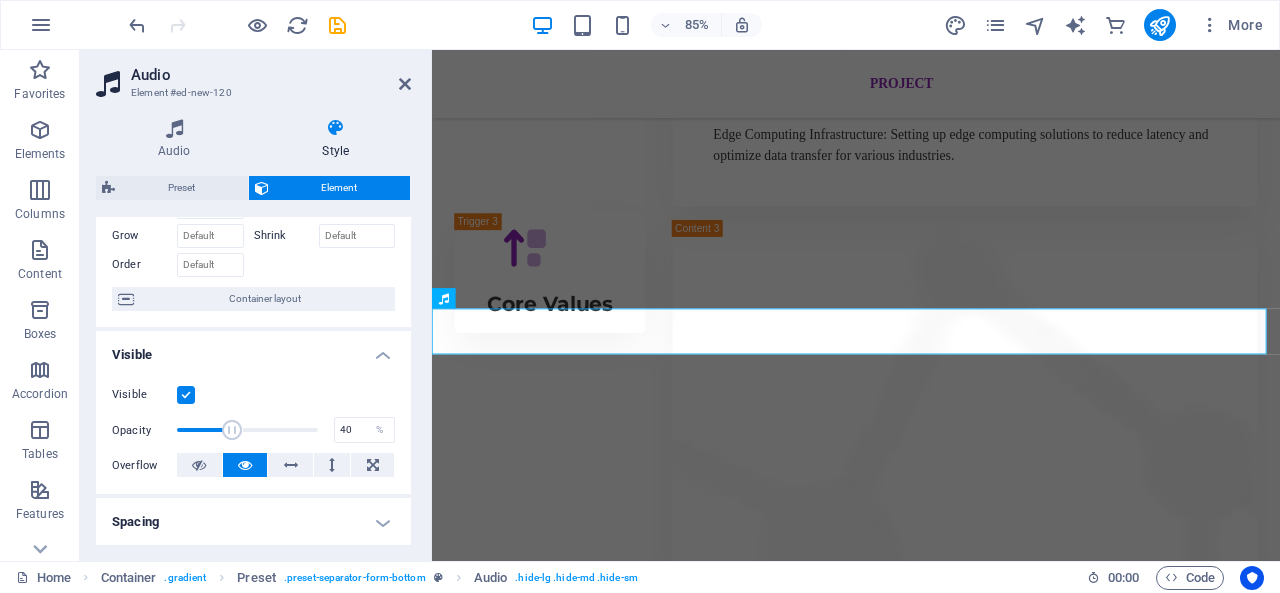 click at bounding box center (233, 430) 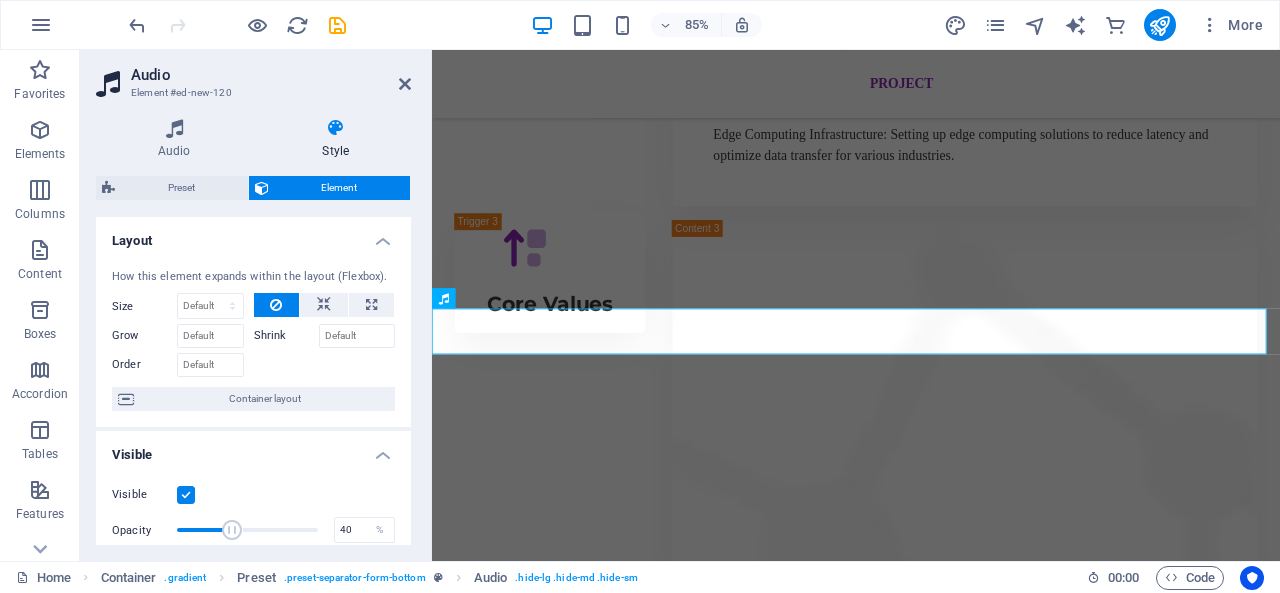 scroll, scrollTop: 200, scrollLeft: 0, axis: vertical 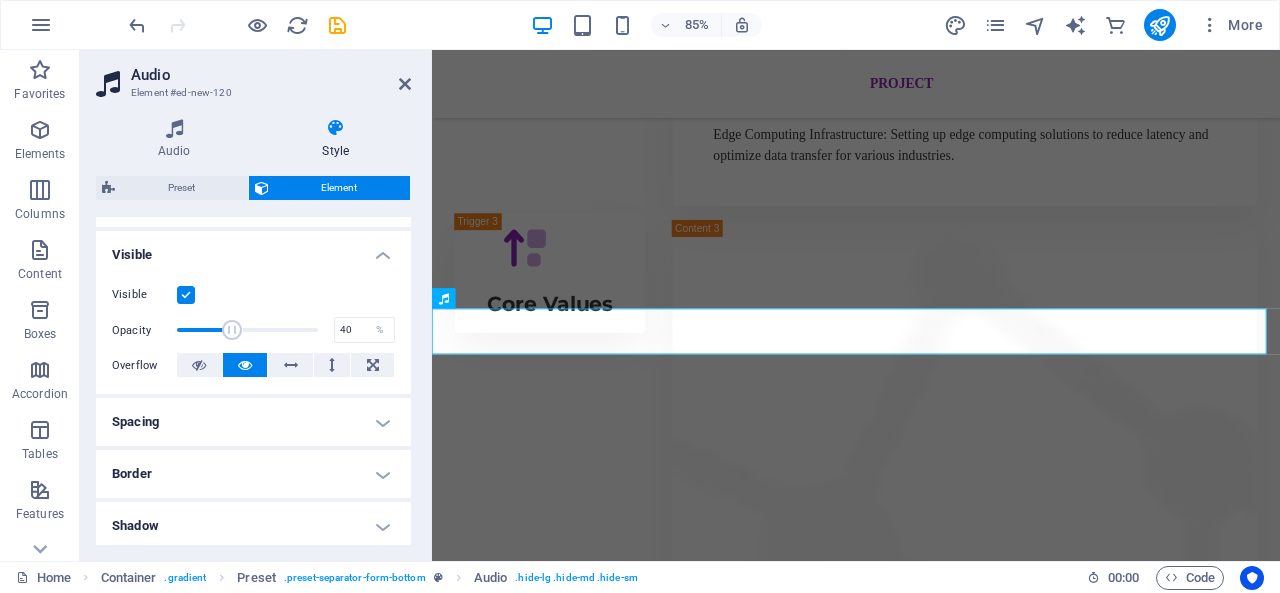 click on "Spacing" at bounding box center (253, 422) 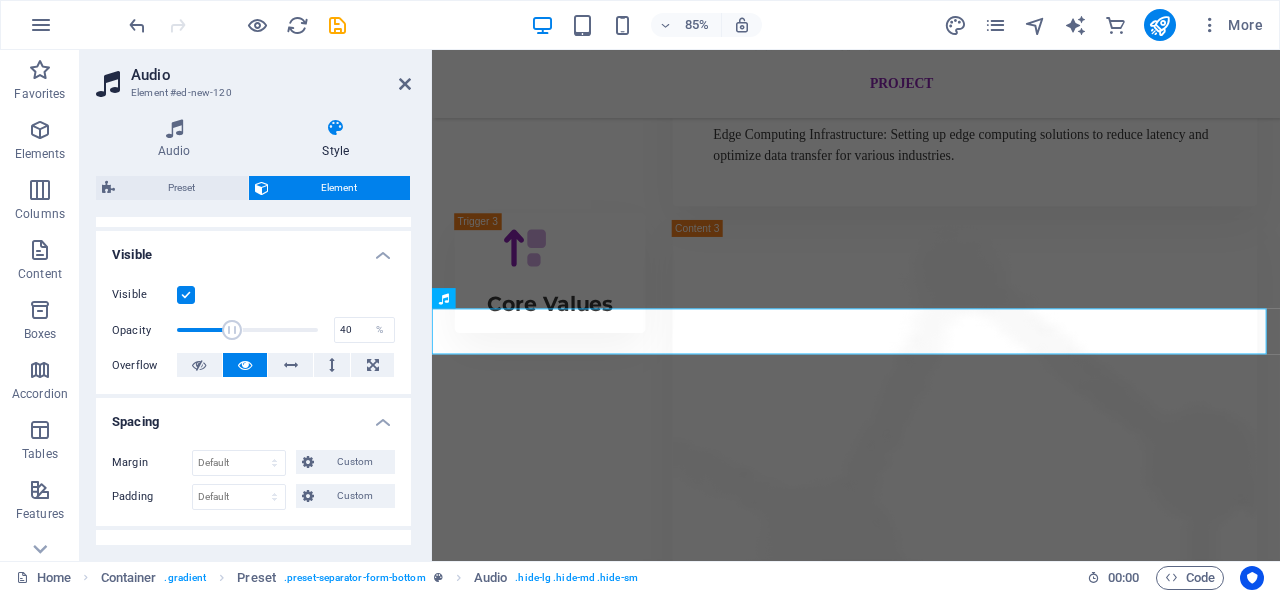 click on "Spacing" at bounding box center (253, 416) 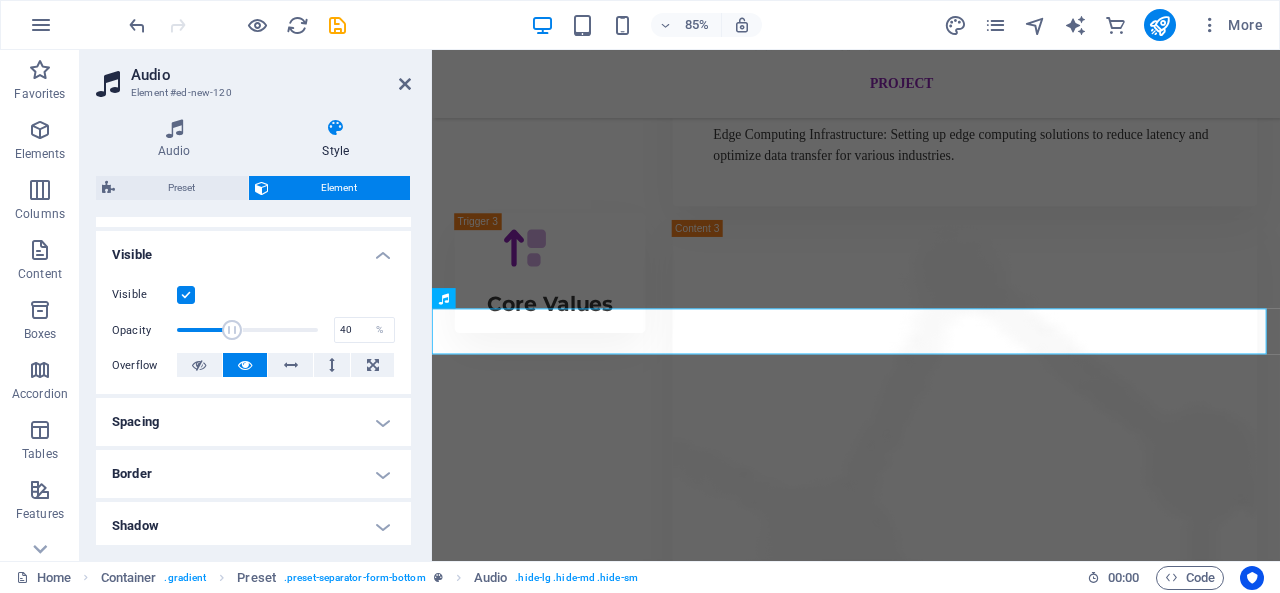 click on "Spacing" at bounding box center [253, 422] 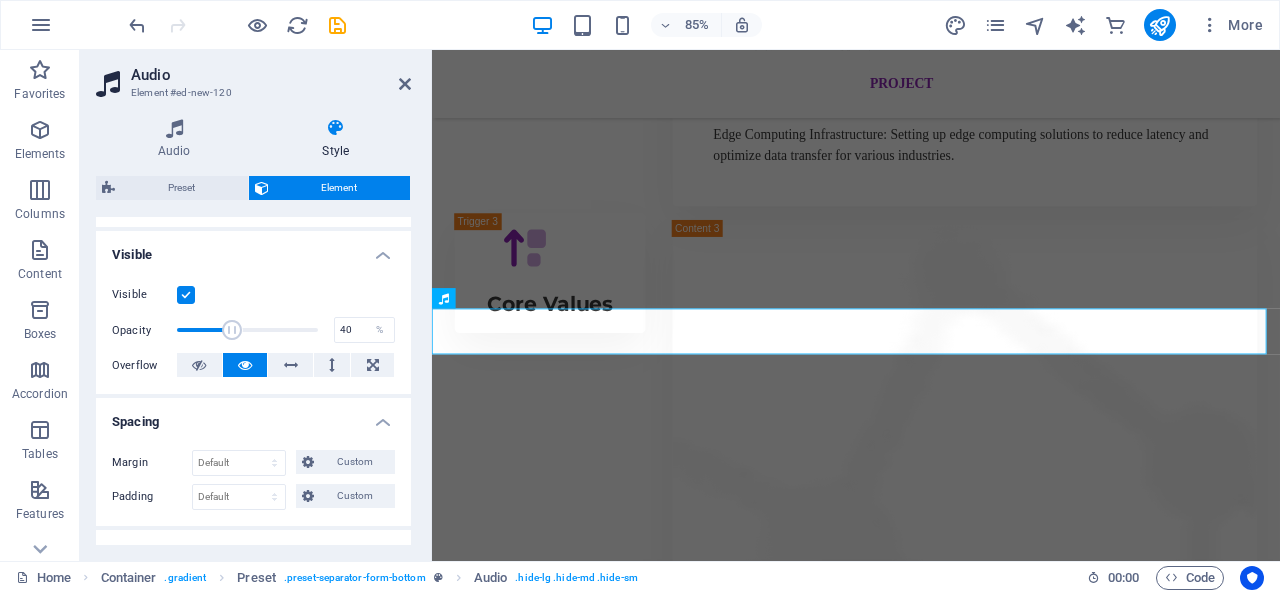 click on "Spacing" at bounding box center [253, 416] 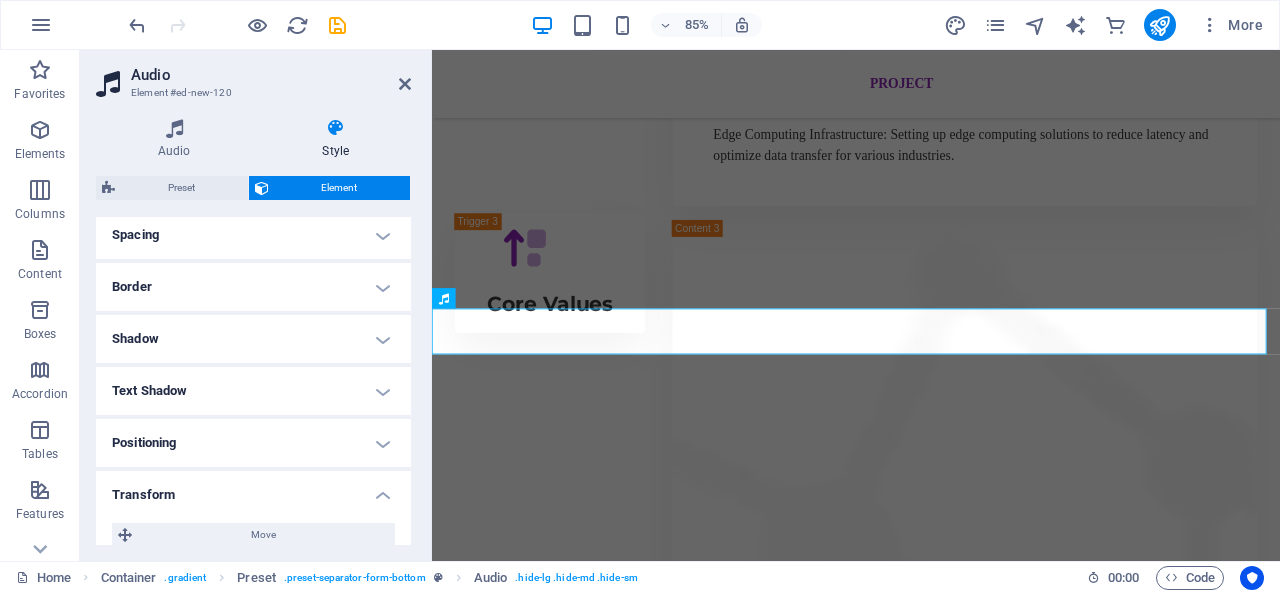 scroll, scrollTop: 400, scrollLeft: 0, axis: vertical 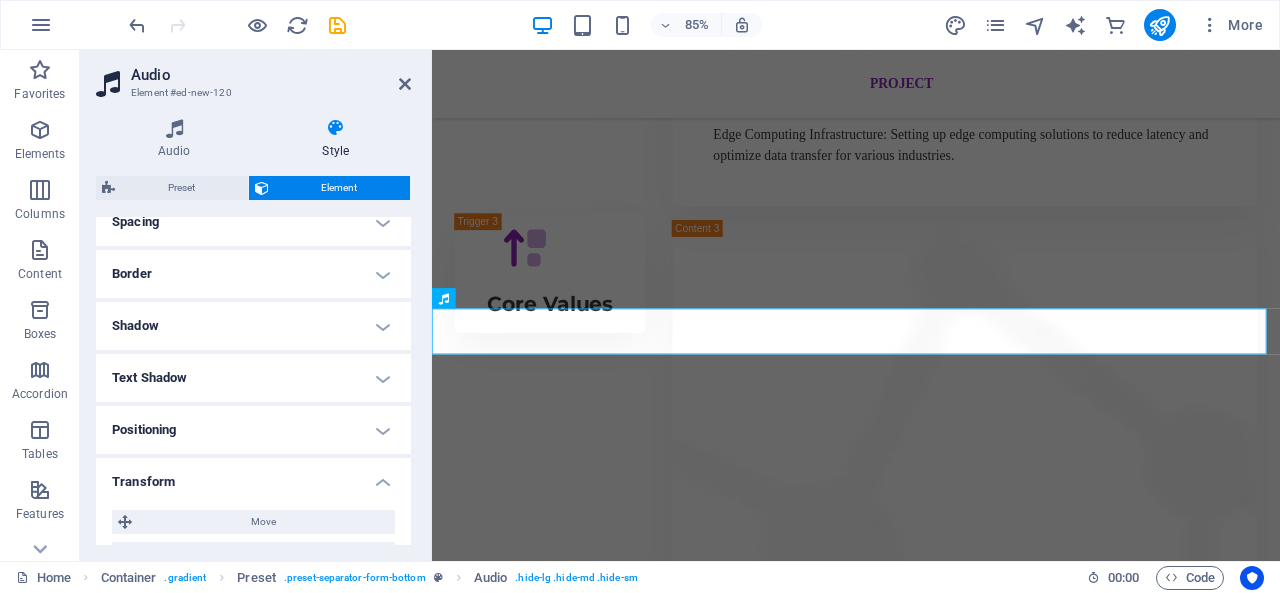 click on "Shadow" at bounding box center [253, 326] 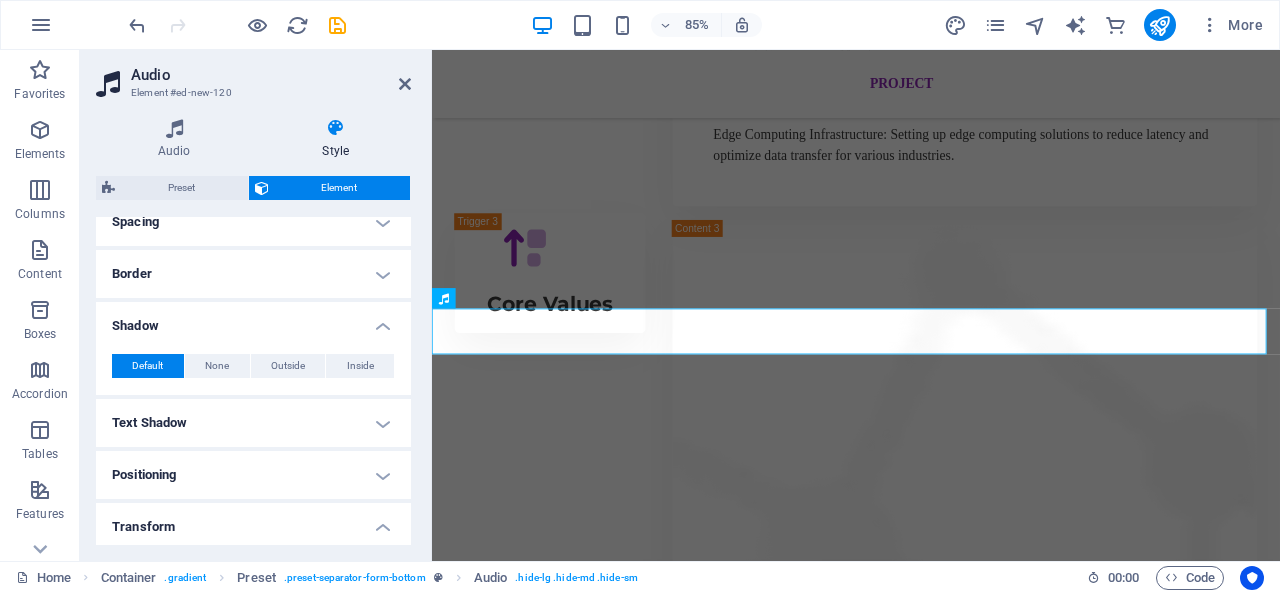 click on "Shadow" at bounding box center (253, 320) 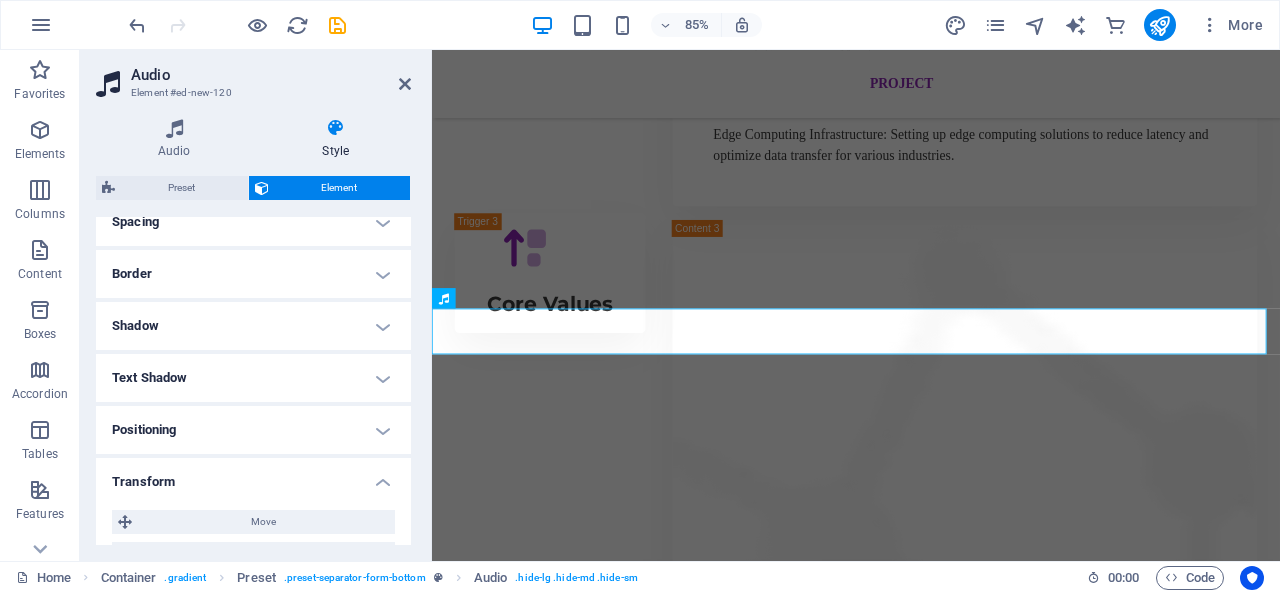 click on "Border" at bounding box center (253, 274) 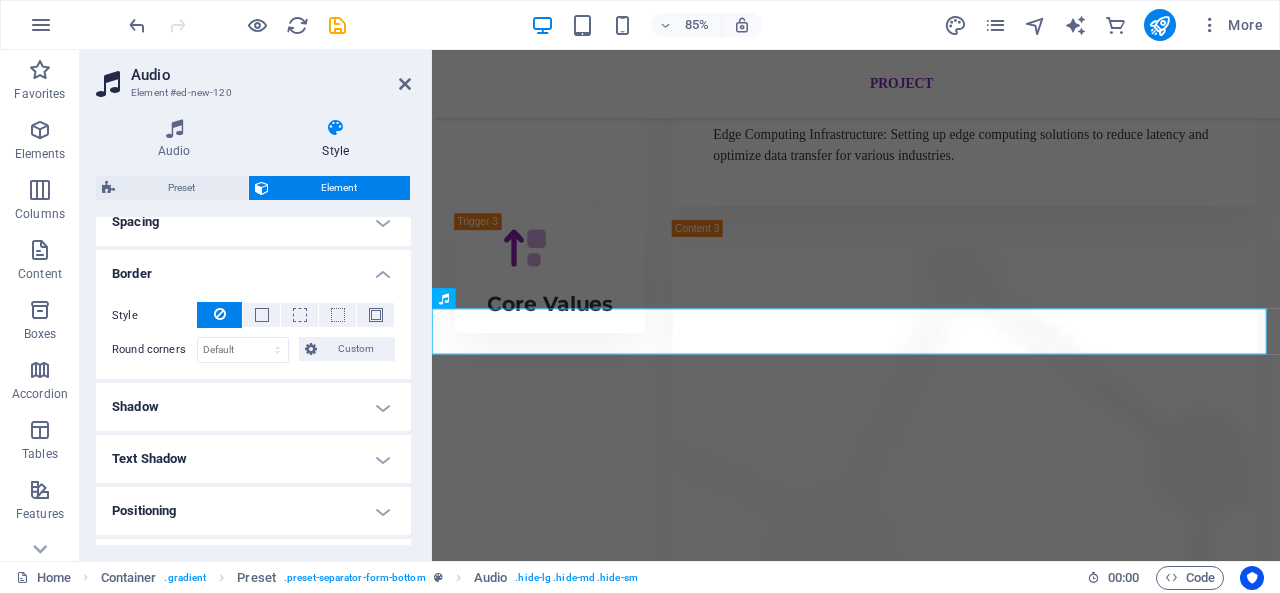click on "Border" at bounding box center [253, 268] 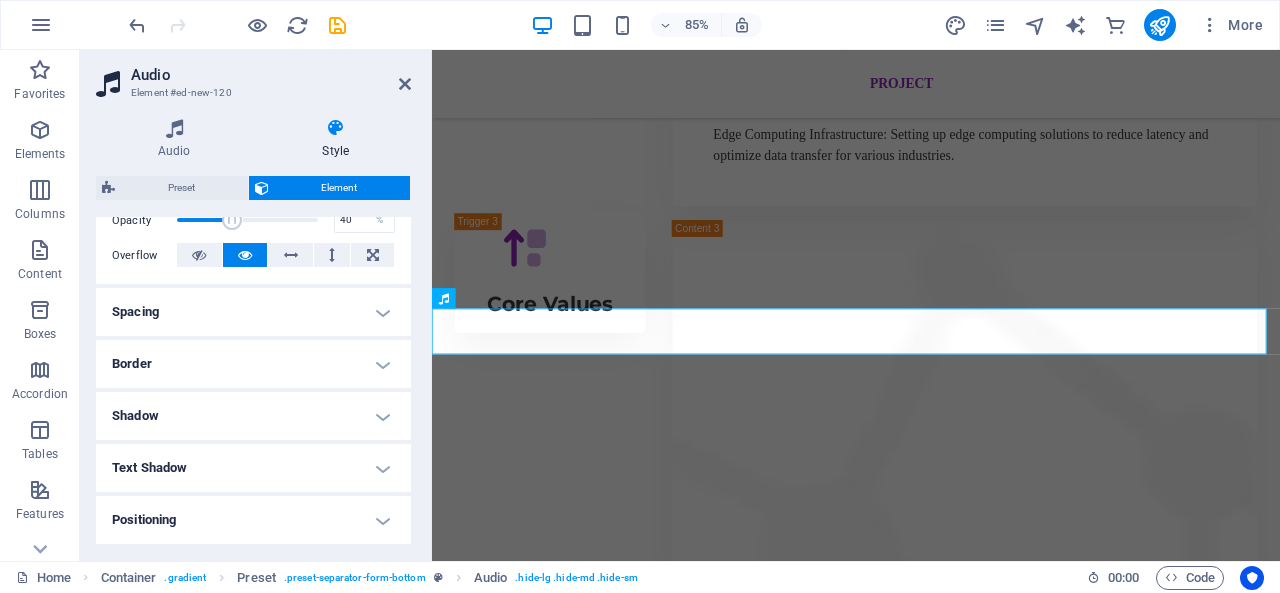 scroll, scrollTop: 300, scrollLeft: 0, axis: vertical 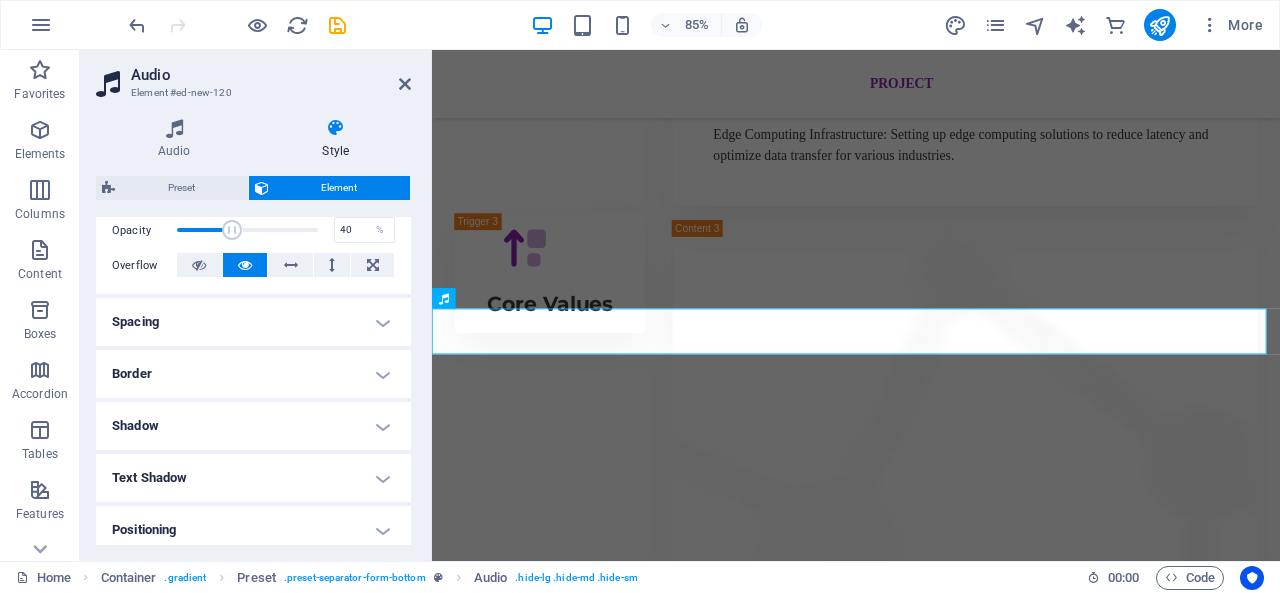 click on "Spacing" at bounding box center [253, 322] 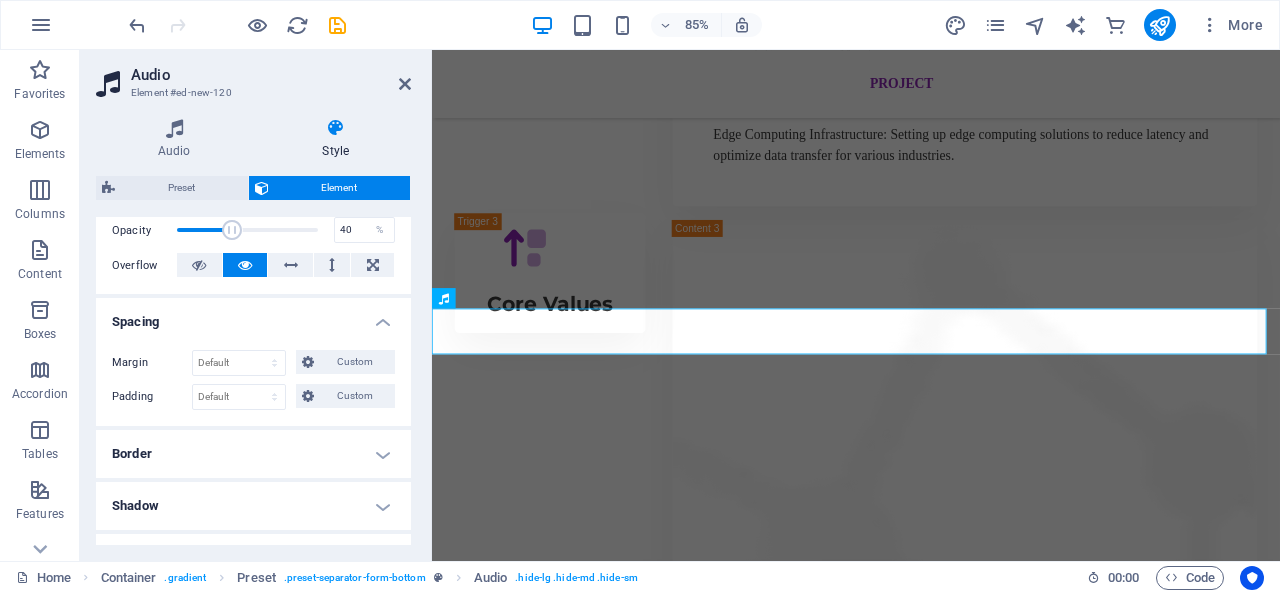 click on "Spacing" at bounding box center [253, 316] 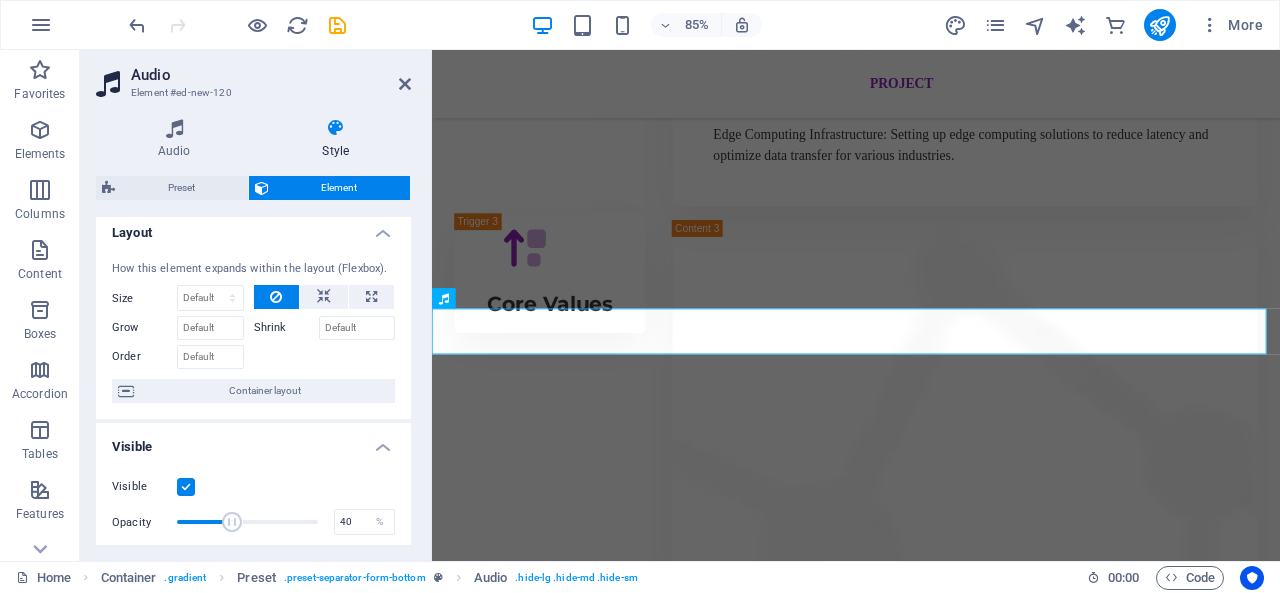 scroll, scrollTop: 0, scrollLeft: 0, axis: both 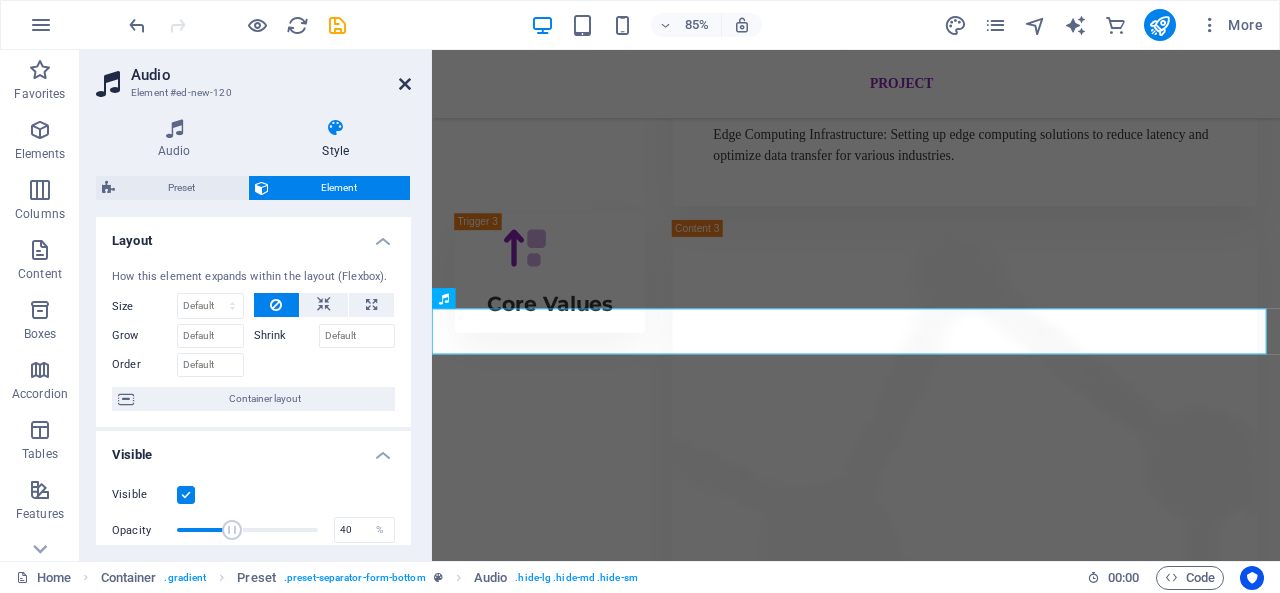 click at bounding box center [405, 84] 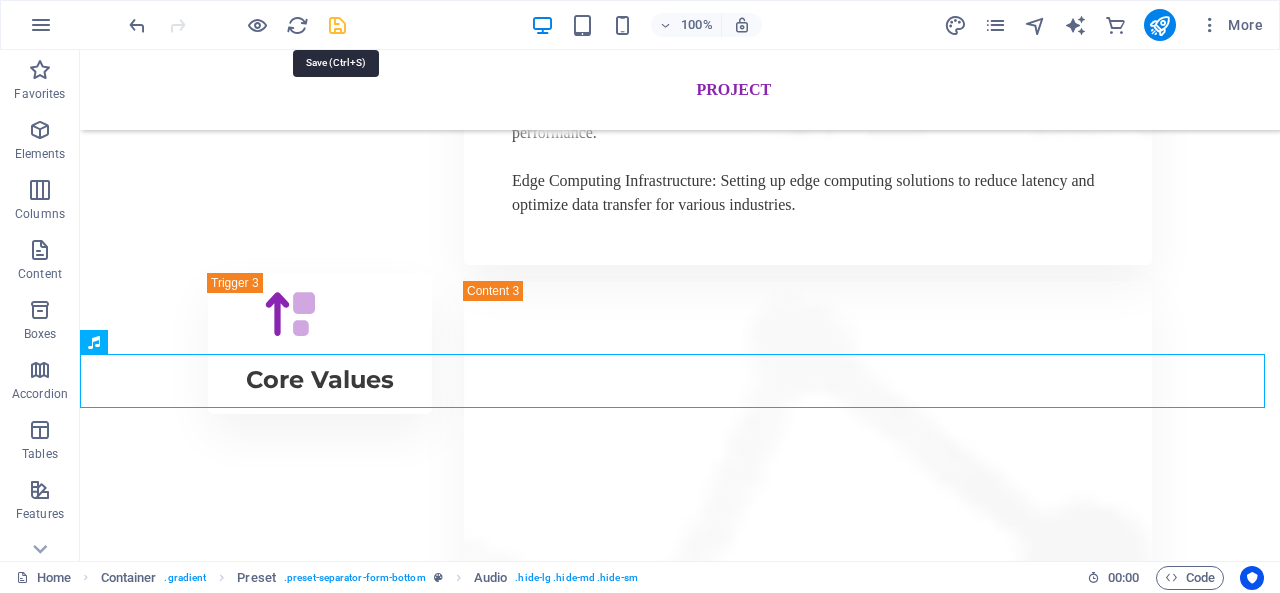 click at bounding box center [337, 25] 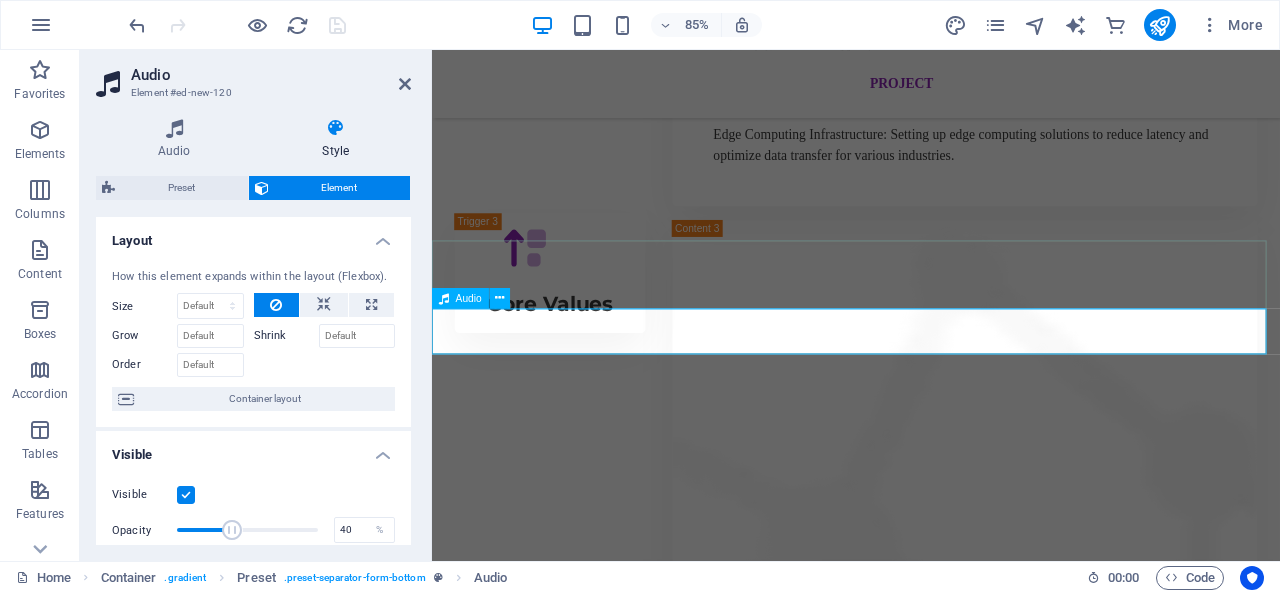 click at bounding box center (931, 4189) 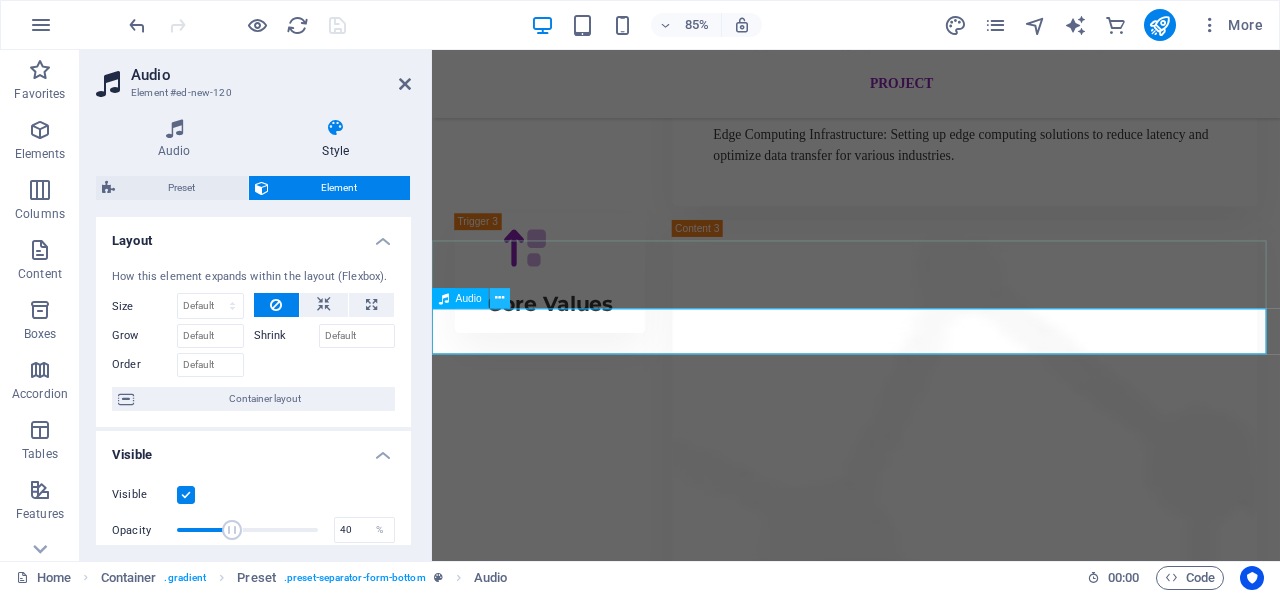 click at bounding box center [499, 298] 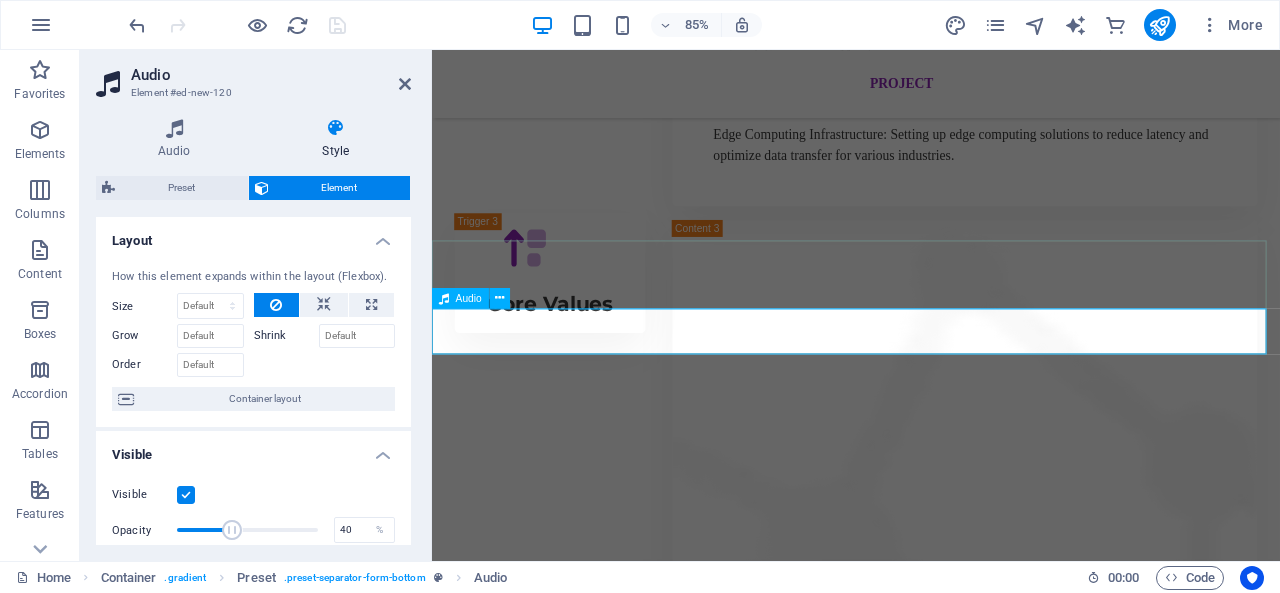 click at bounding box center [931, 4189] 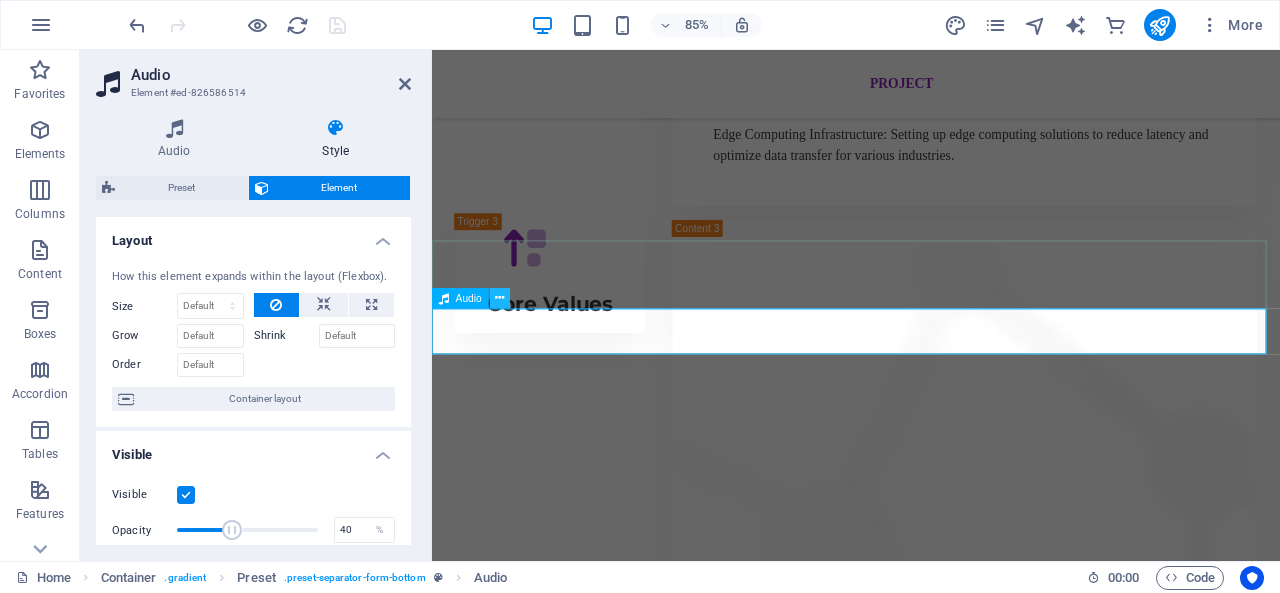 click at bounding box center [499, 298] 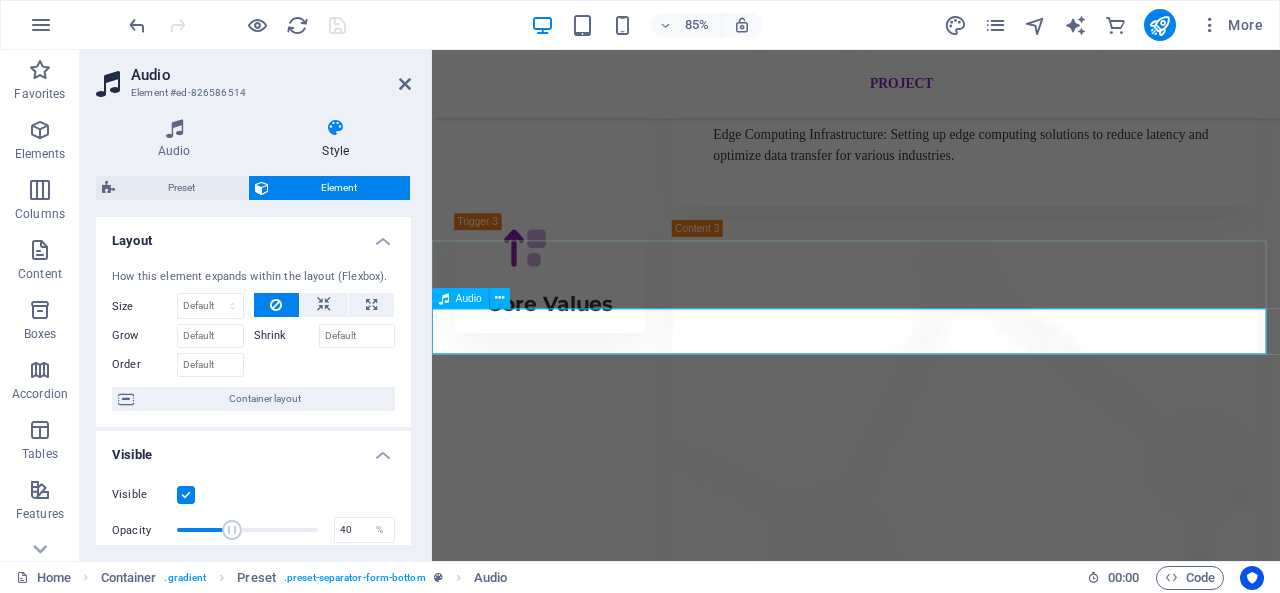 click at bounding box center (931, 4189) 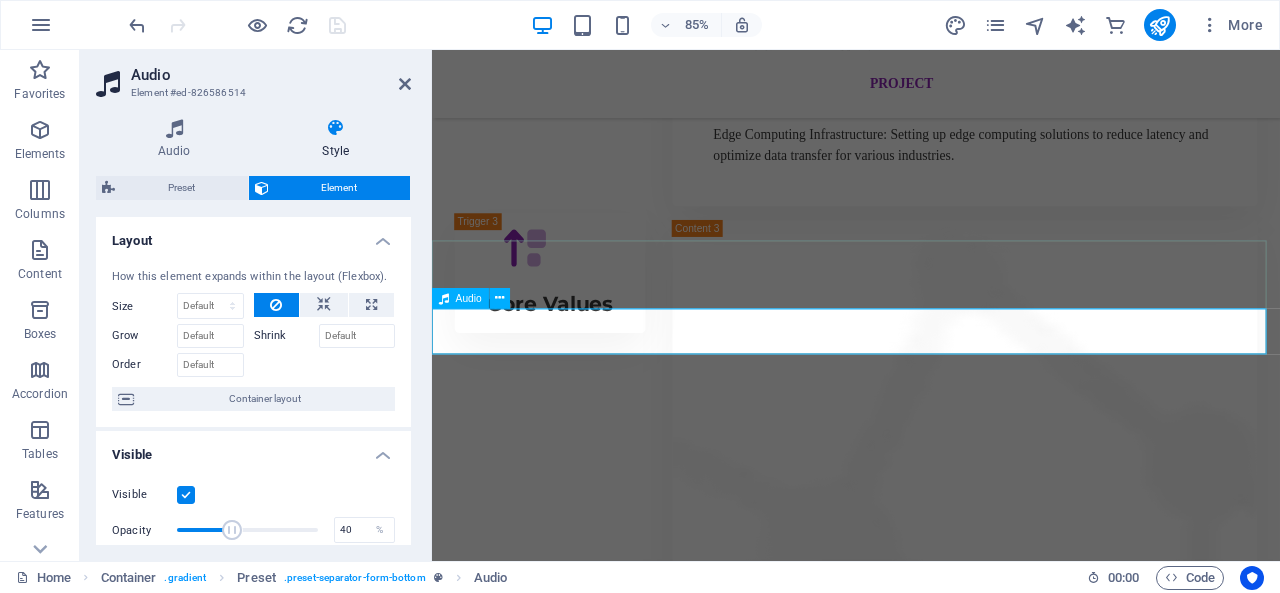 click at bounding box center [931, 4189] 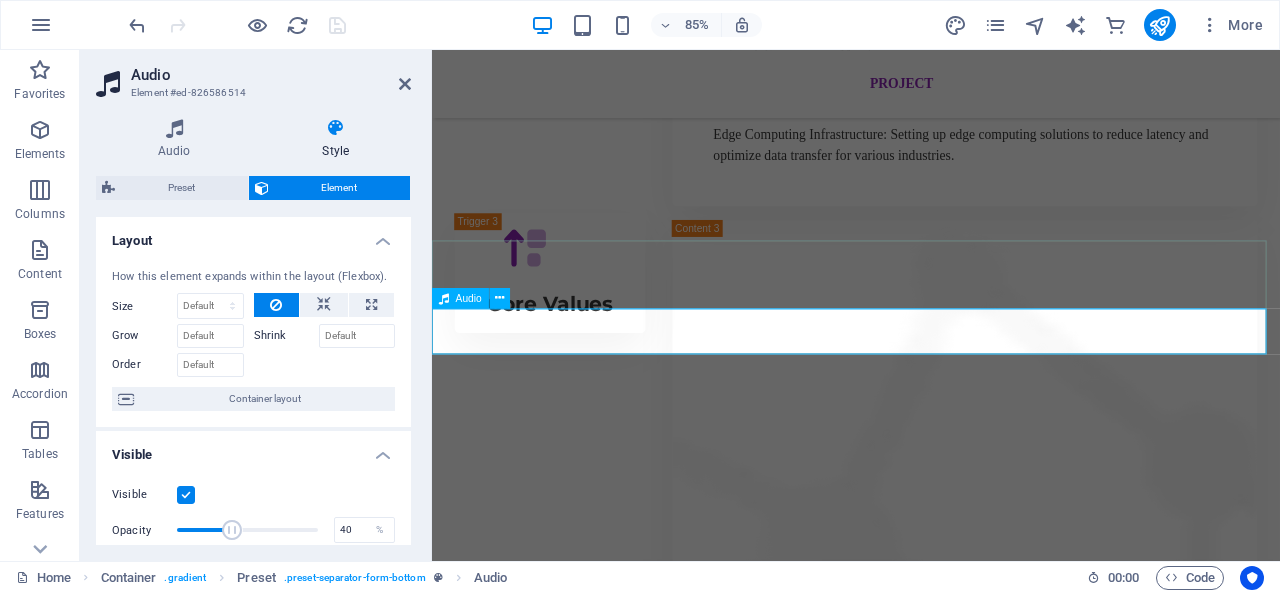 click at bounding box center (931, 4189) 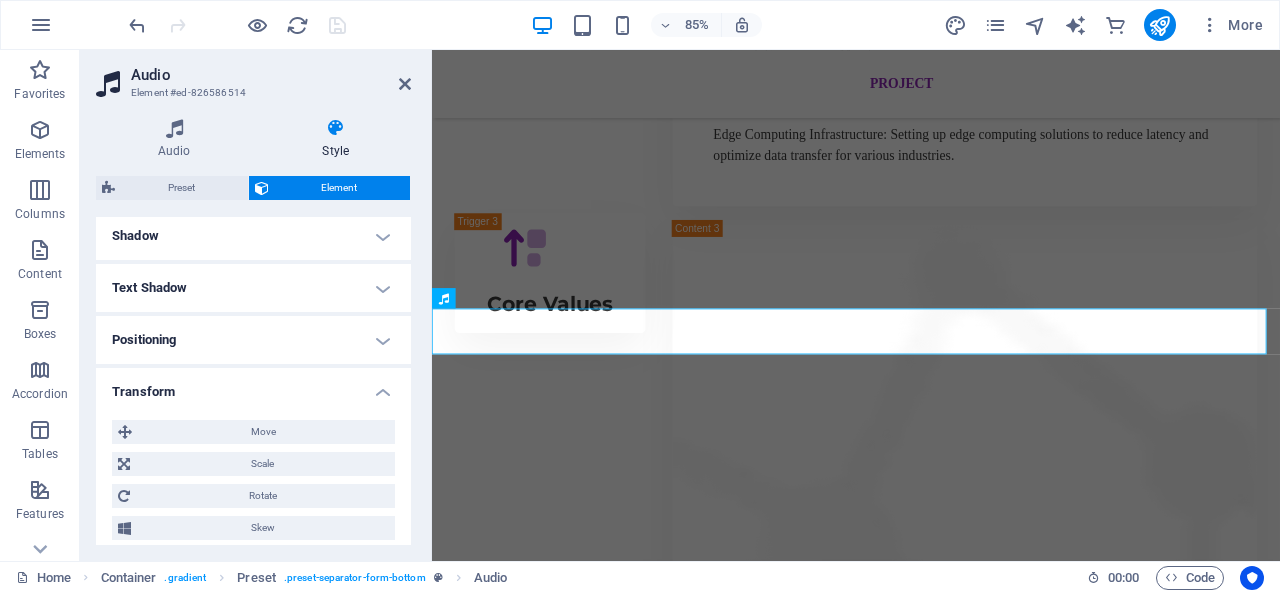 scroll, scrollTop: 500, scrollLeft: 0, axis: vertical 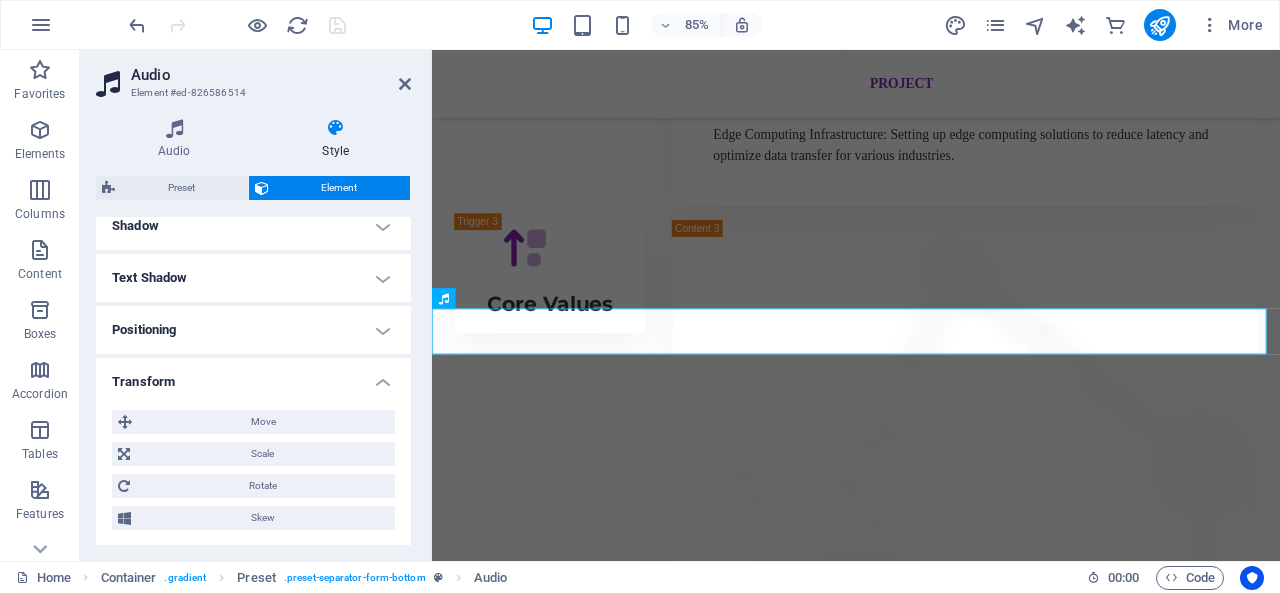 click on "Transform" at bounding box center (253, 376) 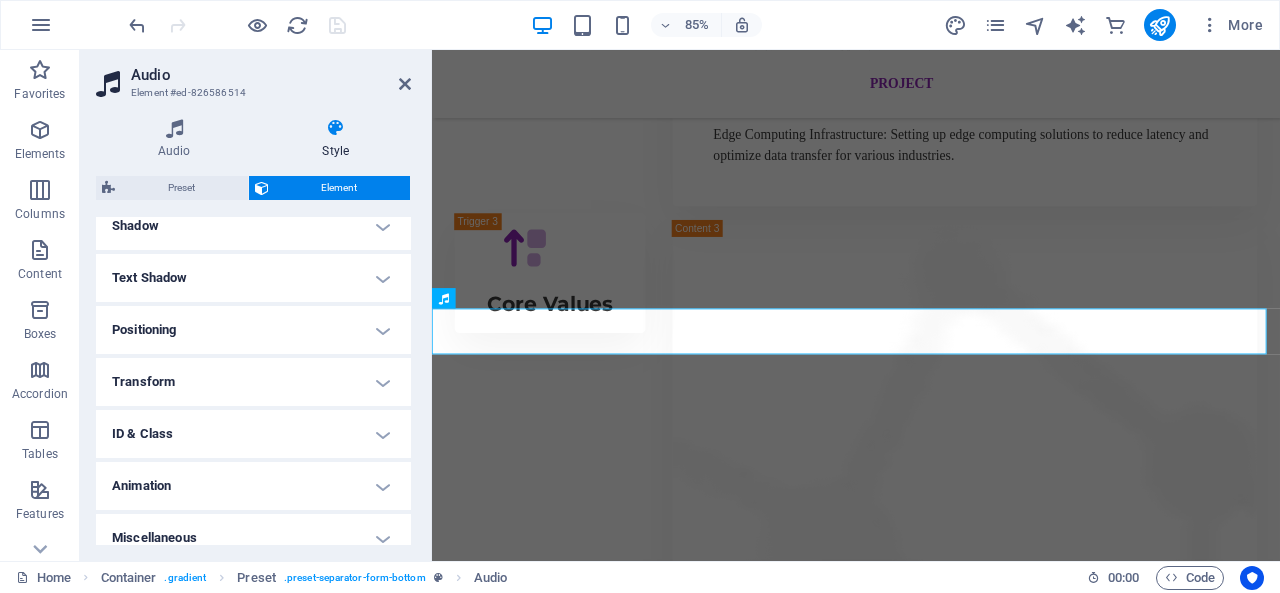 click on "Transform" at bounding box center (253, 382) 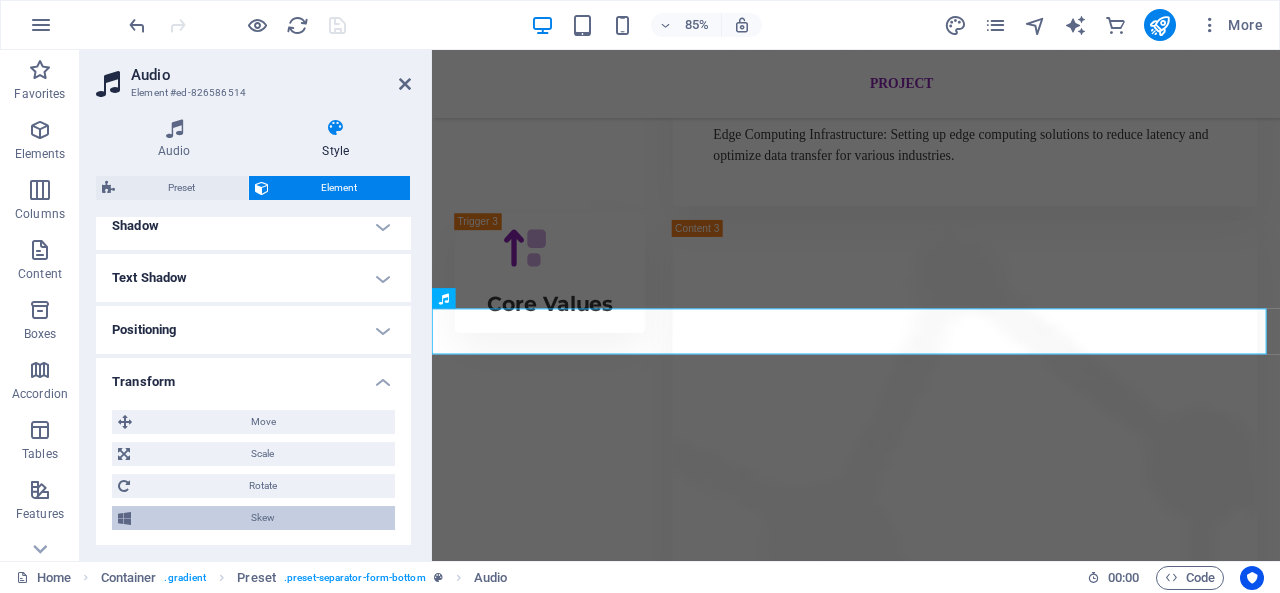 scroll, scrollTop: 600, scrollLeft: 0, axis: vertical 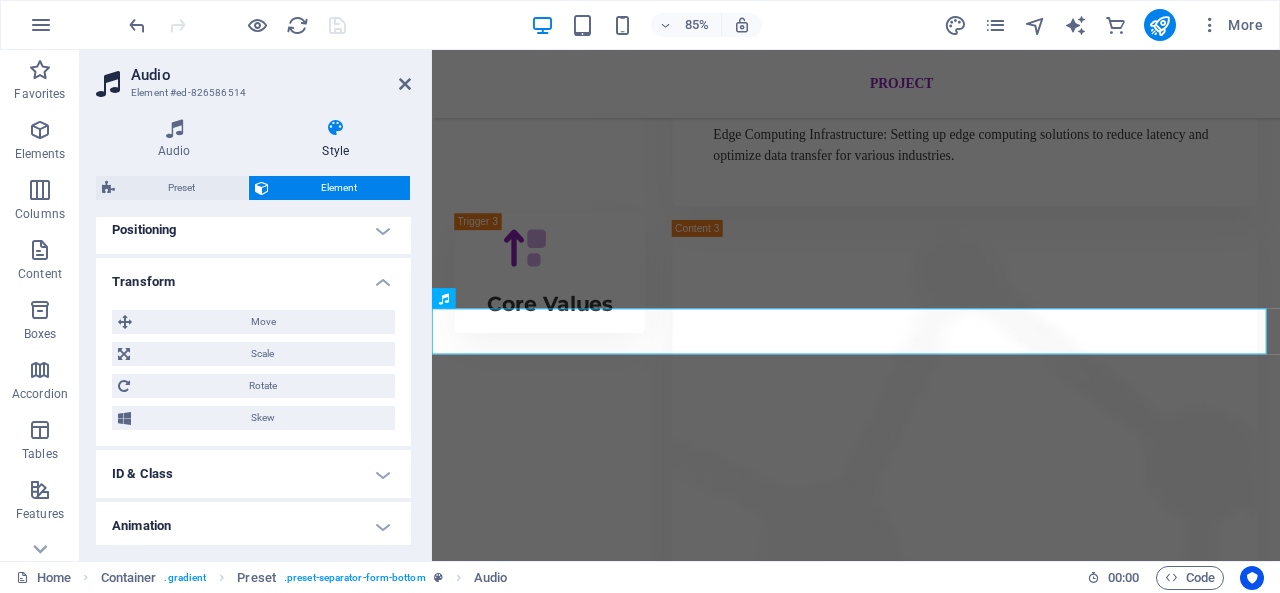 click on "ID & Class" at bounding box center [253, 474] 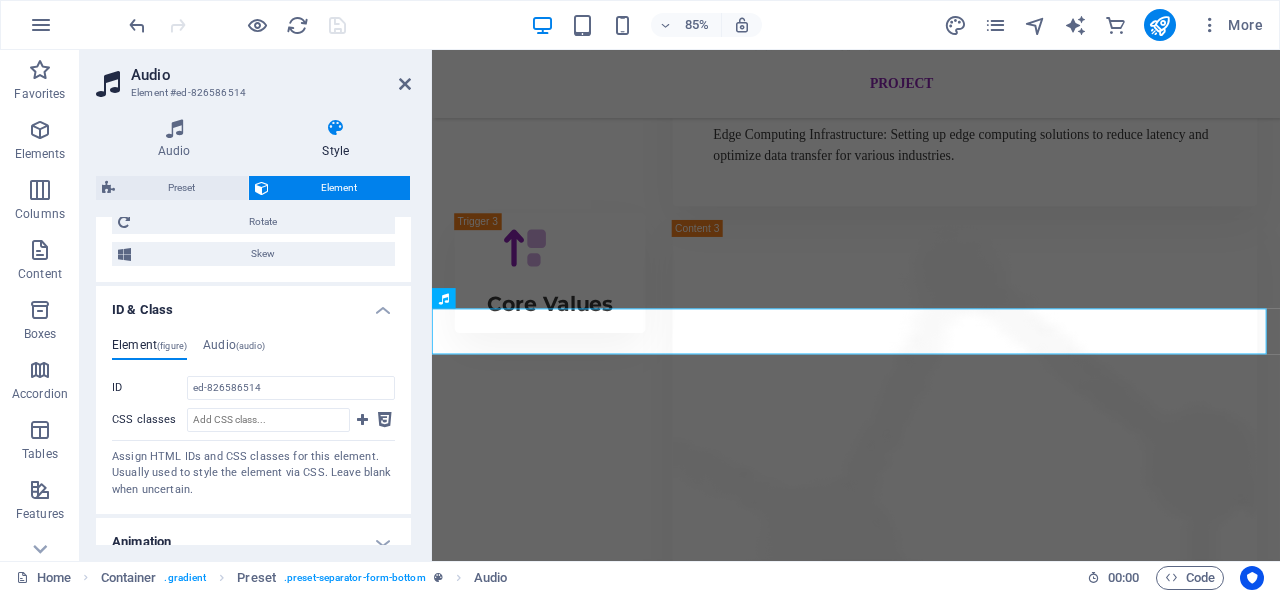 scroll, scrollTop: 800, scrollLeft: 0, axis: vertical 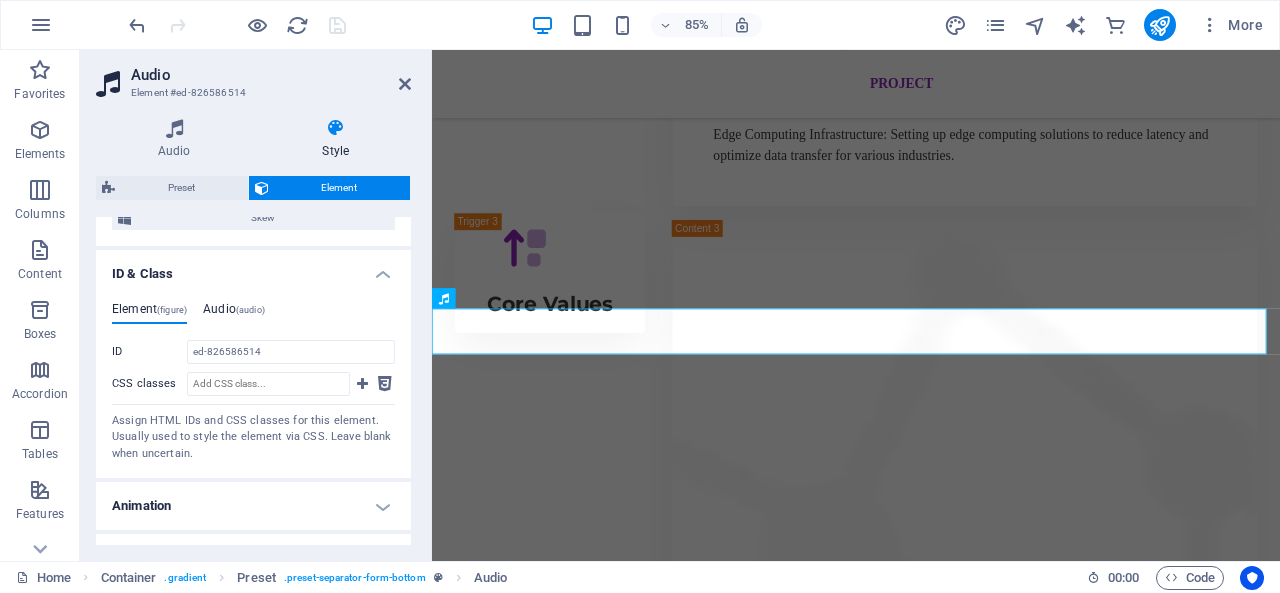 click on "(audio)" at bounding box center [250, 310] 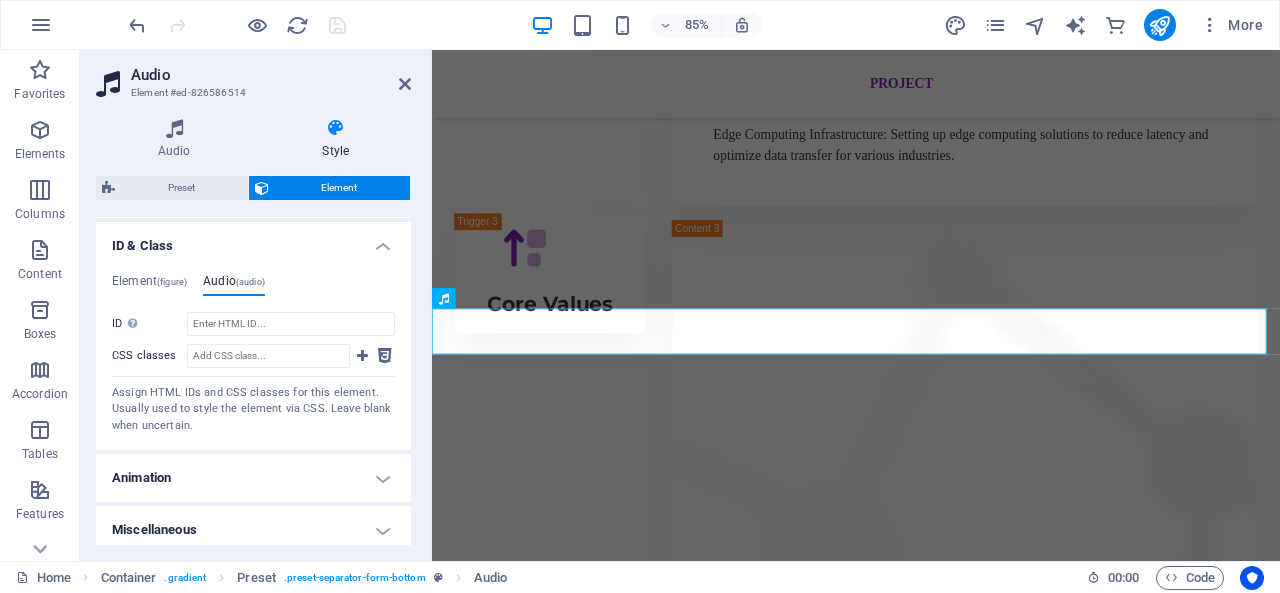 scroll, scrollTop: 836, scrollLeft: 0, axis: vertical 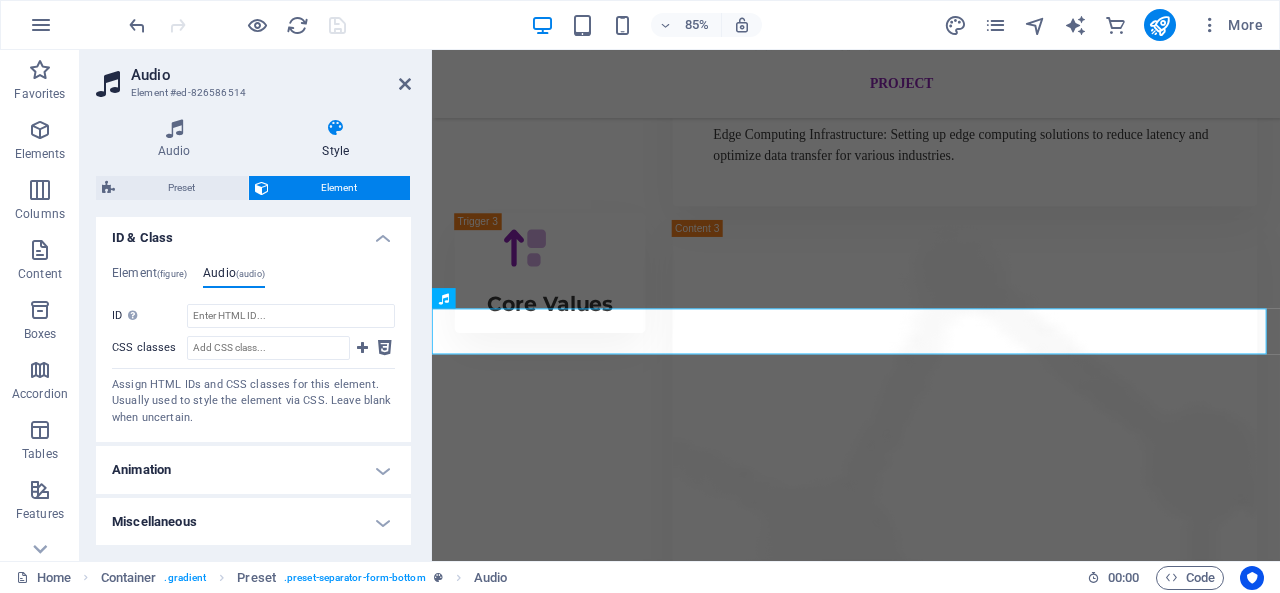 click on "Miscellaneous" at bounding box center (253, 522) 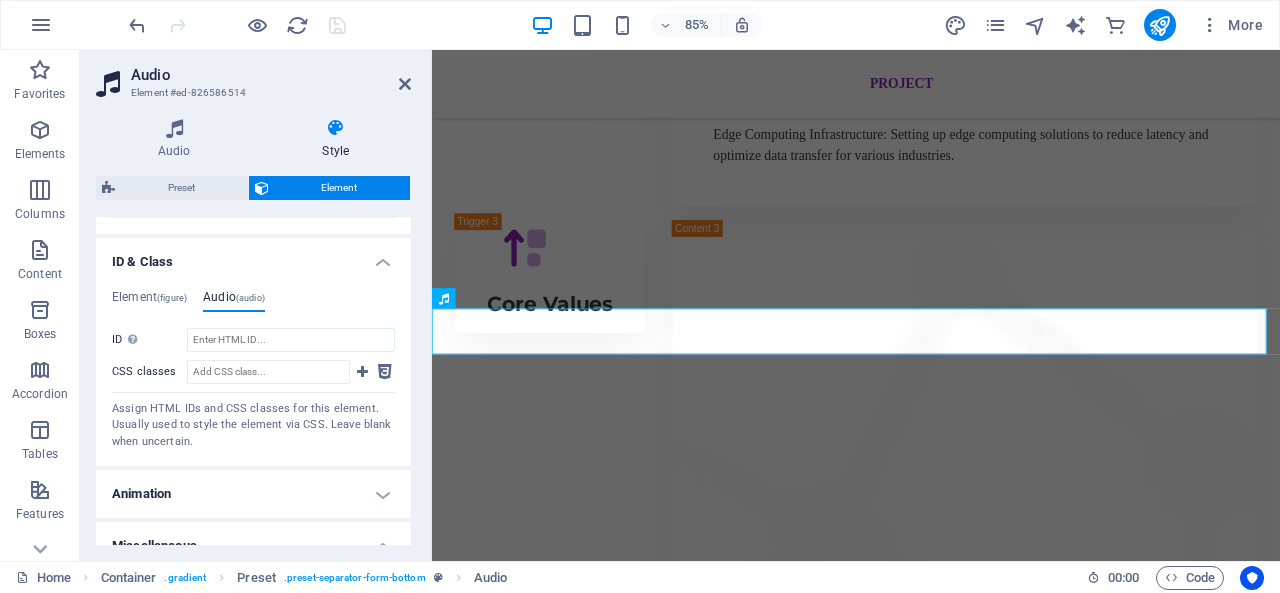 scroll, scrollTop: 758, scrollLeft: 0, axis: vertical 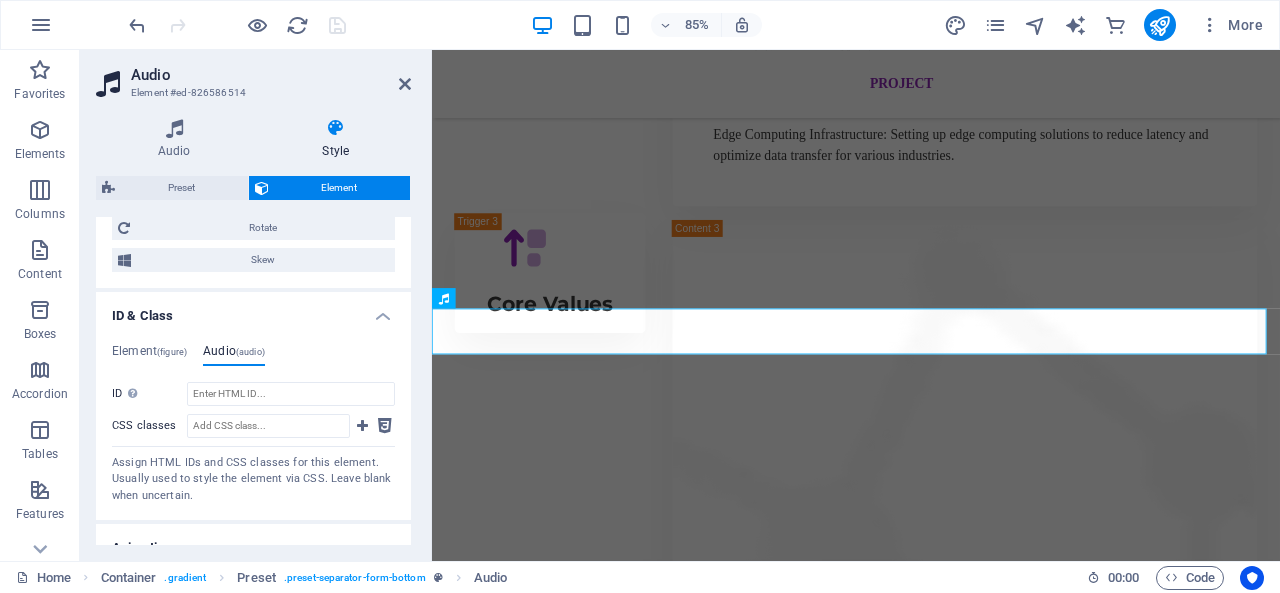 click on "ID & Class" at bounding box center [253, 310] 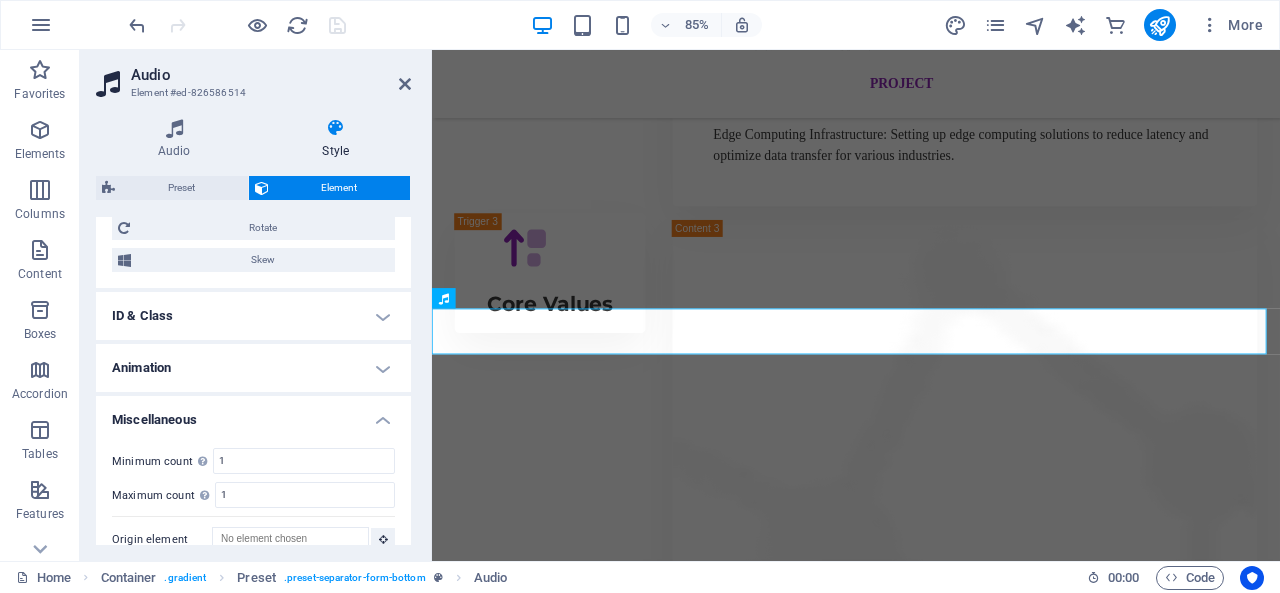 click on "Animation" at bounding box center (253, 368) 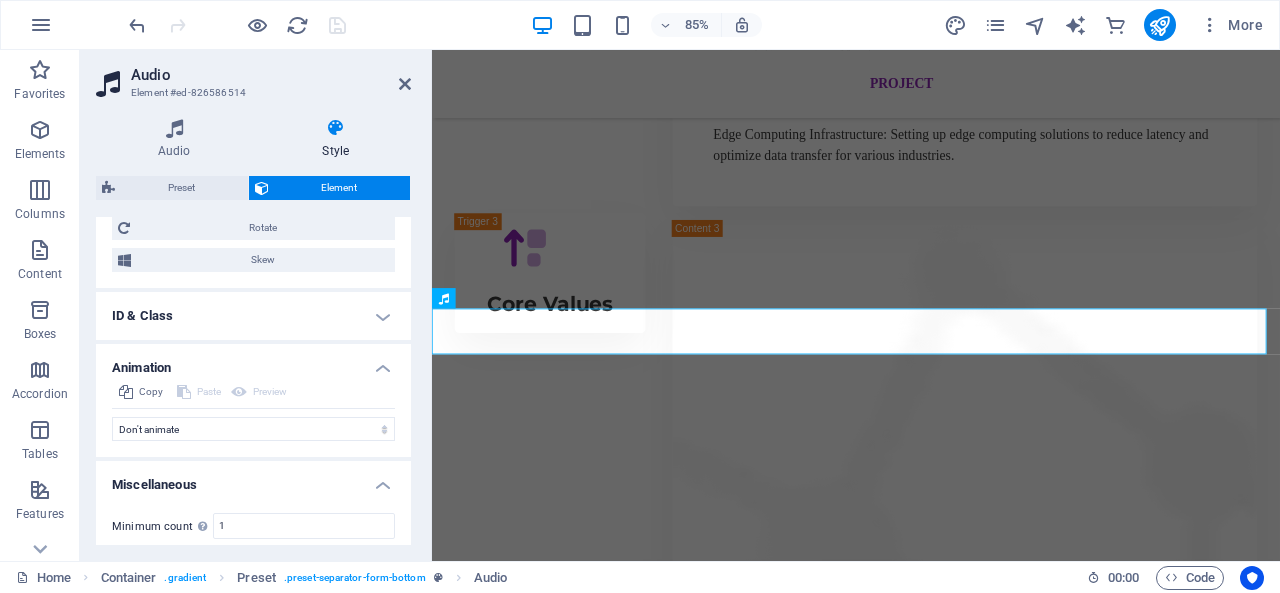 click on "Animation" at bounding box center [253, 362] 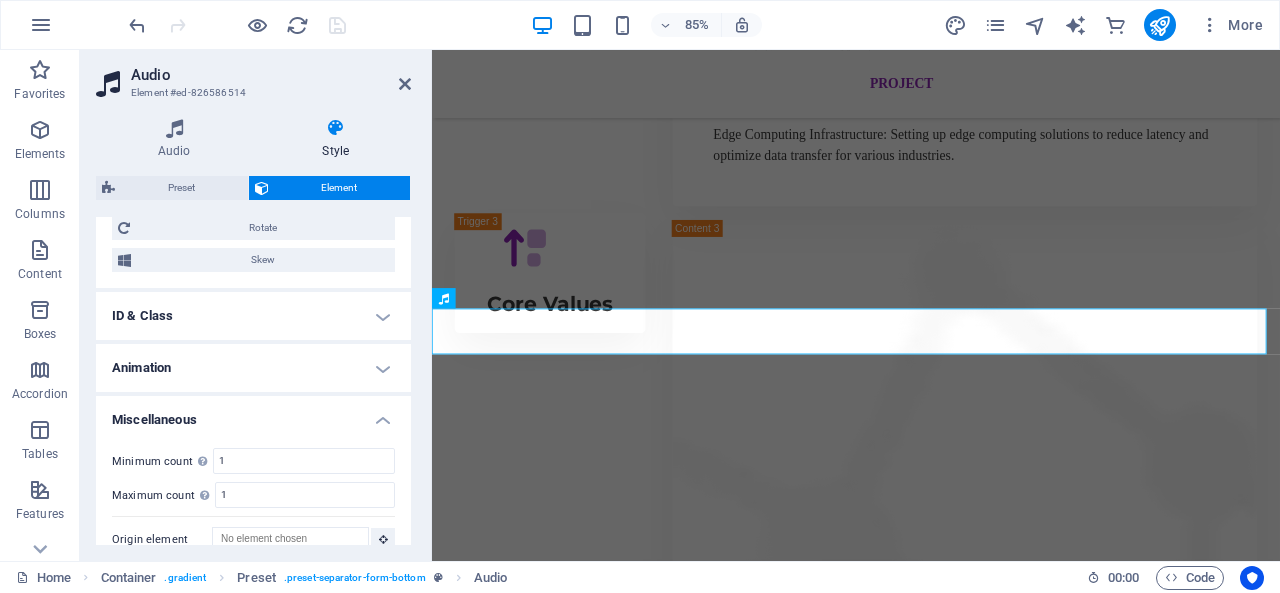 click on "Miscellaneous" at bounding box center [253, 414] 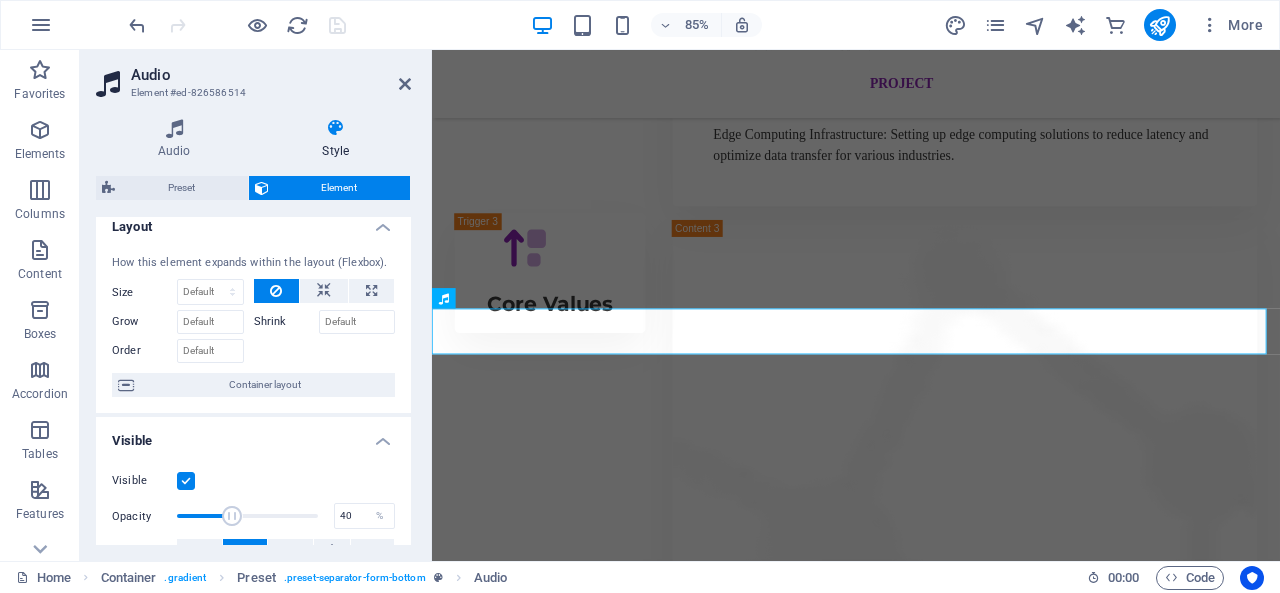scroll, scrollTop: 0, scrollLeft: 0, axis: both 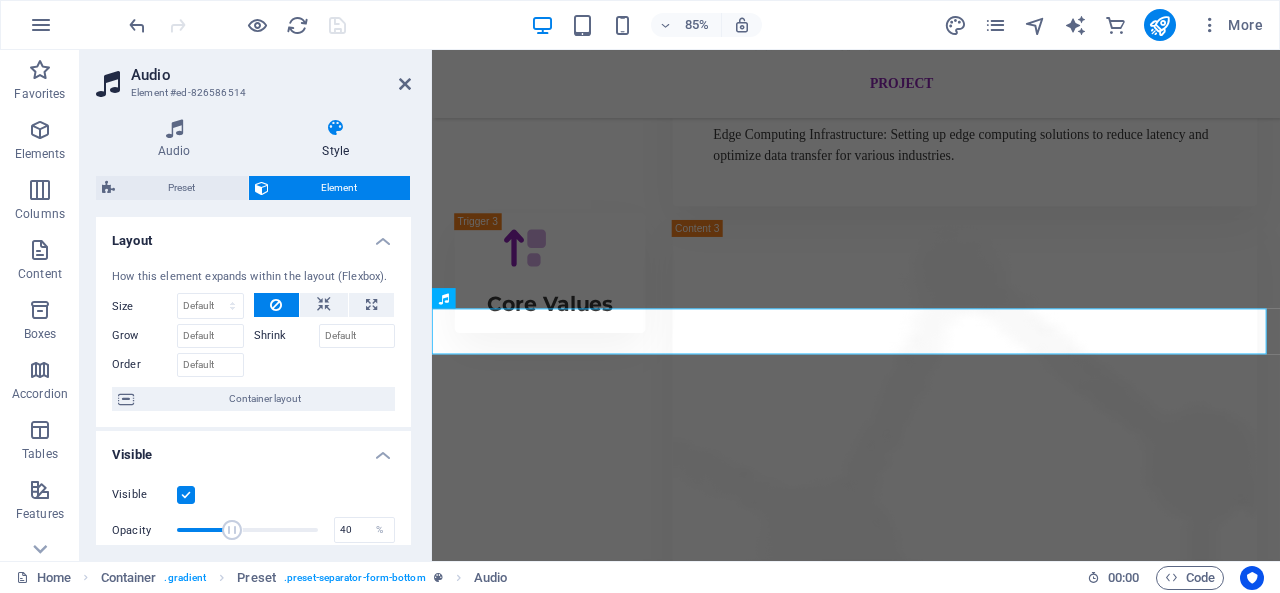 click on "Layout" at bounding box center (253, 235) 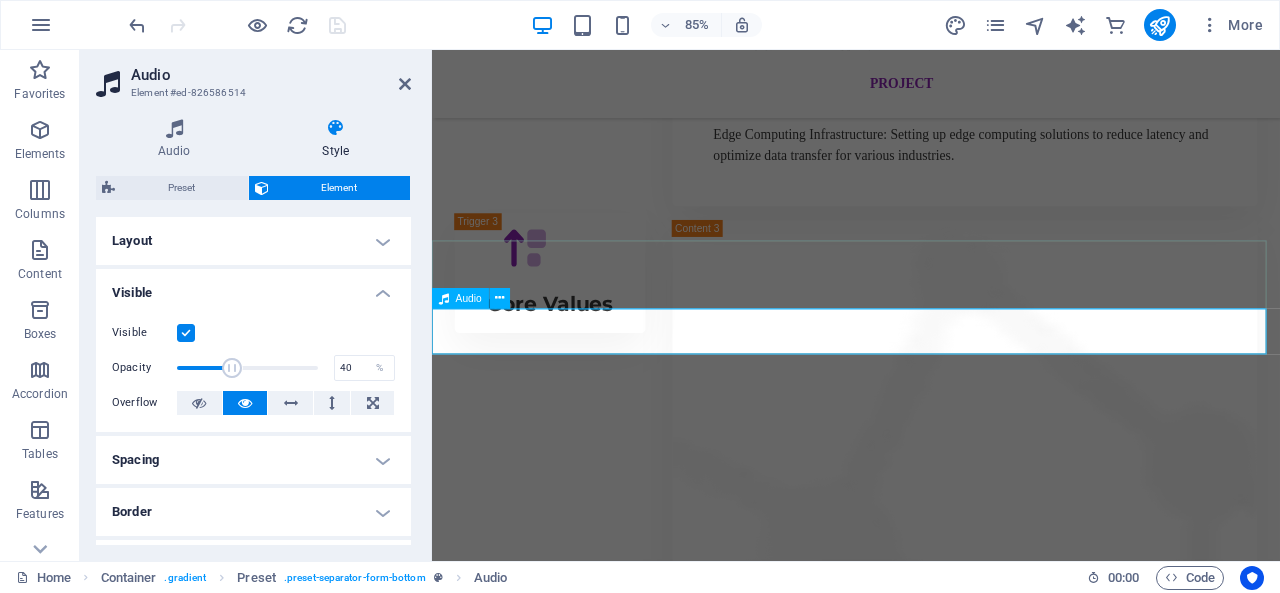 click at bounding box center (931, 4189) 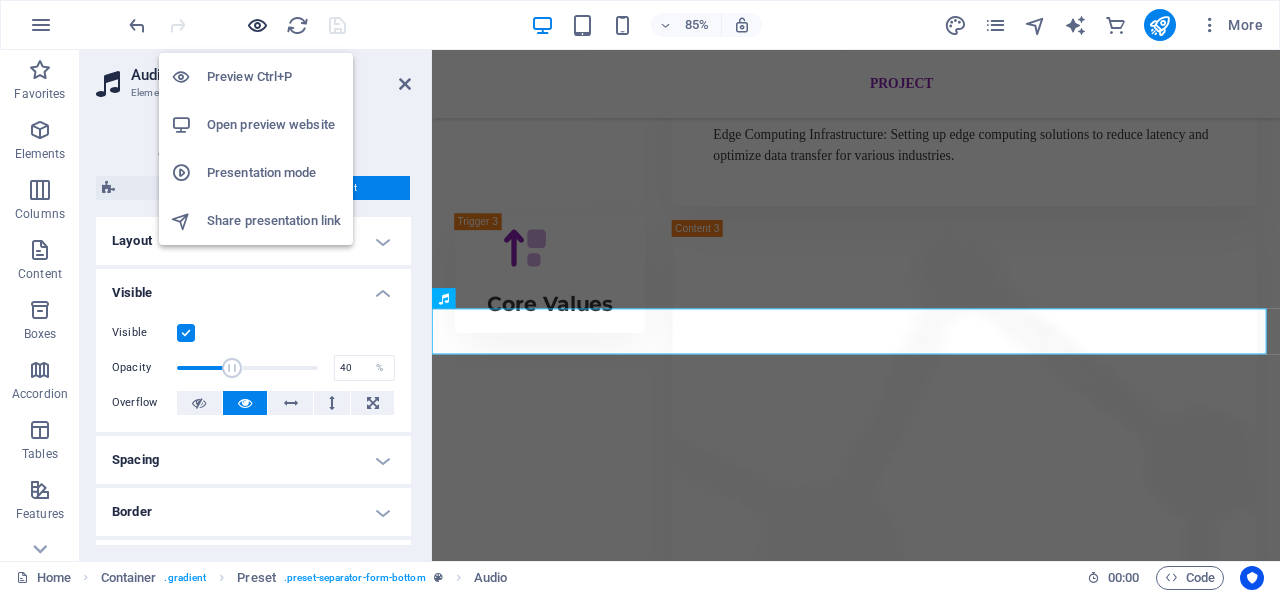 click at bounding box center (257, 25) 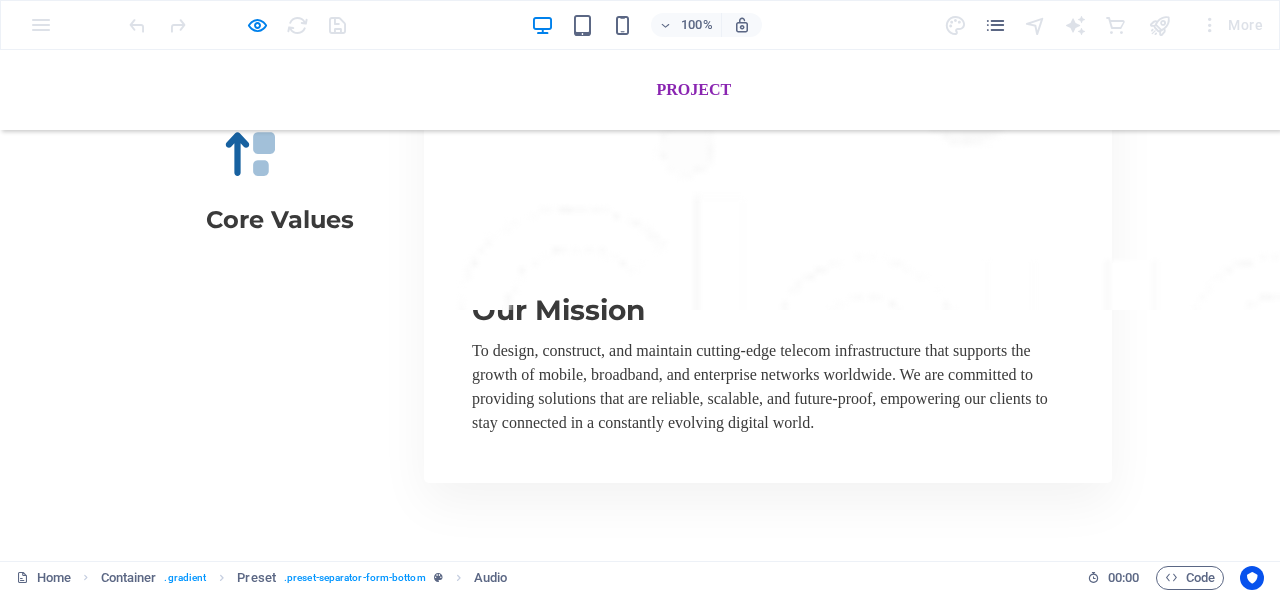 scroll, scrollTop: 3108, scrollLeft: 0, axis: vertical 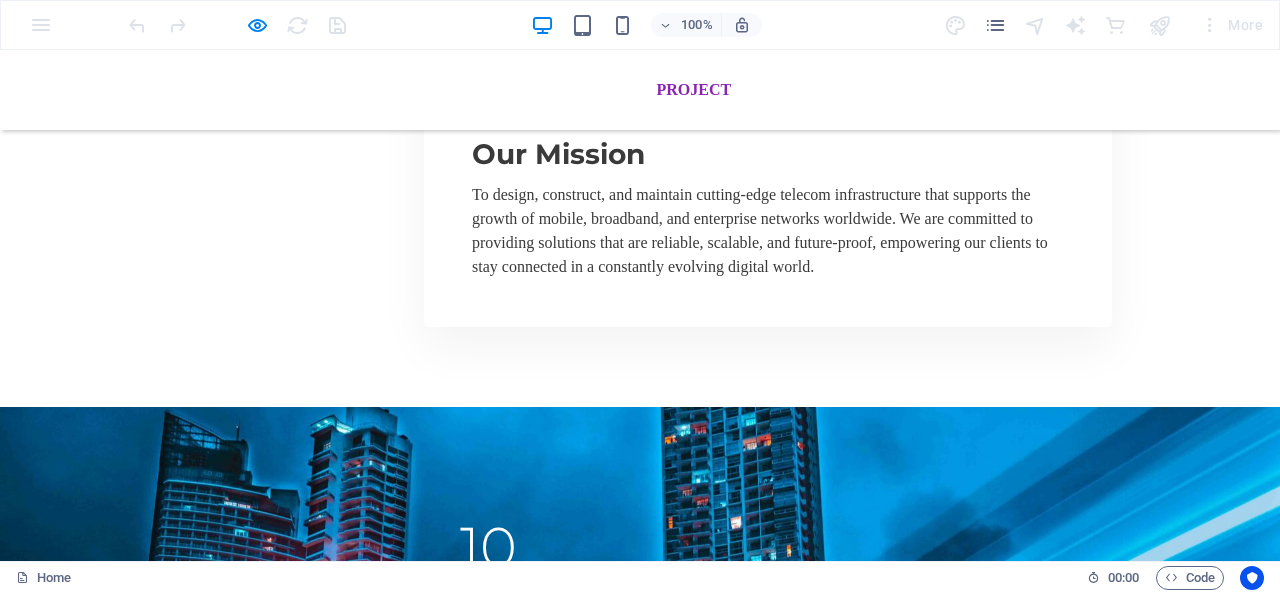 type 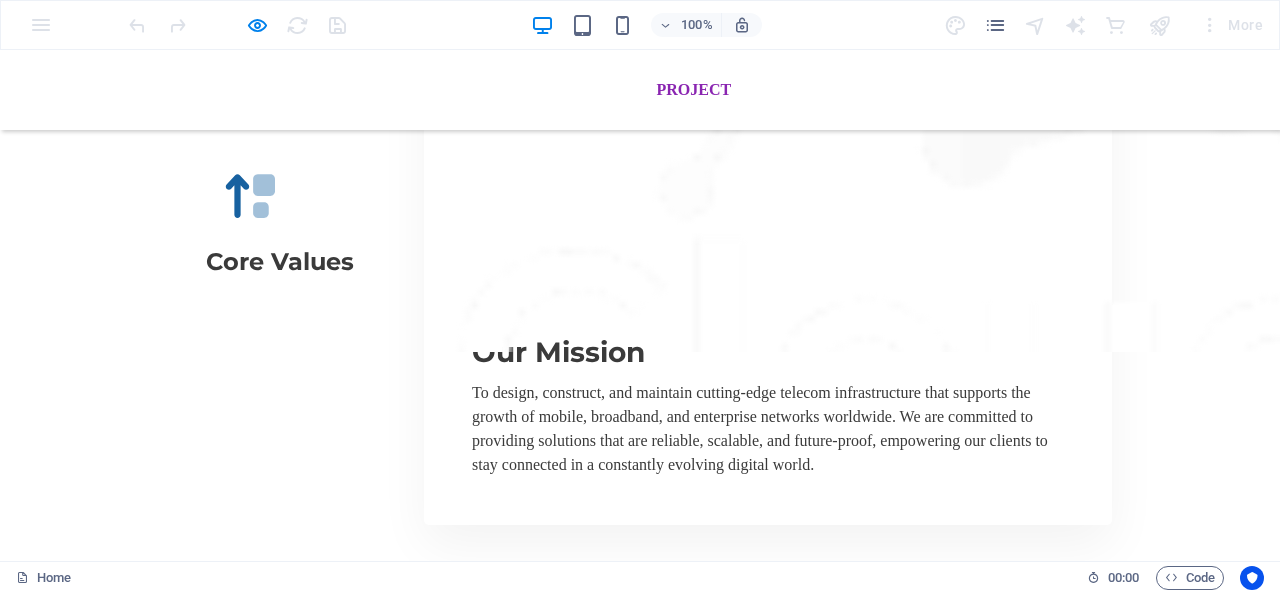 scroll, scrollTop: 2954, scrollLeft: 0, axis: vertical 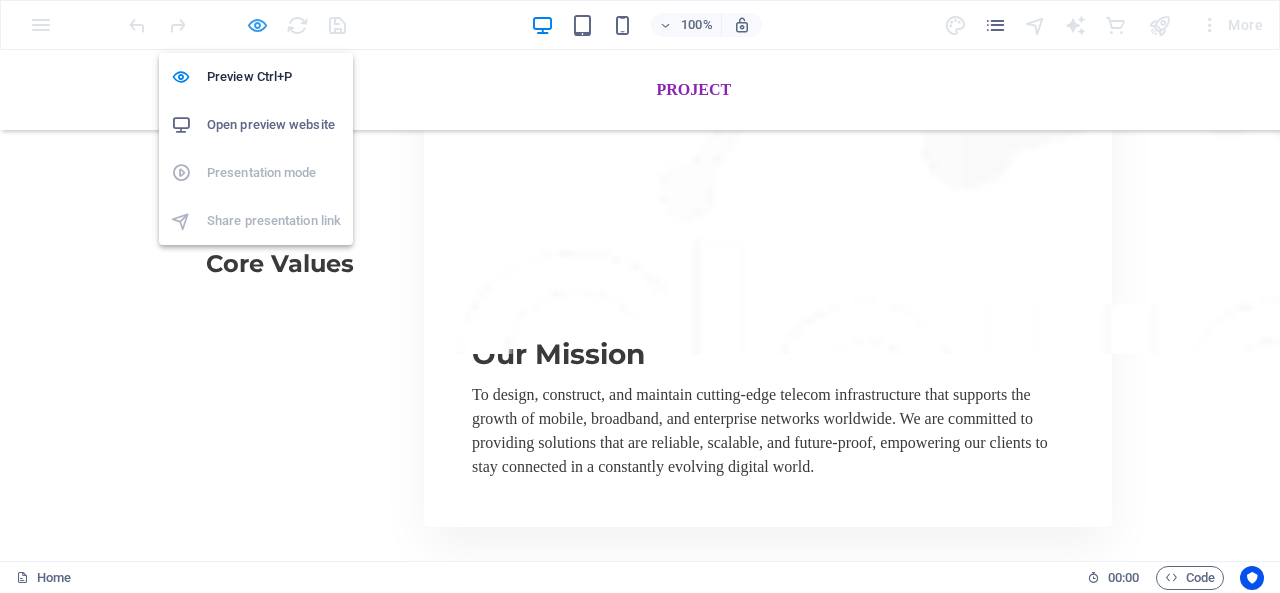 click at bounding box center (257, 25) 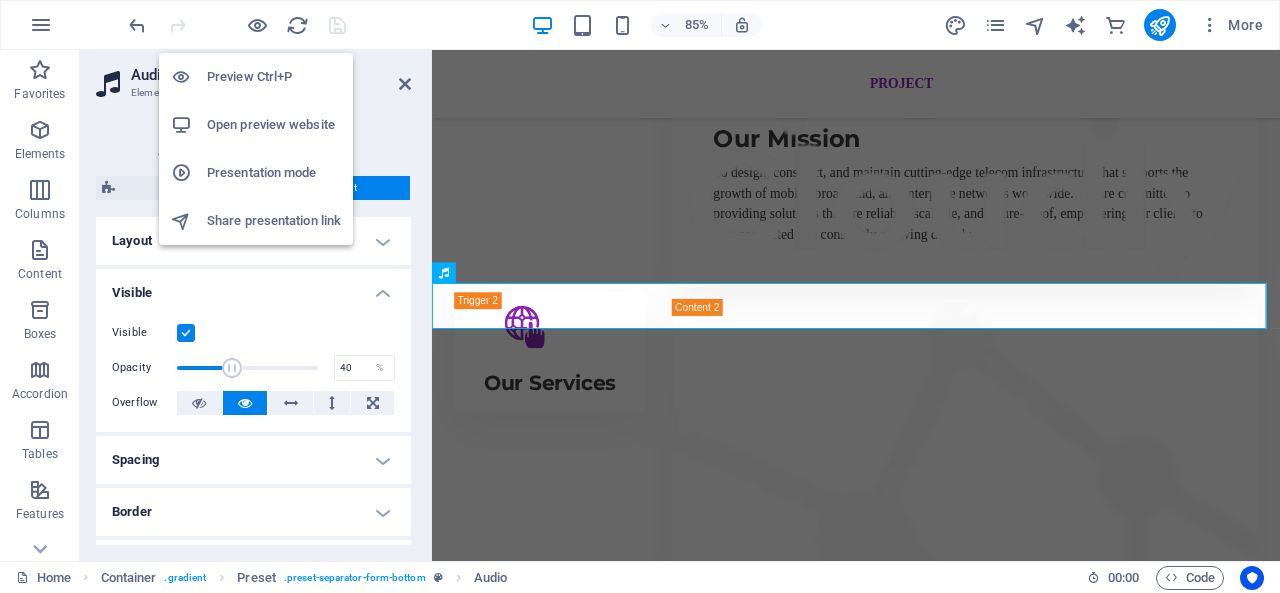 scroll, scrollTop: 4297, scrollLeft: 0, axis: vertical 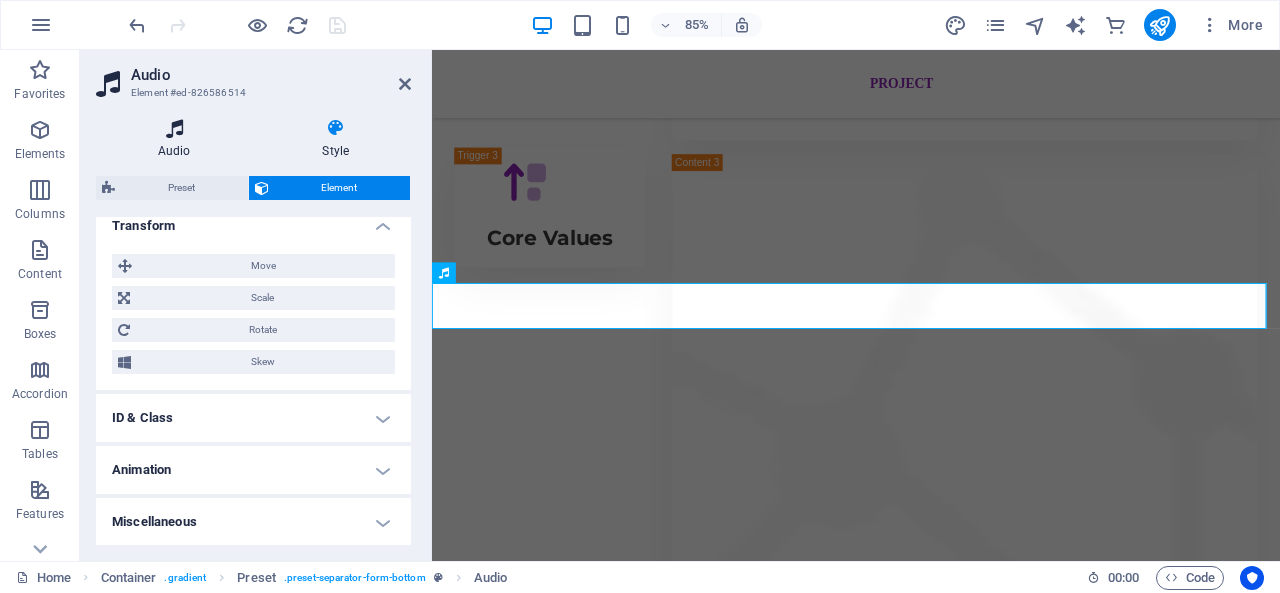 click on "Audio" at bounding box center (178, 139) 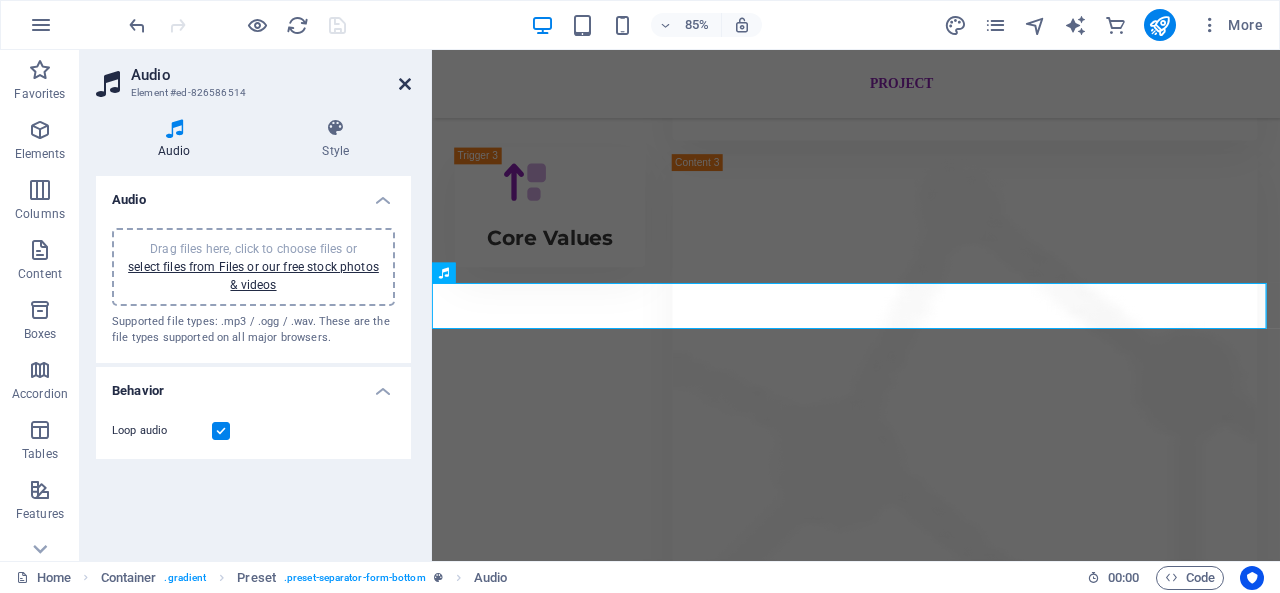 click at bounding box center (405, 84) 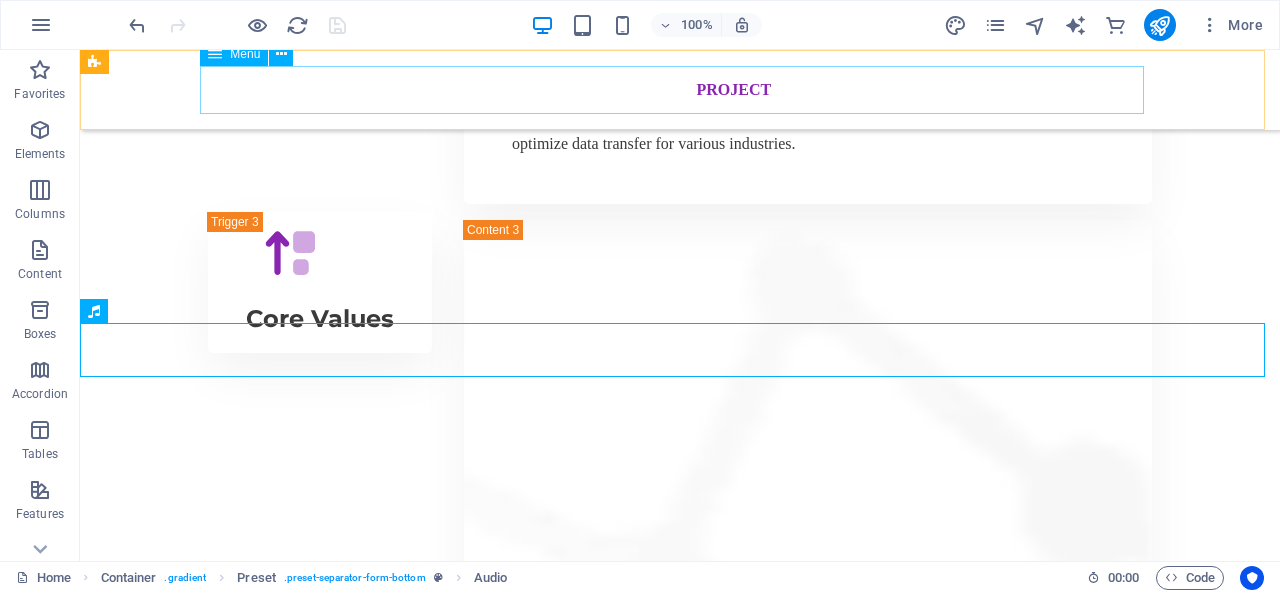 scroll, scrollTop: 4267, scrollLeft: 0, axis: vertical 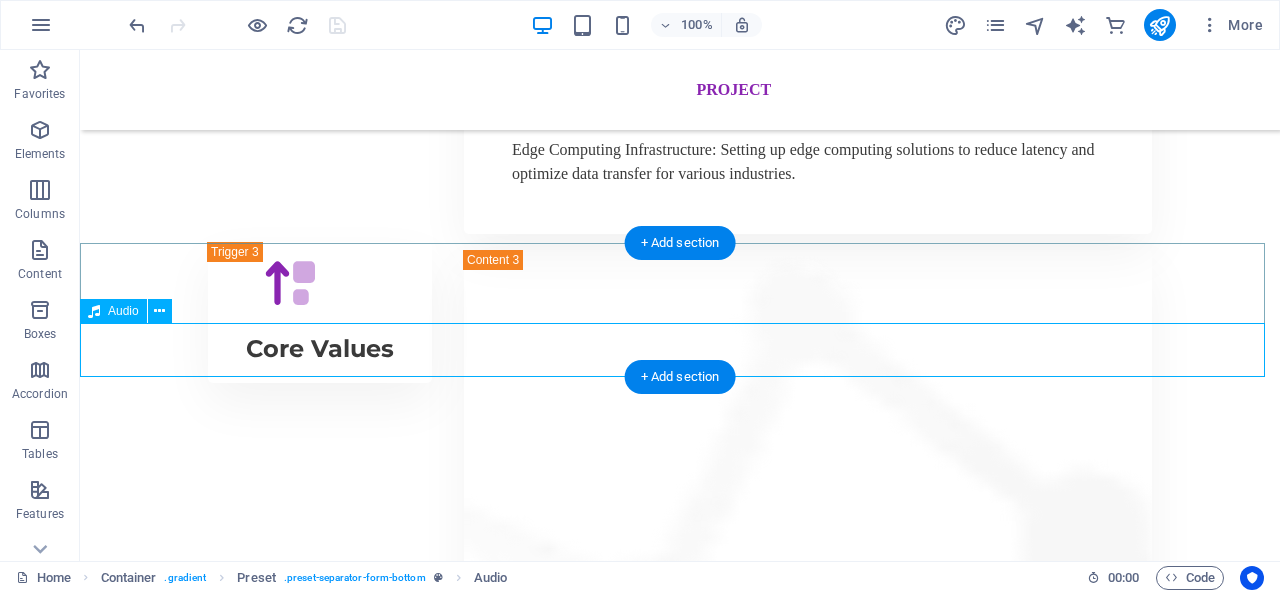 click at bounding box center (680, 4189) 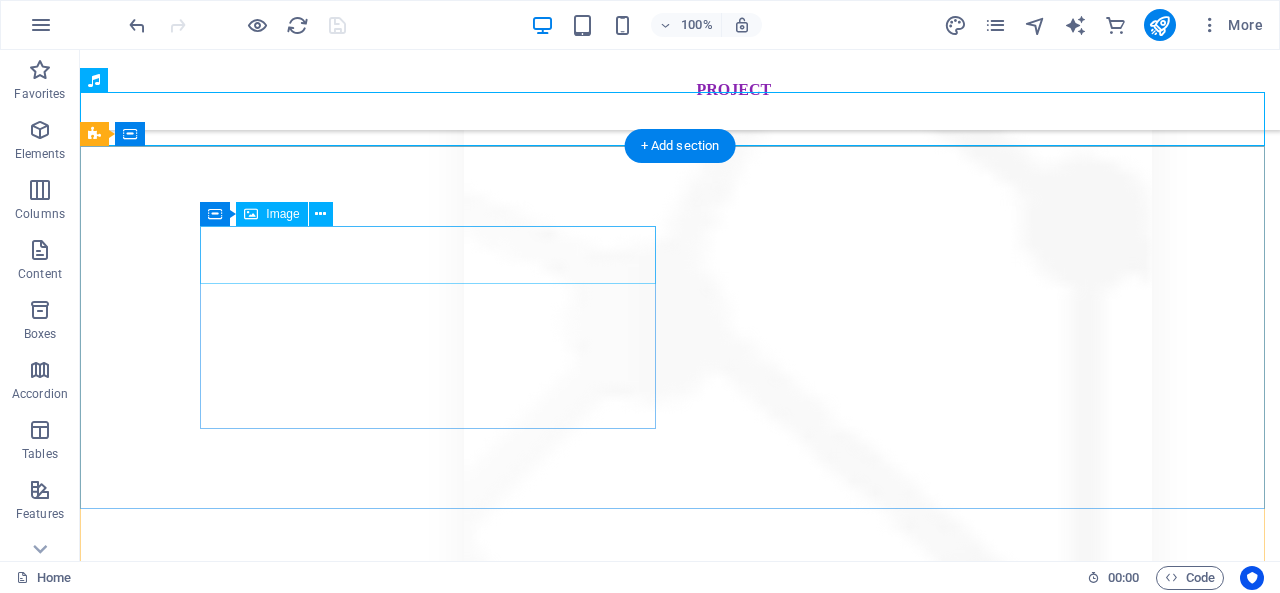 scroll, scrollTop: 4282, scrollLeft: 0, axis: vertical 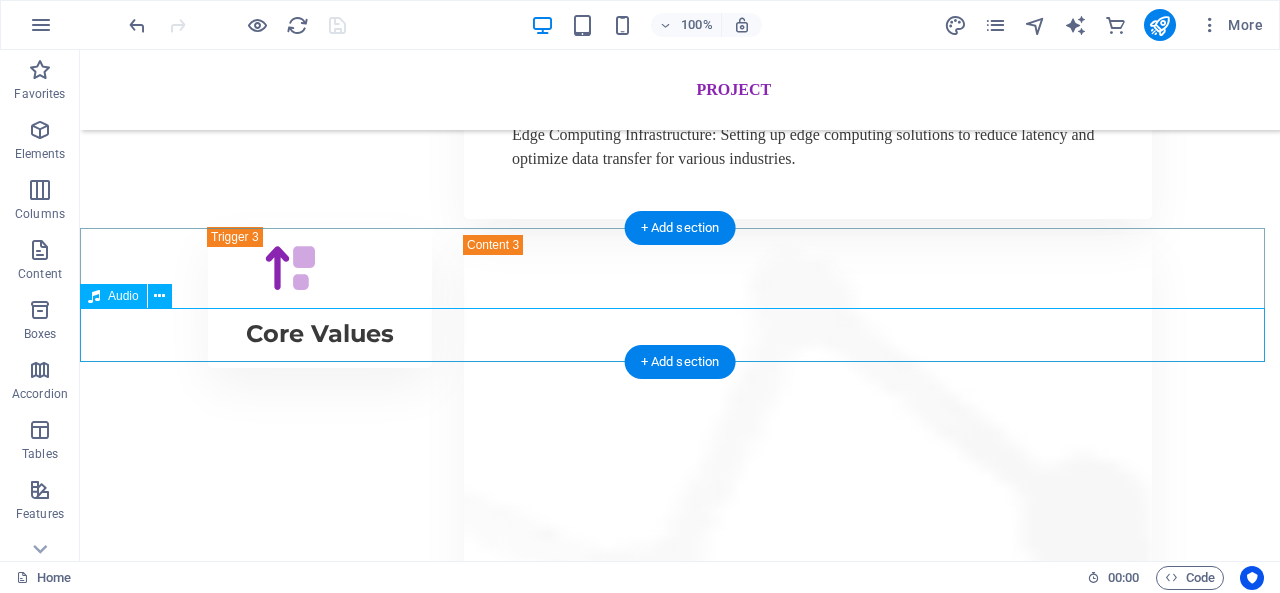 click at bounding box center [680, 4174] 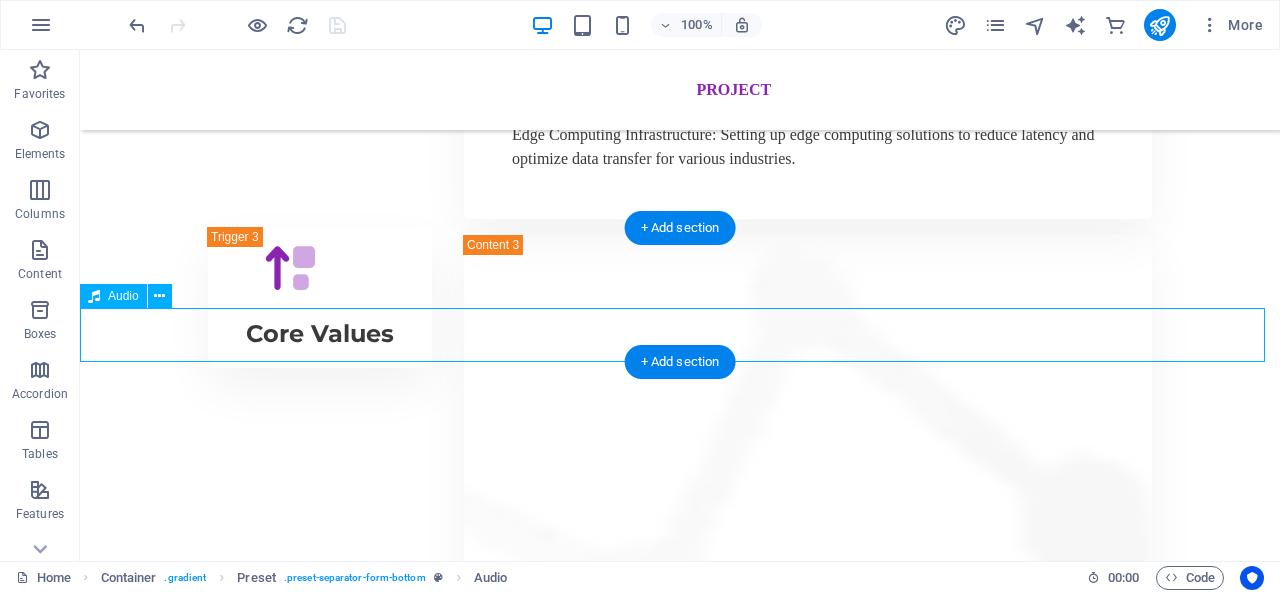 click at bounding box center (680, 4174) 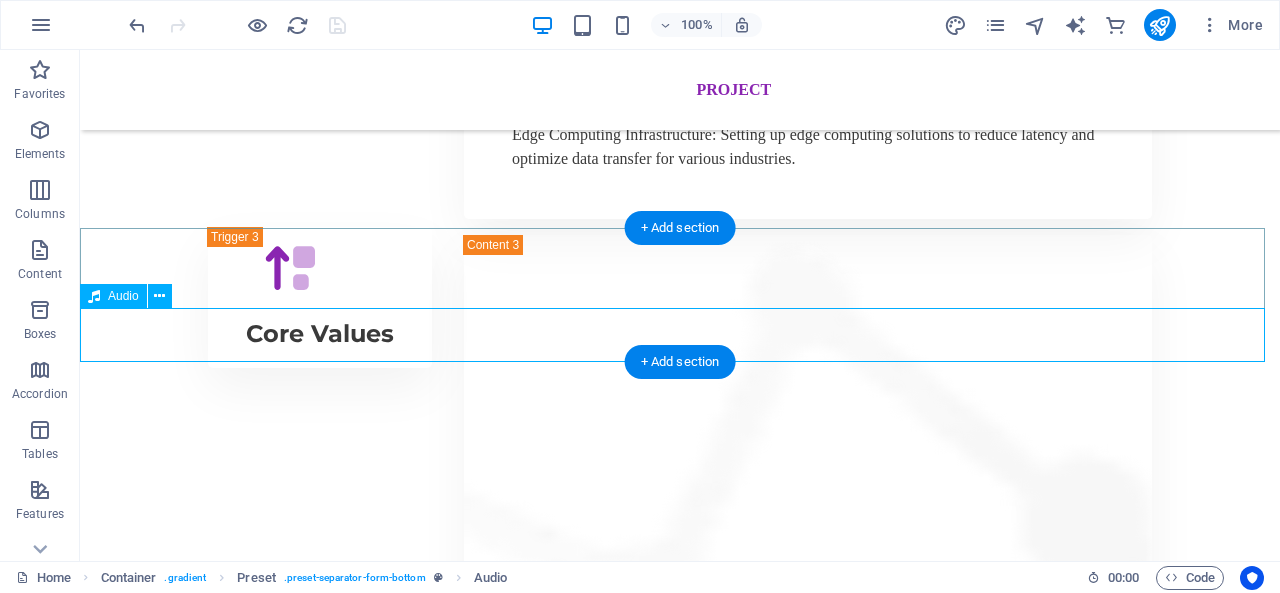 click at bounding box center [680, 4174] 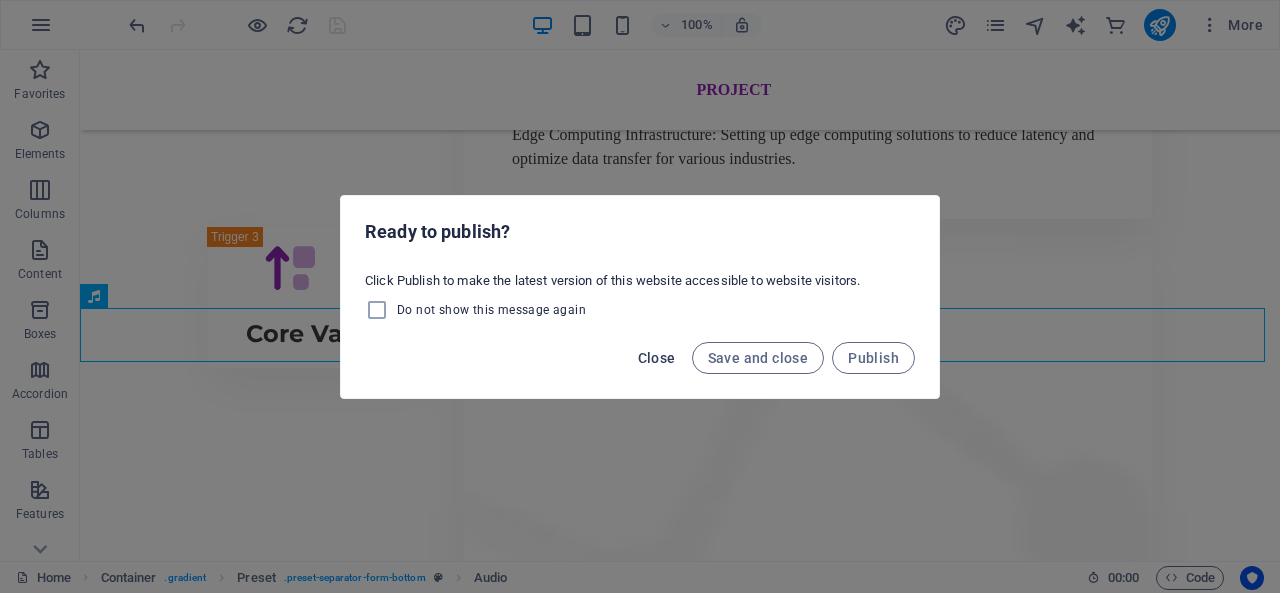 click on "Close" at bounding box center (657, 358) 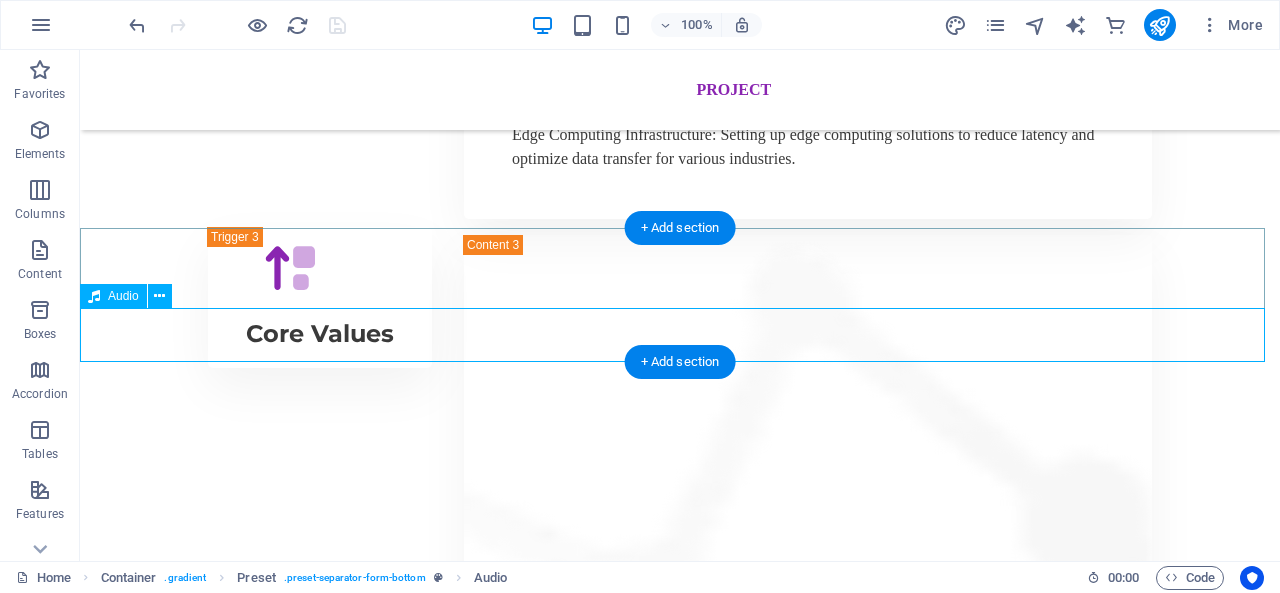 click at bounding box center [680, 4174] 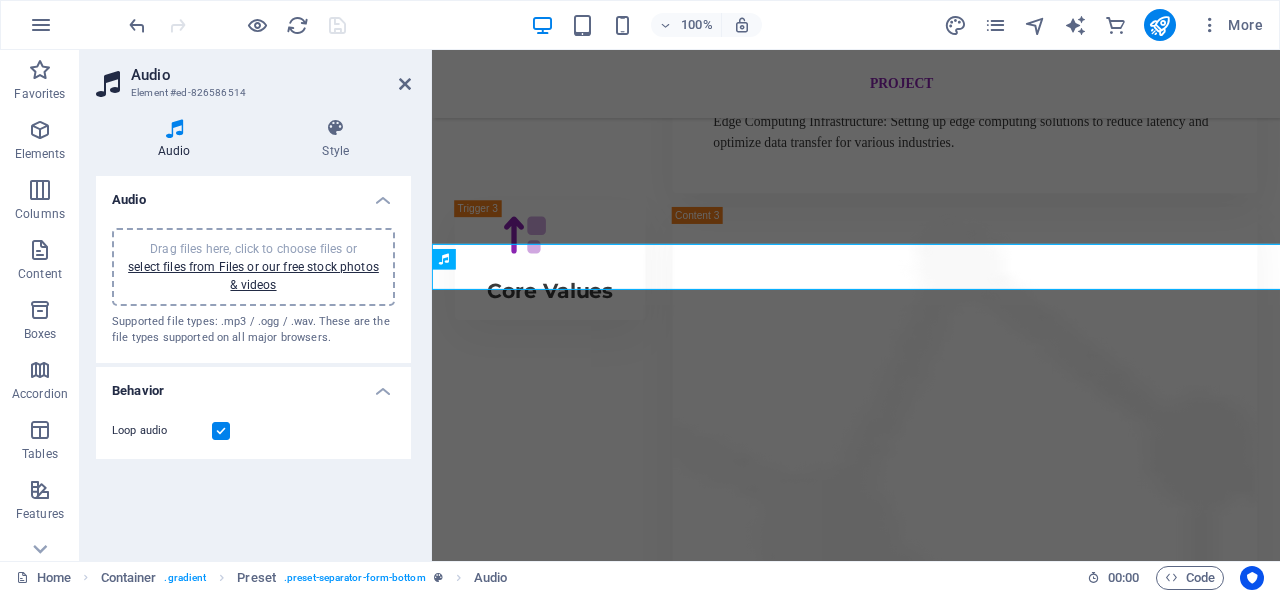 scroll, scrollTop: 4312, scrollLeft: 0, axis: vertical 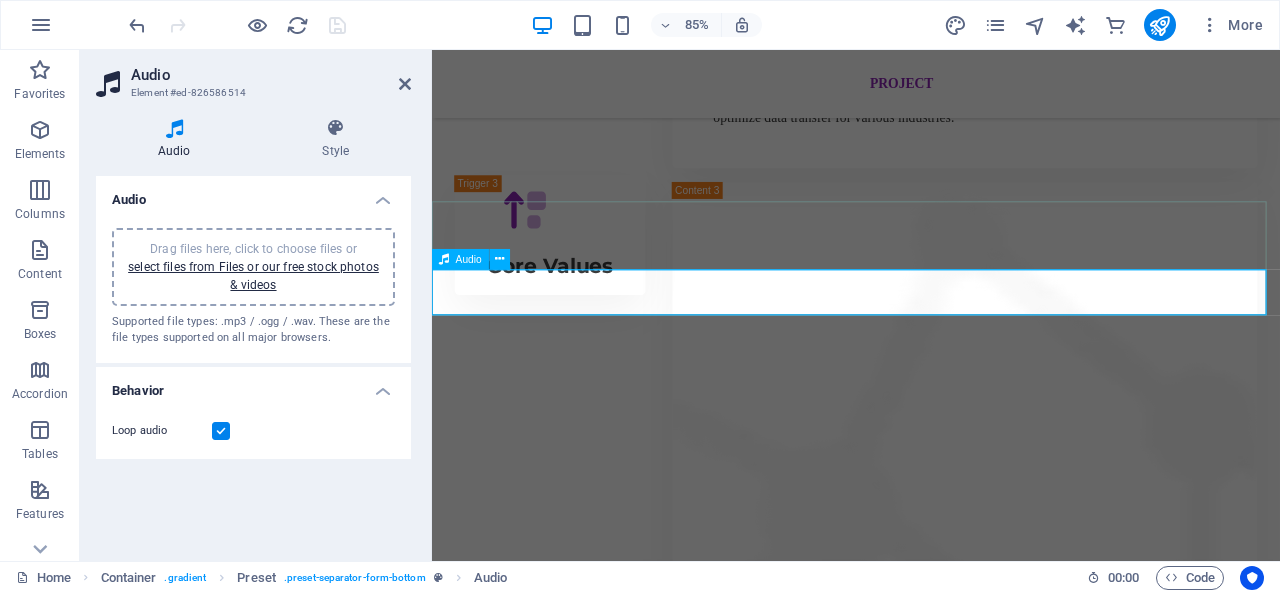 click at bounding box center [931, 4144] 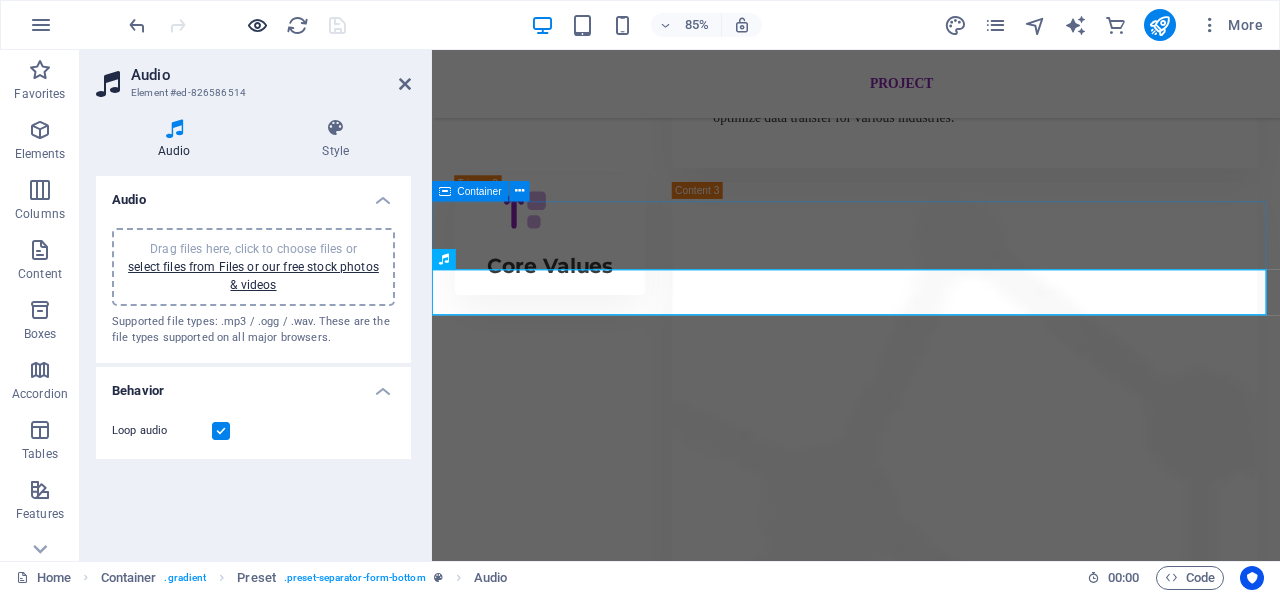 click at bounding box center (257, 25) 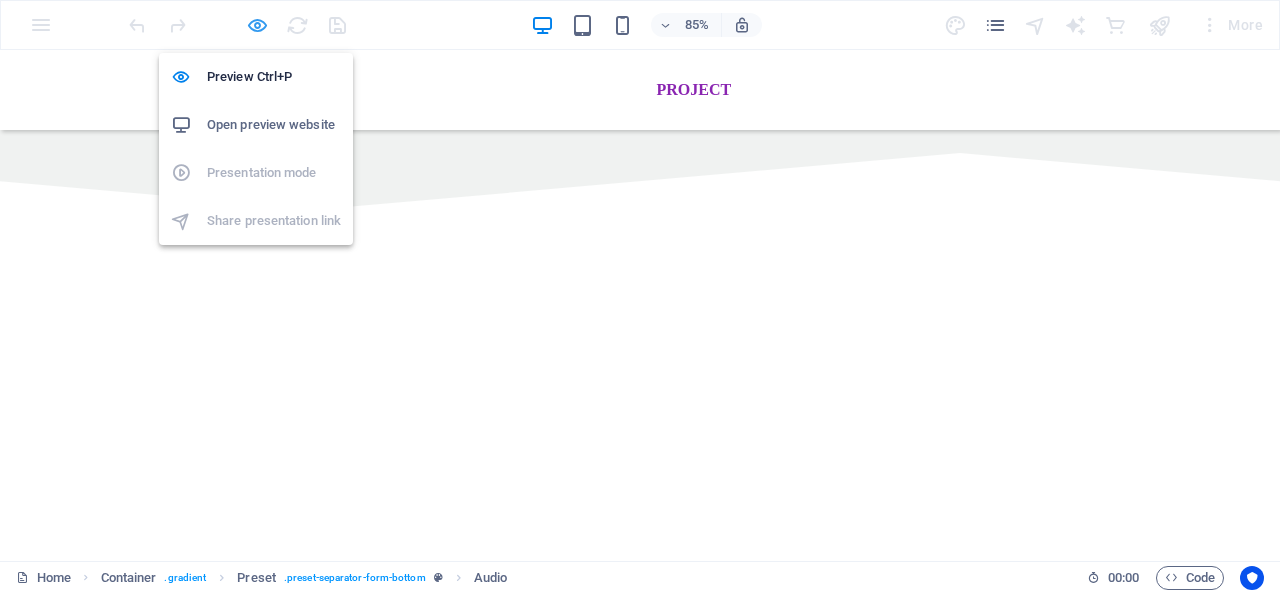 scroll, scrollTop: 3054, scrollLeft: 0, axis: vertical 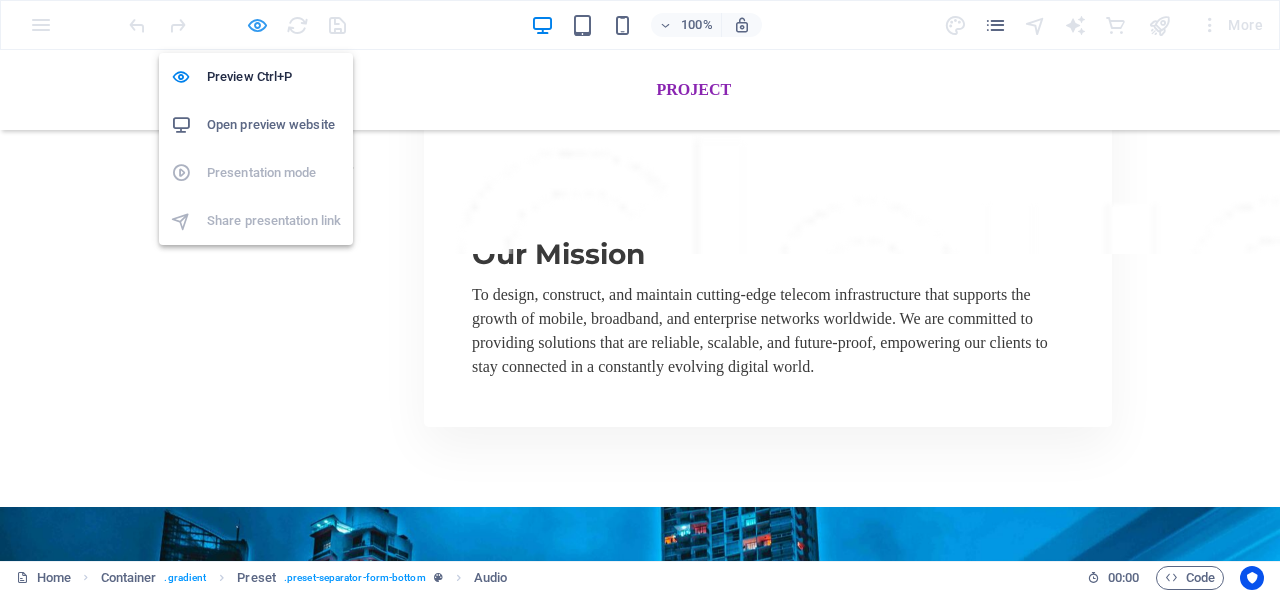 click at bounding box center (257, 25) 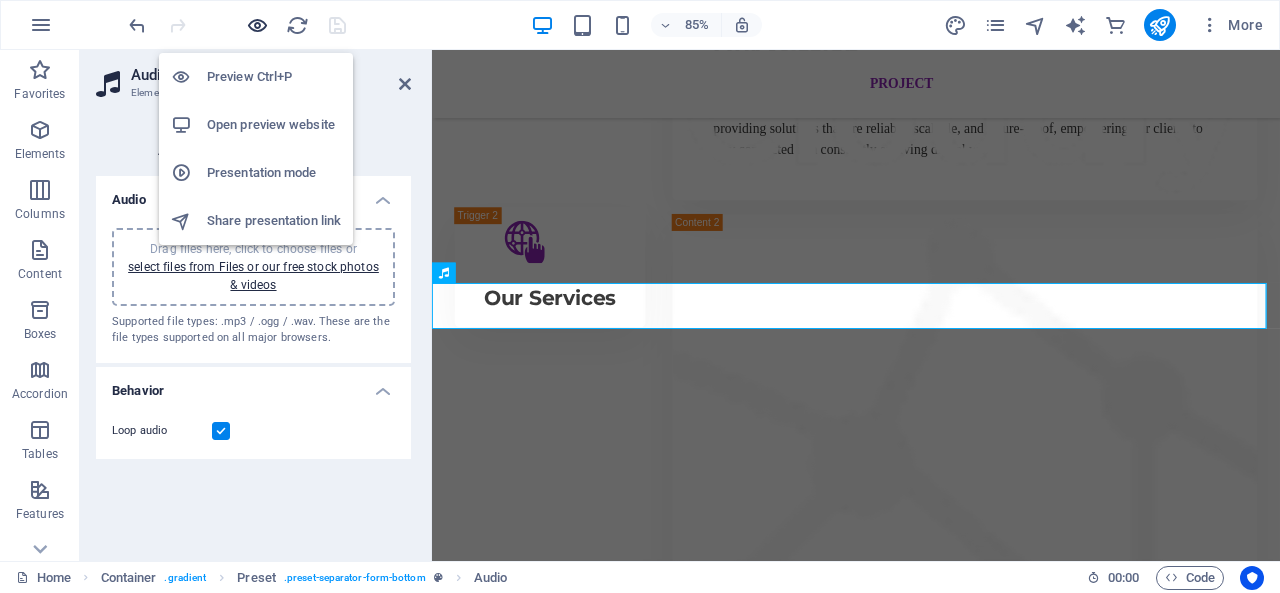 scroll, scrollTop: 4297, scrollLeft: 0, axis: vertical 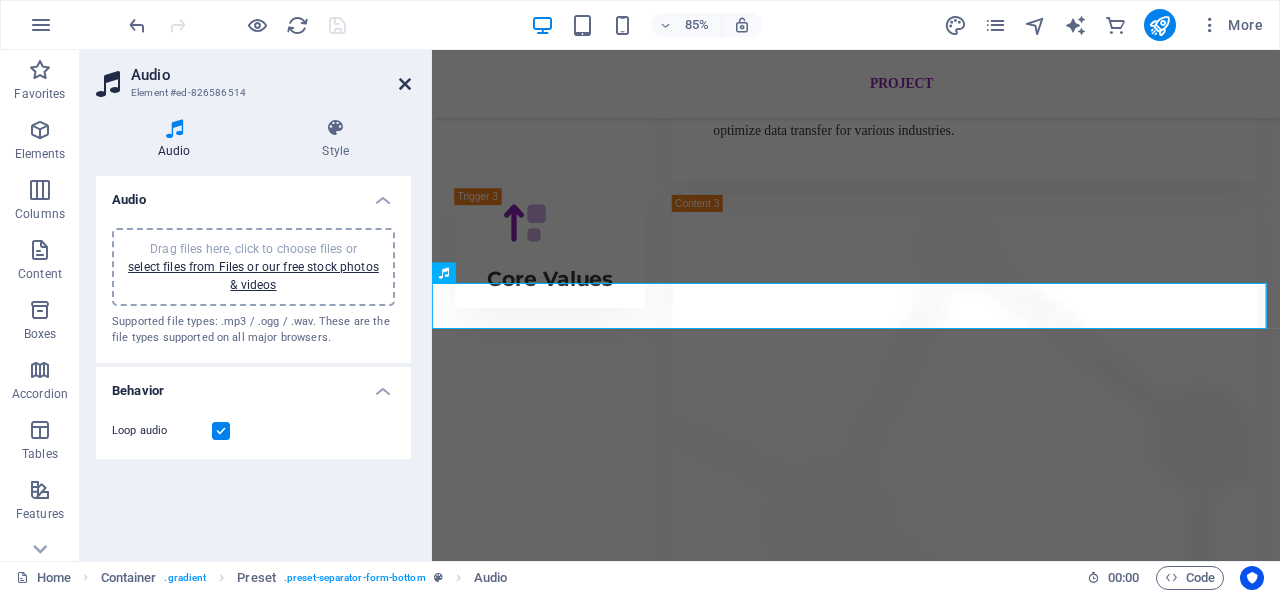 click at bounding box center [405, 84] 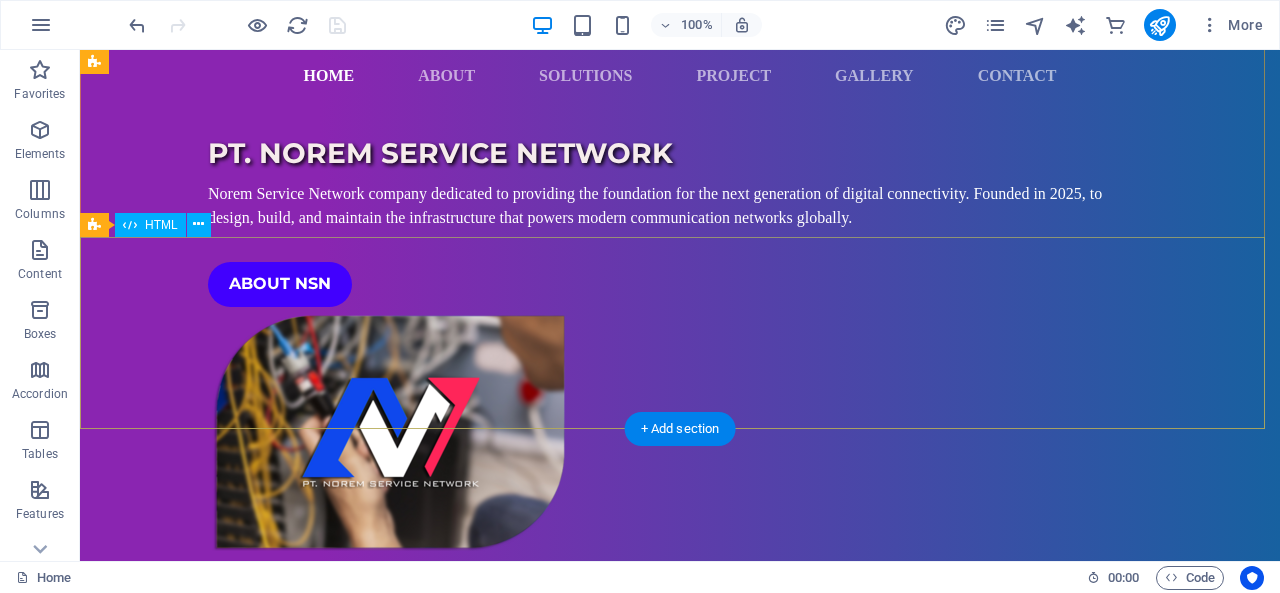 scroll, scrollTop: 0, scrollLeft: 0, axis: both 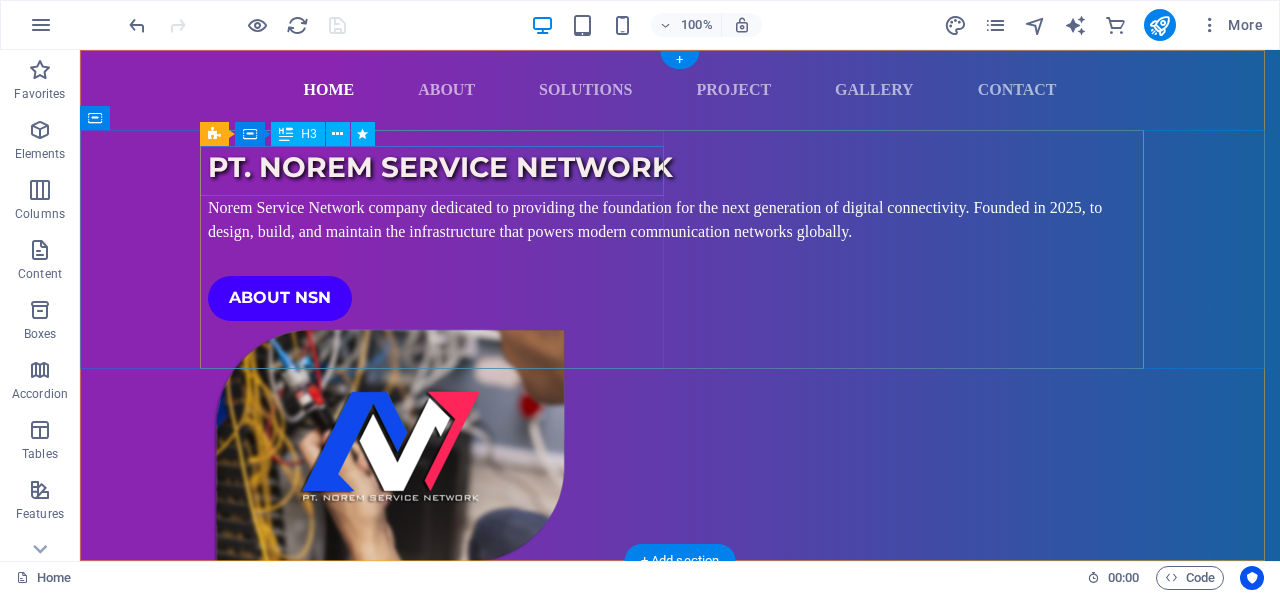 click on "PT. NOREM SERVICE NETWORK" at bounding box center [680, 167] 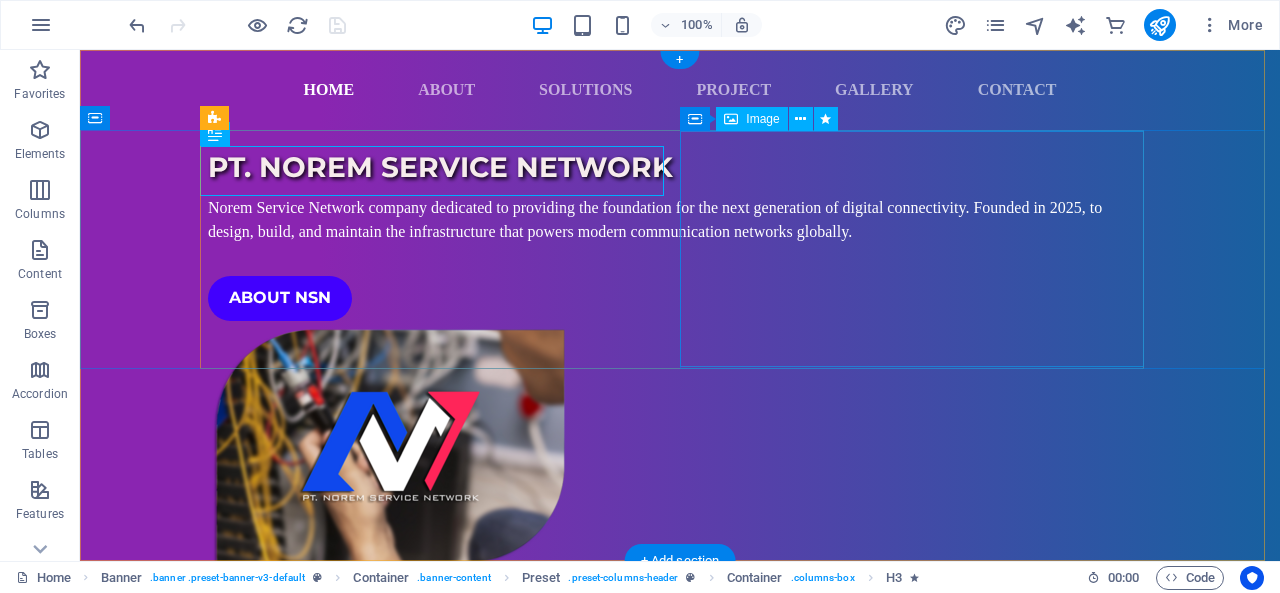 click at bounding box center [680, 447] 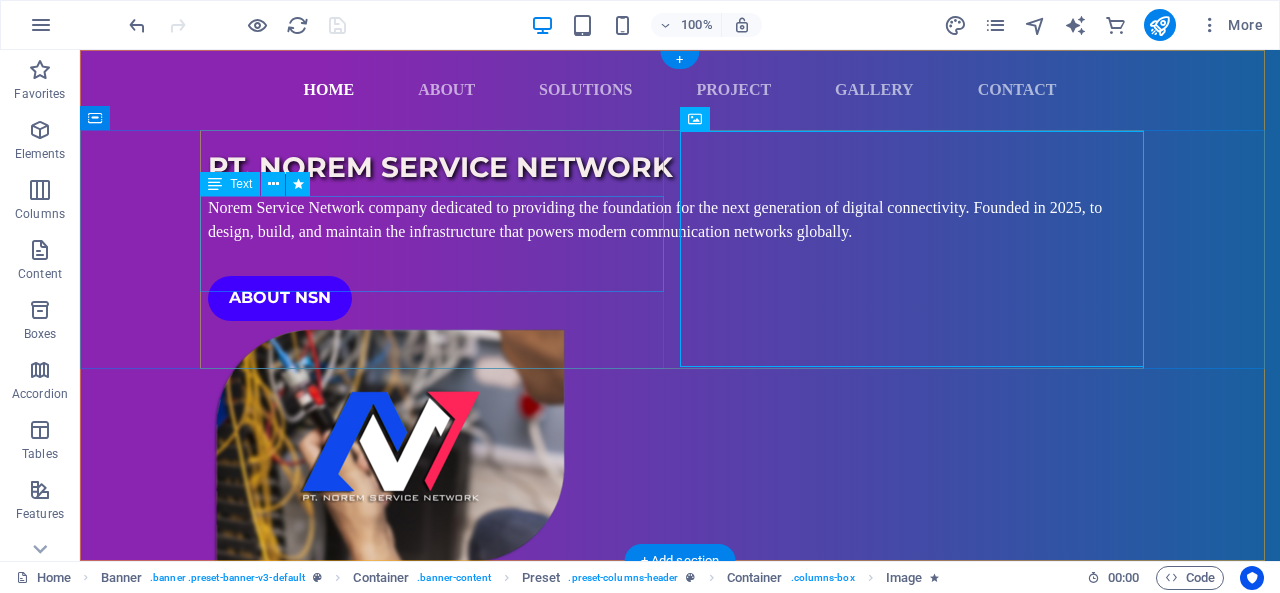 click on "Norem Service Network company dedicated to providing the foundation for the next generation of digital connectivity. Founded in 2025, to design, build, and maintain the infrastructure that powers modern communication networks globally." at bounding box center (680, 220) 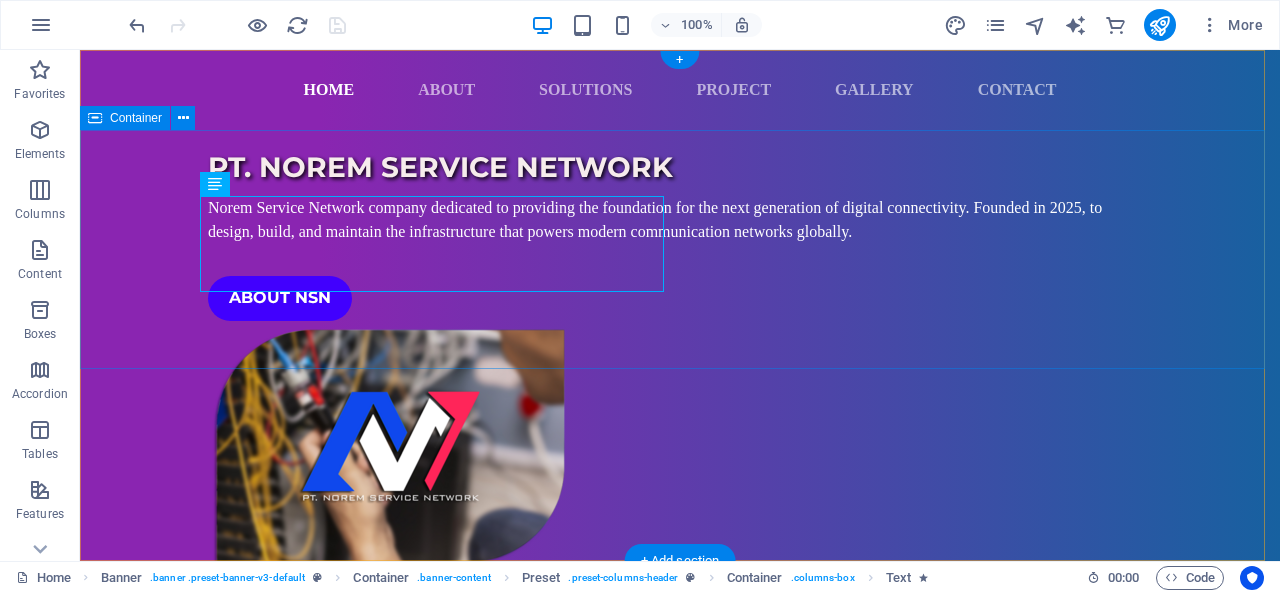 click on "PT. NOREM SERVICE NETWORK Norem Service Network company dedicated to providing the foundation for the next generation of digital connectivity. Founded in 2025, to design, build, and maintain the infrastructure that powers modern communication networks globally. ABOUT NSN" at bounding box center (680, 347) 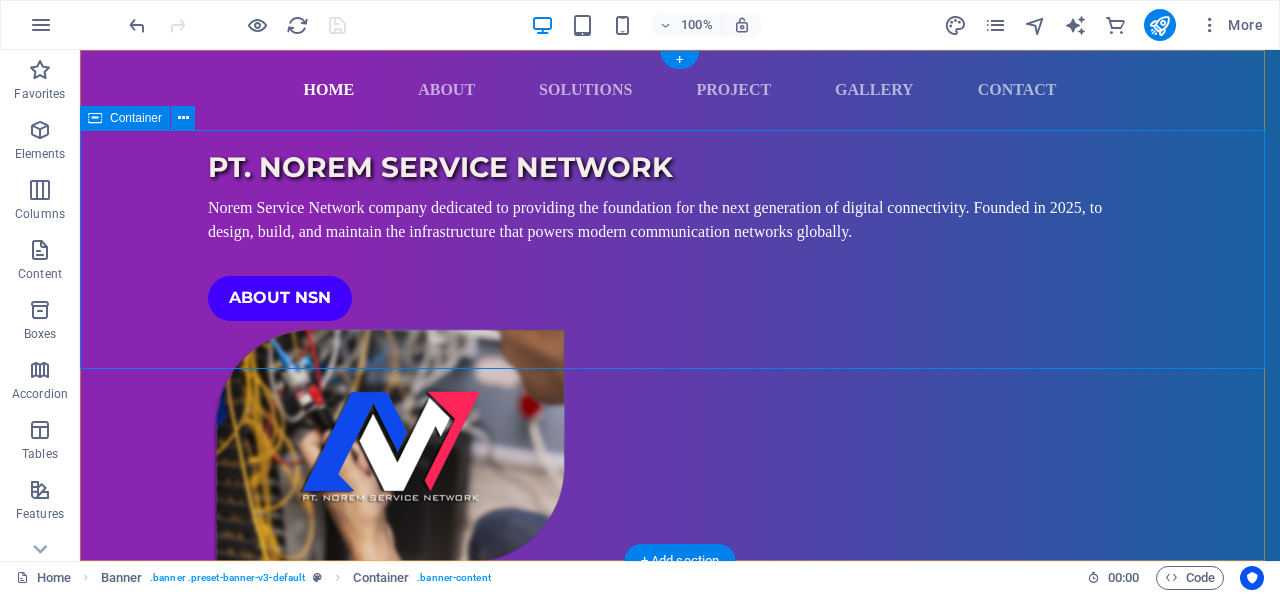 click on "PT. NOREM SERVICE NETWORK Norem Service Network company dedicated to providing the foundation for the next generation of digital connectivity. Founded in 2025, to design, build, and maintain the infrastructure that powers modern communication networks globally. ABOUT NSN" at bounding box center (680, 347) 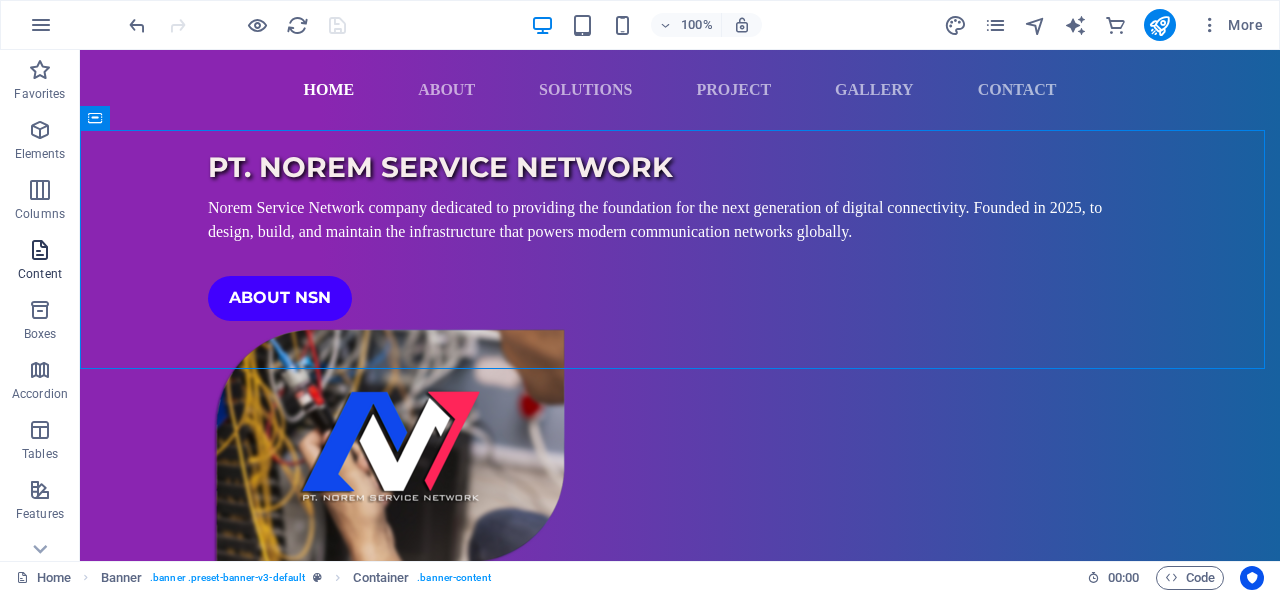 click at bounding box center [40, 250] 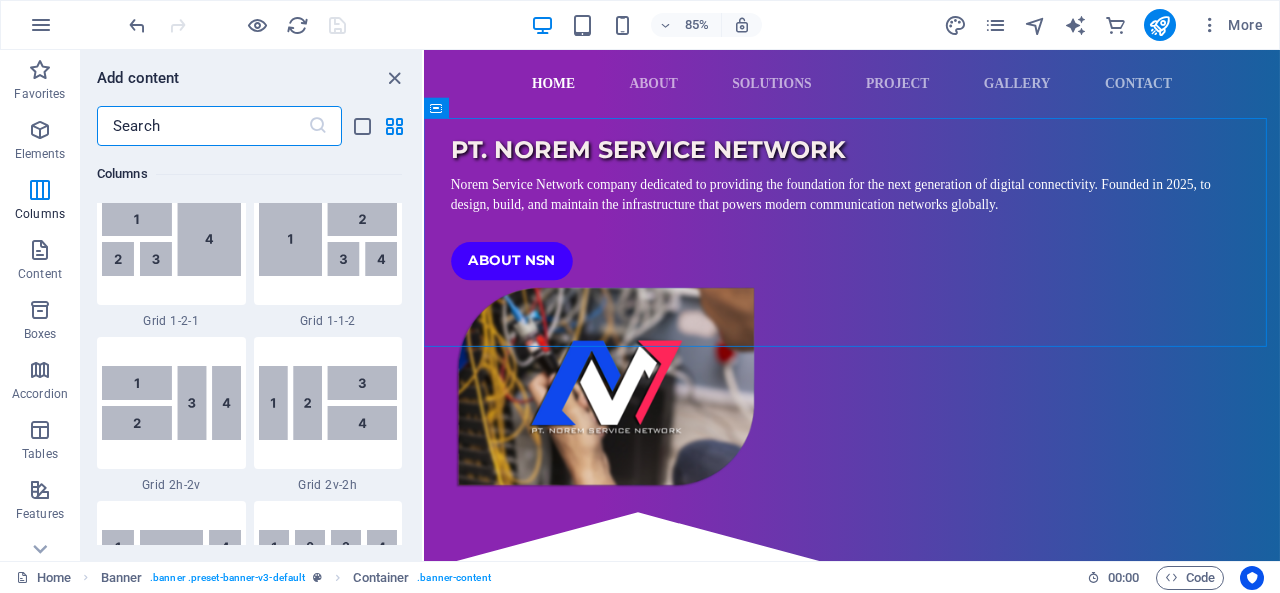 scroll, scrollTop: 2899, scrollLeft: 0, axis: vertical 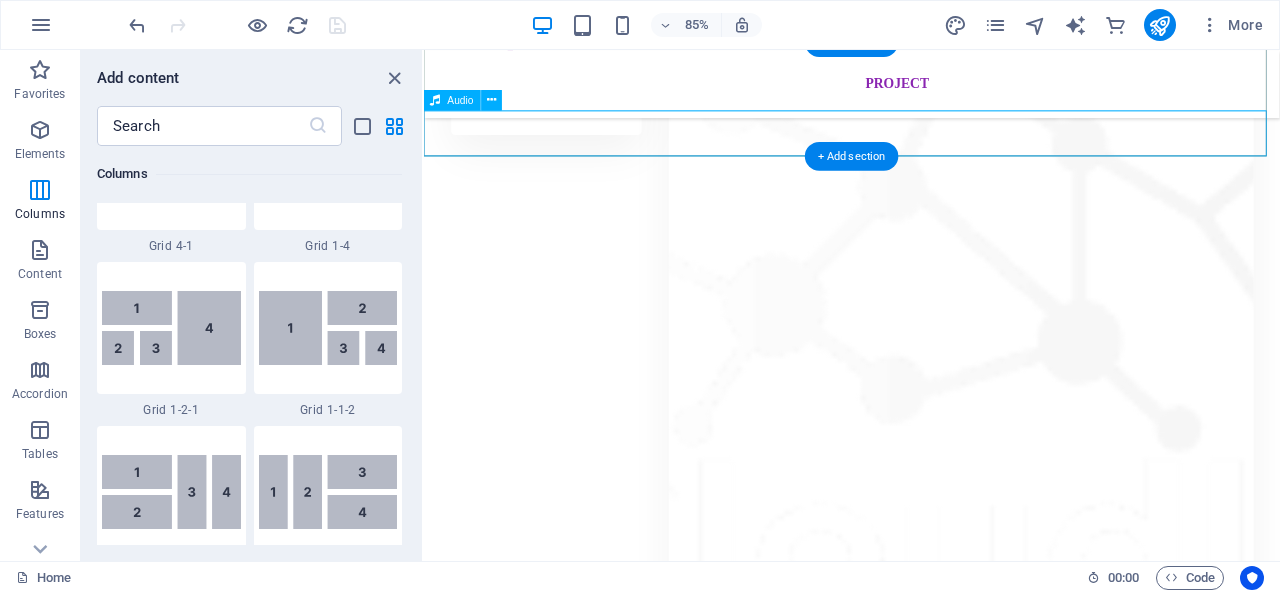 click at bounding box center (927, 3956) 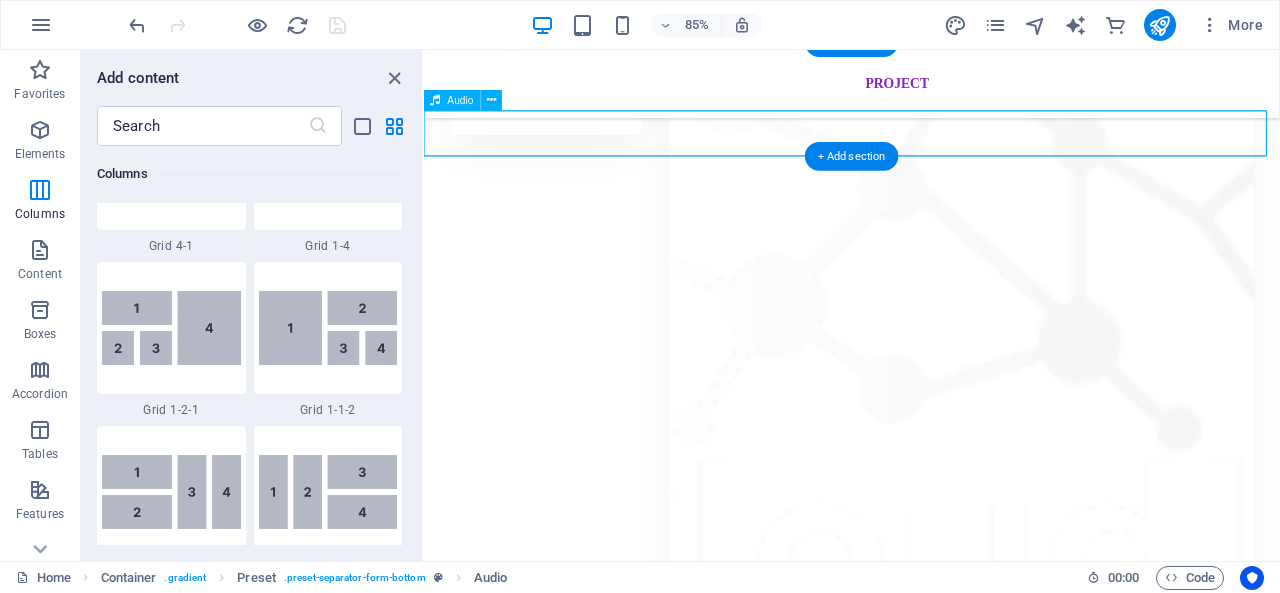 click at bounding box center [927, 3956] 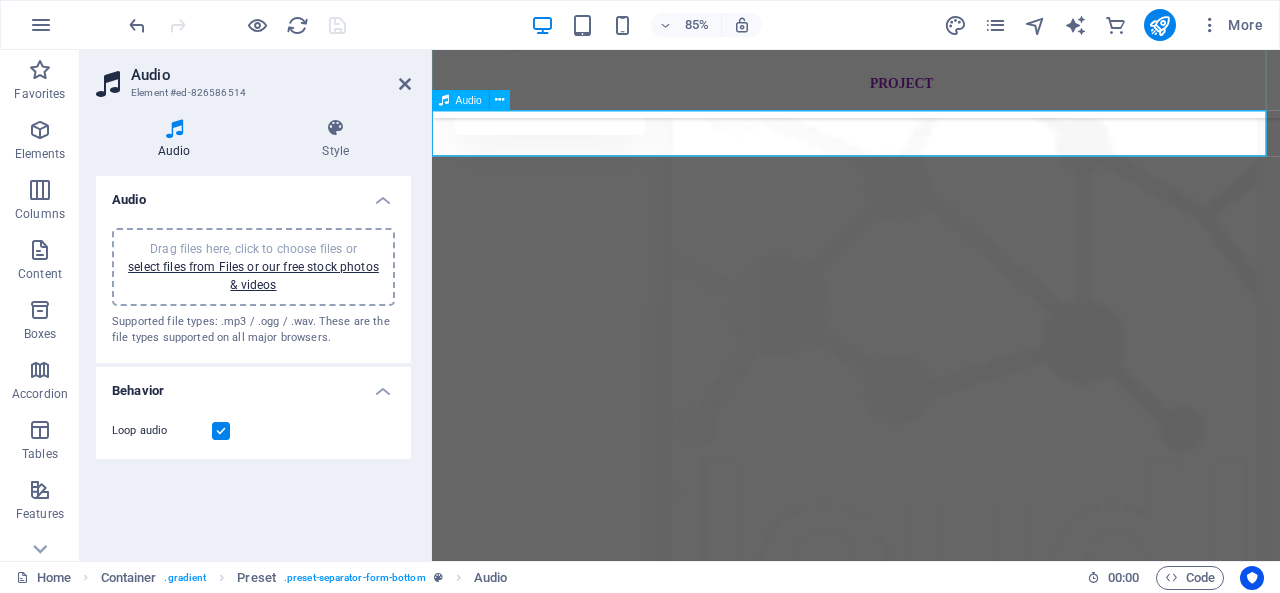 click at bounding box center [931, 3956] 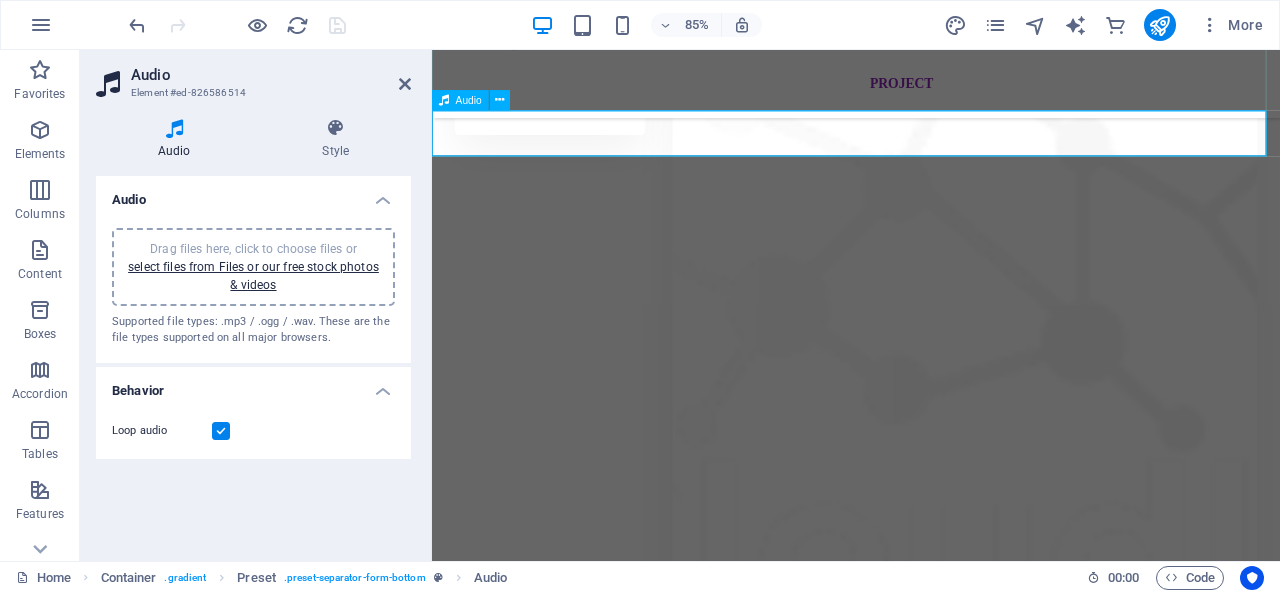 click on "Audio" at bounding box center (460, 100) 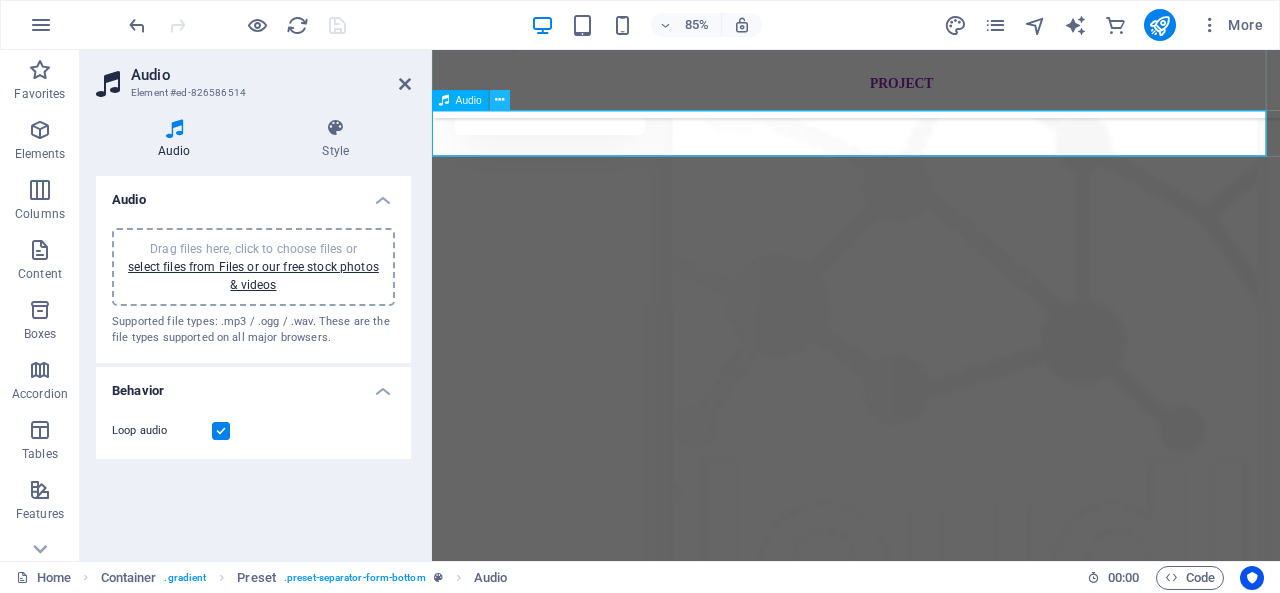 click at bounding box center (499, 100) 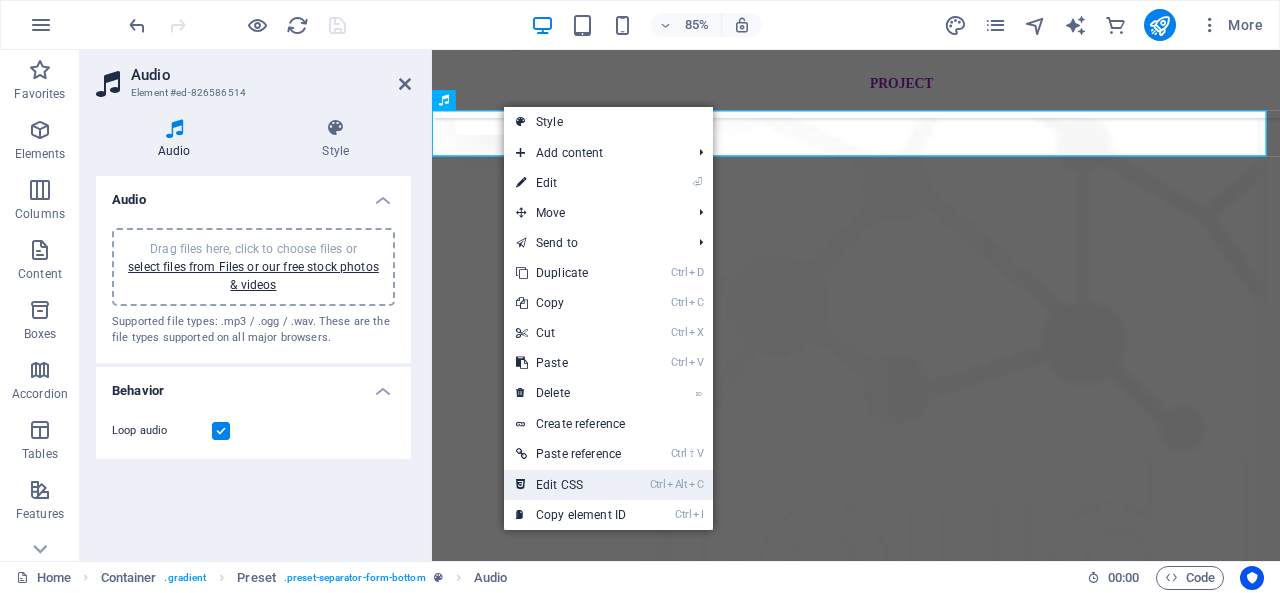 click on "Ctrl Alt C  Edit CSS" at bounding box center [571, 485] 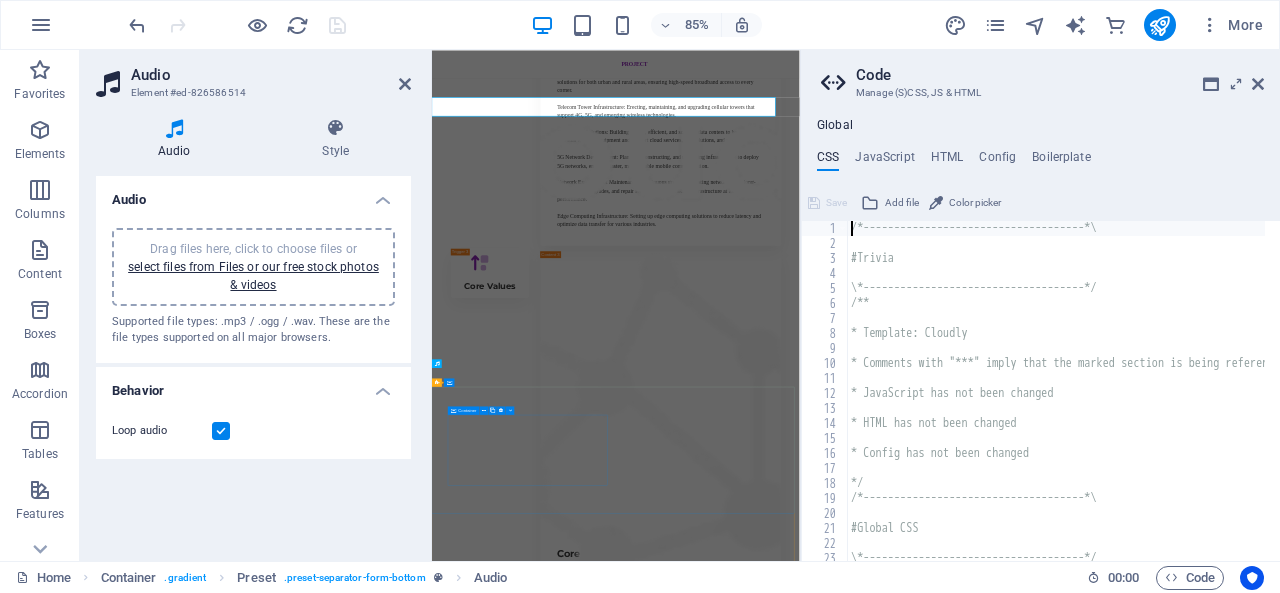 scroll, scrollTop: 4437, scrollLeft: 0, axis: vertical 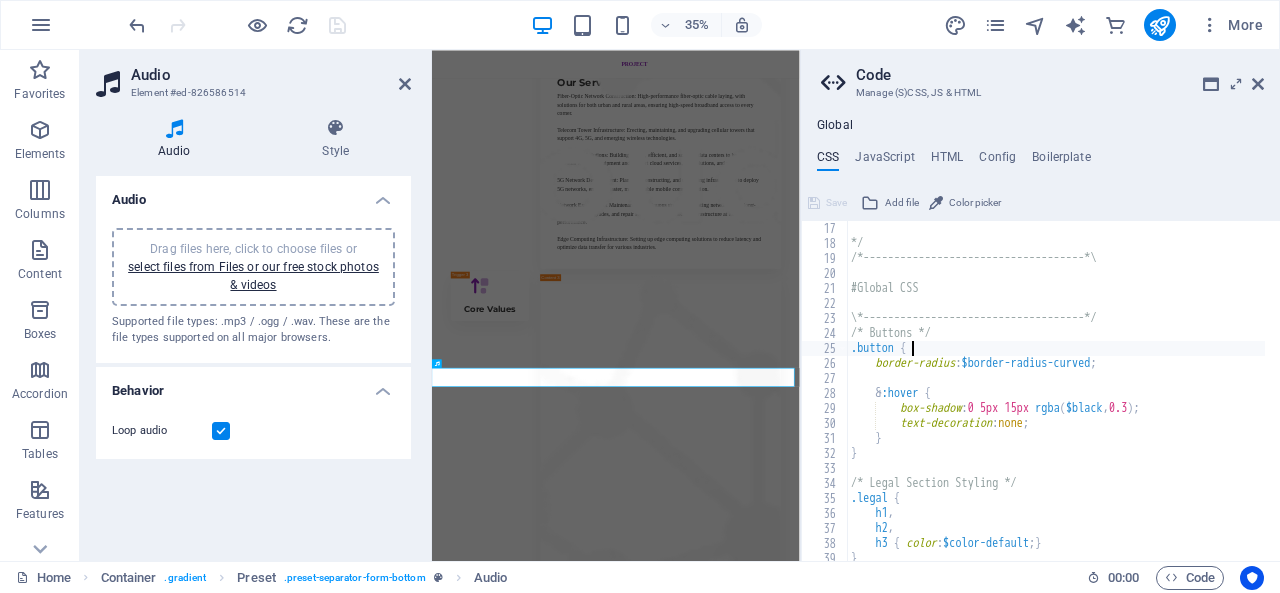 click on "*/ /*------------------------------------*\     #Global CSS \*------------------------------------*/ /* Buttons */ .button   {      border-radius :  $border-radius-curved ;      & :hover   {           box-shadow :  0   5px   15px   rgba ( $black ,  0.3 ) ;           text-decoration :  none ;      } } /* Legal Section Styling */ .legal   {      h1 ,      h2 ,      h3   {   color :  $color-default ;  } }" at bounding box center [1231, 398] 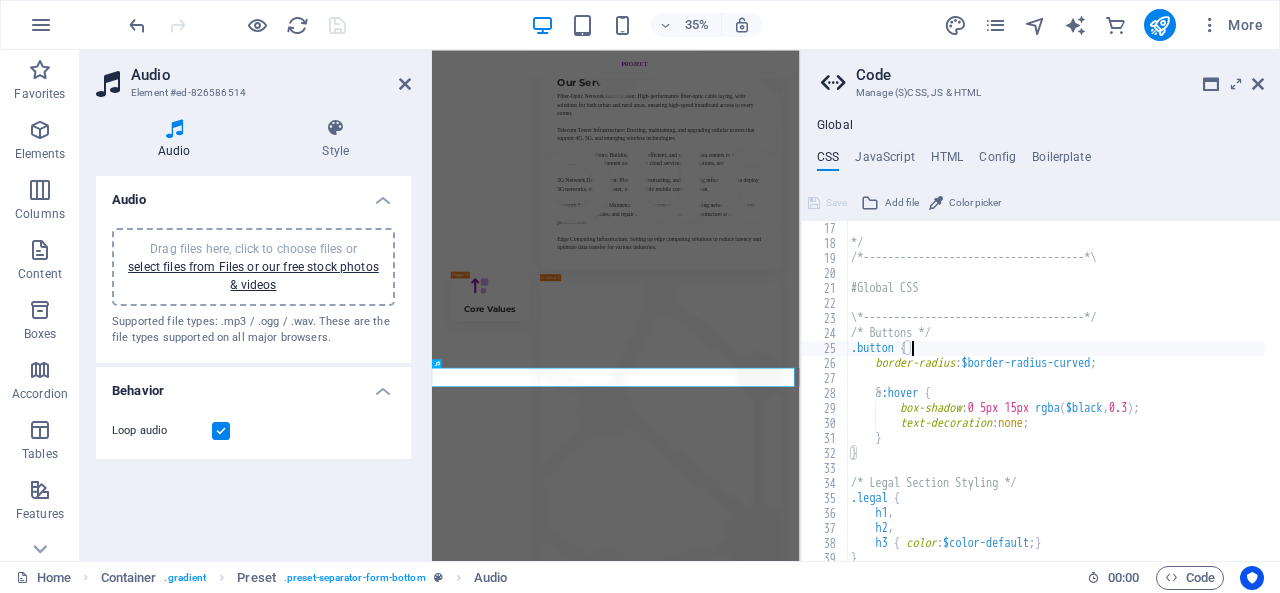 click on "*/ /*------------------------------------*\     #Global CSS \*------------------------------------*/ /* Buttons */ .button   {      border-radius :  $border-radius-curved ;      & :hover   {           box-shadow :  0   5px   15px   rgba ( $black ,  0.3 ) ;           text-decoration :  none ;      } } /* Legal Section Styling */ .legal   {      h1 ,      h2 ,      h3   {   color :  $color-default ;  } }" at bounding box center [1231, 398] 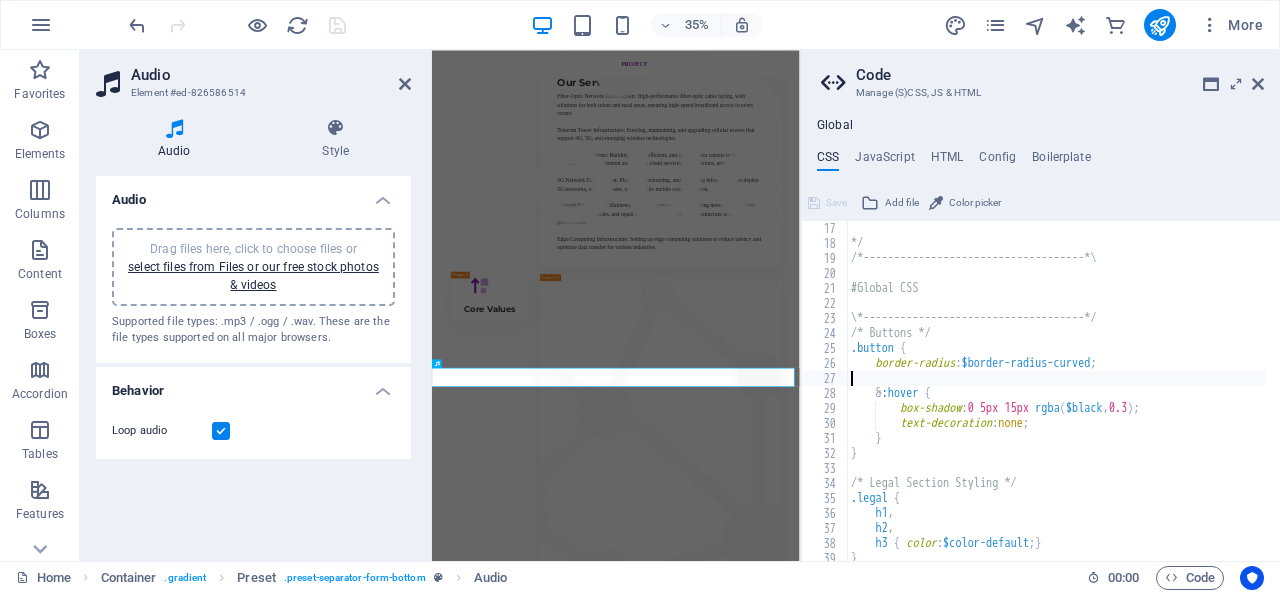 click on "*/ /*------------------------------------*\     #Global CSS \*------------------------------------*/ /* Buttons */ .button   {      border-radius :  $border-radius-curved ;      & :hover   {           box-shadow :  0   5px   15px   rgba ( $black ,  0.3 ) ;           text-decoration :  none ;      } } /* Legal Section Styling */ .legal   {      h1 ,      h2 ,      h3   {   color :  $color-default ;  } }" at bounding box center [1231, 398] 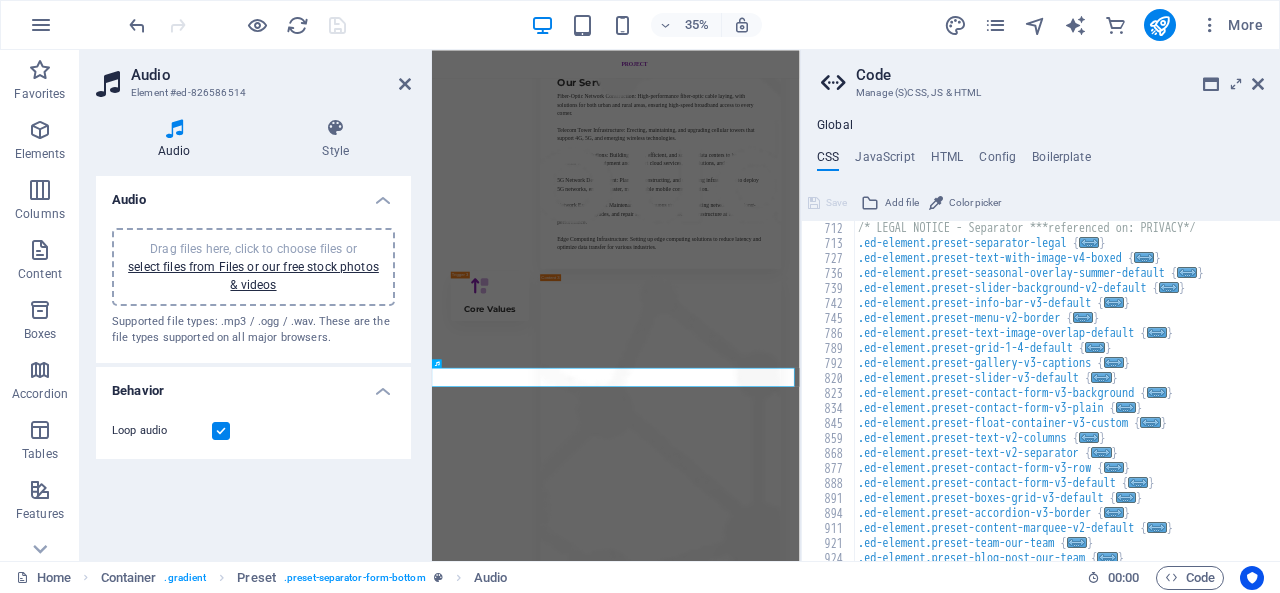scroll, scrollTop: 2580, scrollLeft: 0, axis: vertical 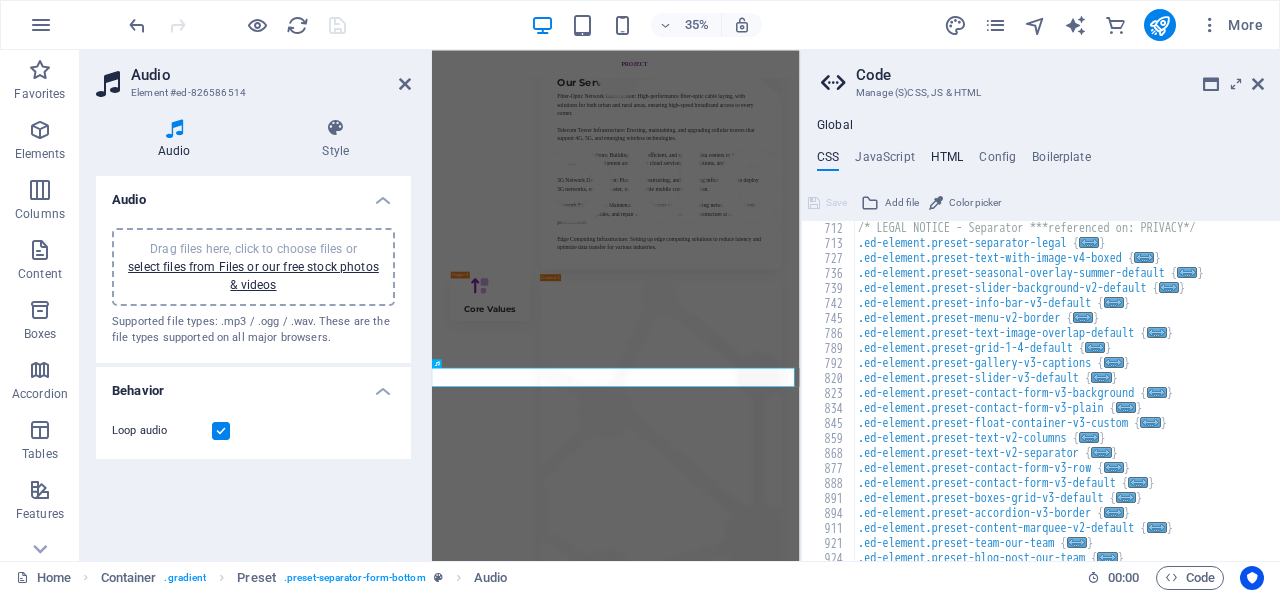 click on "HTML" at bounding box center [947, 161] 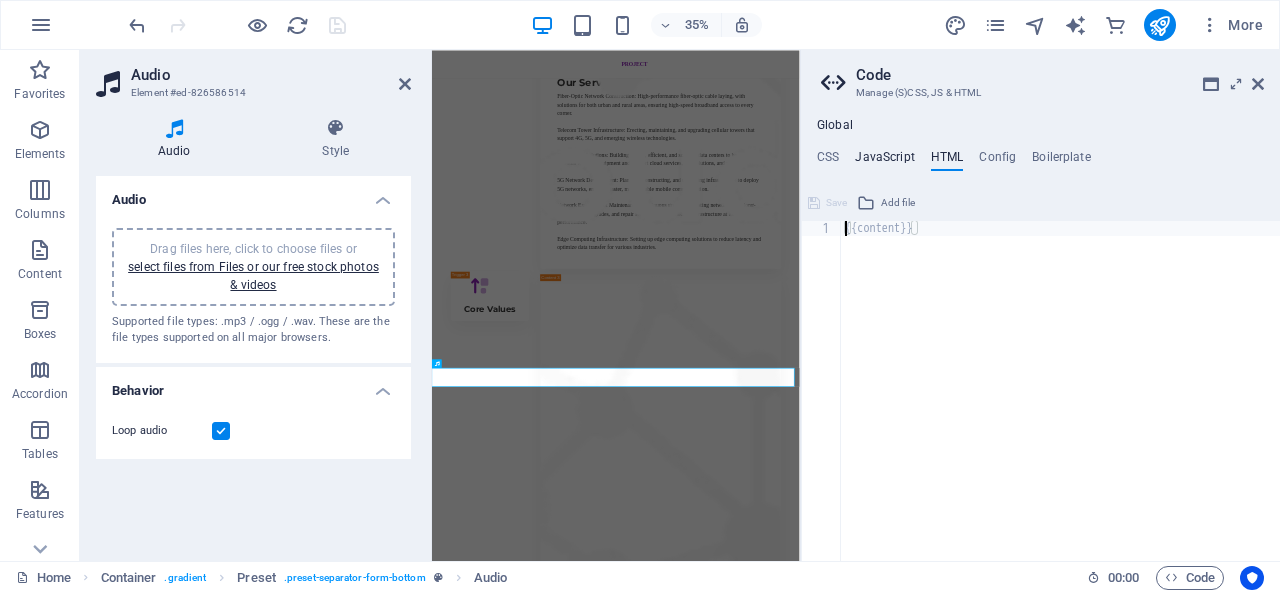 click on "JavaScript" at bounding box center [884, 161] 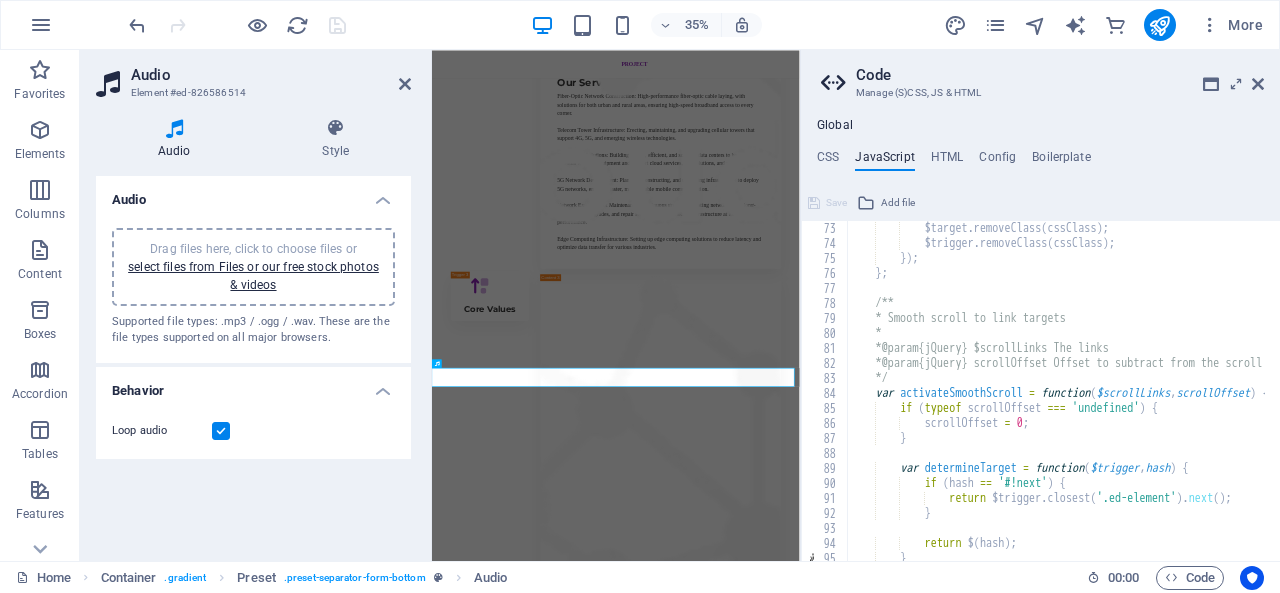 scroll, scrollTop: 960, scrollLeft: 0, axis: vertical 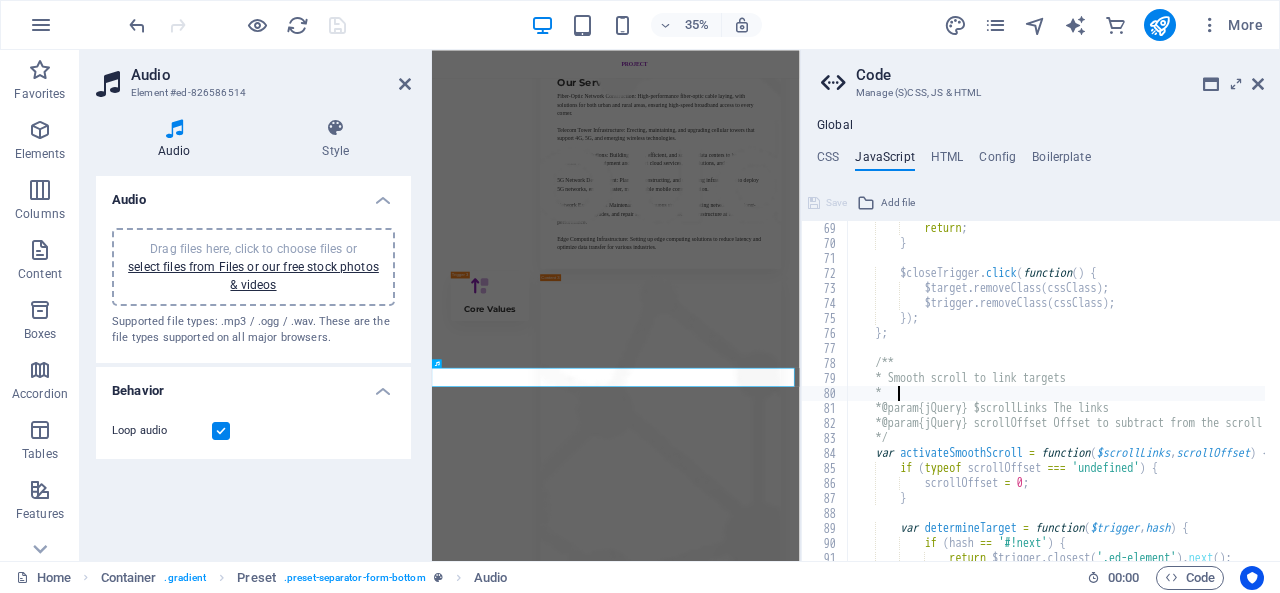 click on "return ;           }           $closeTrigger . click ( function ( )   {                $target . removeClass ( cssClass ) ;                $trigger . removeClass ( cssClass ) ;           }) ;      } ;      /**       * Smooth scroll to link targets       *        *  @param  {jQuery} $scrollLinks The links       *  @param  {jQuery} scrollOffset Offset to subtract from the scroll target position (e.g. for fixed positioned elements like a menu)       */      var   activateSmoothScroll   =   function ( $scrollLinks ,  scrollOffset )   {           if   ( typeof   scrollOffset   ===   'undefined' )   {                scrollOffset   =   0 ;           }           var   determineTarget   =   function ( $trigger ,  hash )   {                if   ( hash   ==   '#!next' )   {                     return   $trigger . closest ( '.ed-element' ) . next ( ) ;" at bounding box center [1306, 398] 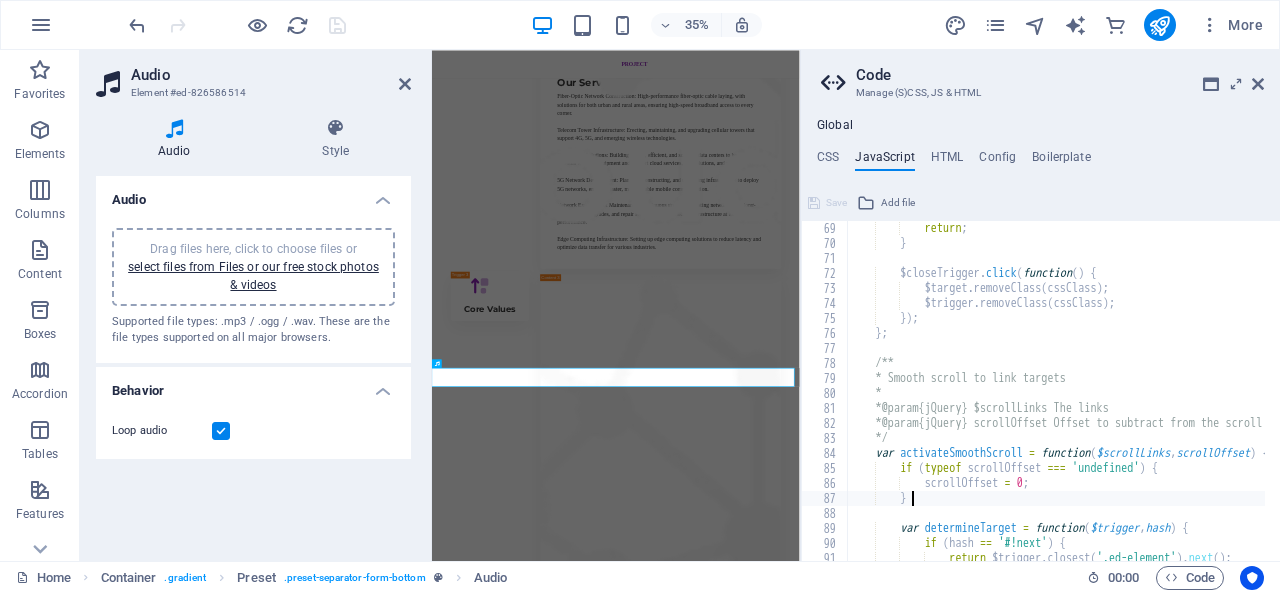 click on "return ;           }           $closeTrigger . click ( function ( )   {                $target . removeClass ( cssClass ) ;                $trigger . removeClass ( cssClass ) ;           }) ;      } ;      /**       * Smooth scroll to link targets       *        *  @param  {jQuery} $scrollLinks The links       *  @param  {jQuery} scrollOffset Offset to subtract from the scroll target position (e.g. for fixed positioned elements like a menu)       */      var   activateSmoothScroll   =   function ( $scrollLinks ,  scrollOffset )   {           if   ( typeof   scrollOffset   ===   'undefined' )   {                scrollOffset   =   0 ;           }           var   determineTarget   =   function ( $trigger ,  hash )   {                if   ( hash   ==   '#!next' )   {                     return   $trigger . closest ( '.ed-element' ) . next ( ) ;" at bounding box center (1306, 398) 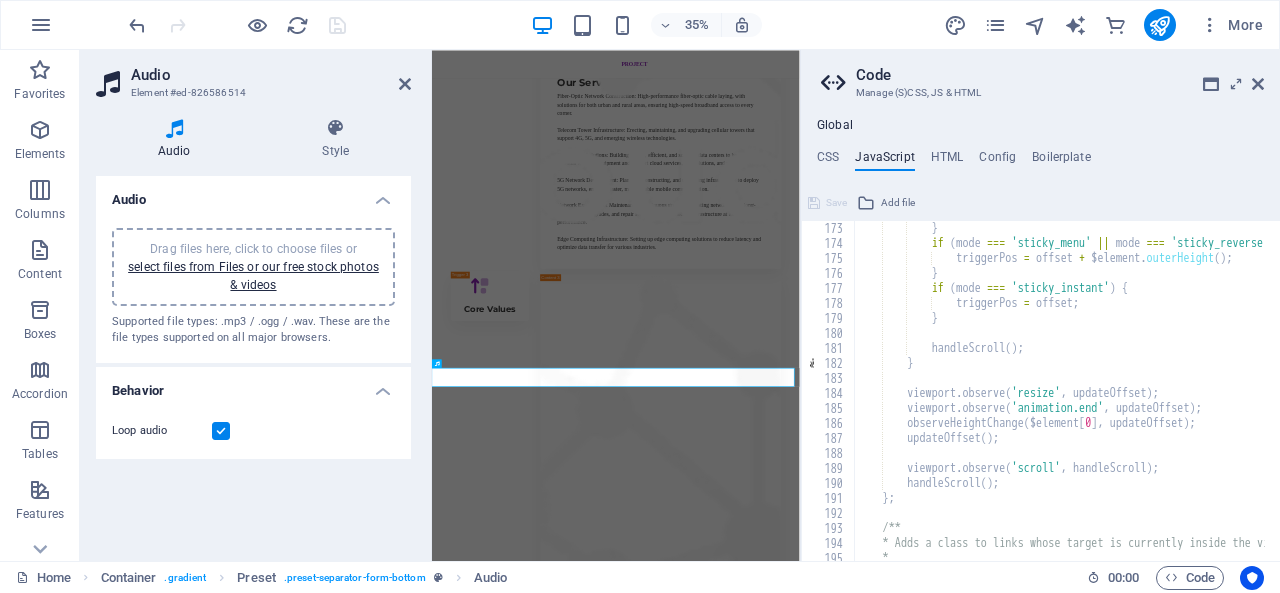 scroll, scrollTop: 2820, scrollLeft: 0, axis: vertical 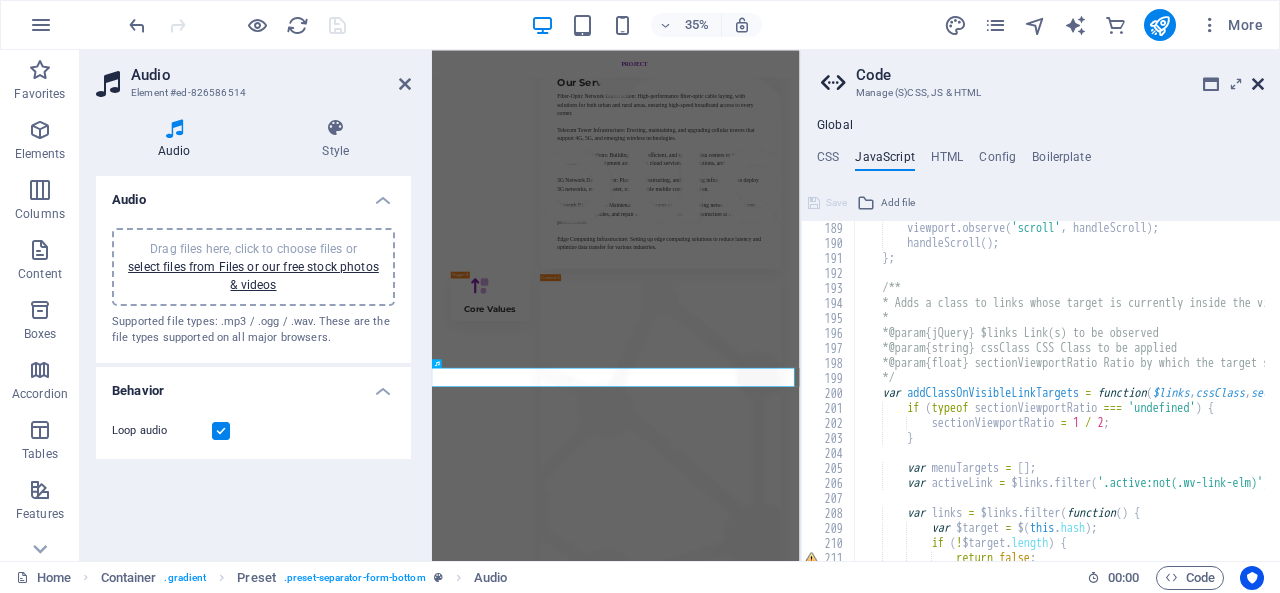 click at bounding box center [1258, 84] 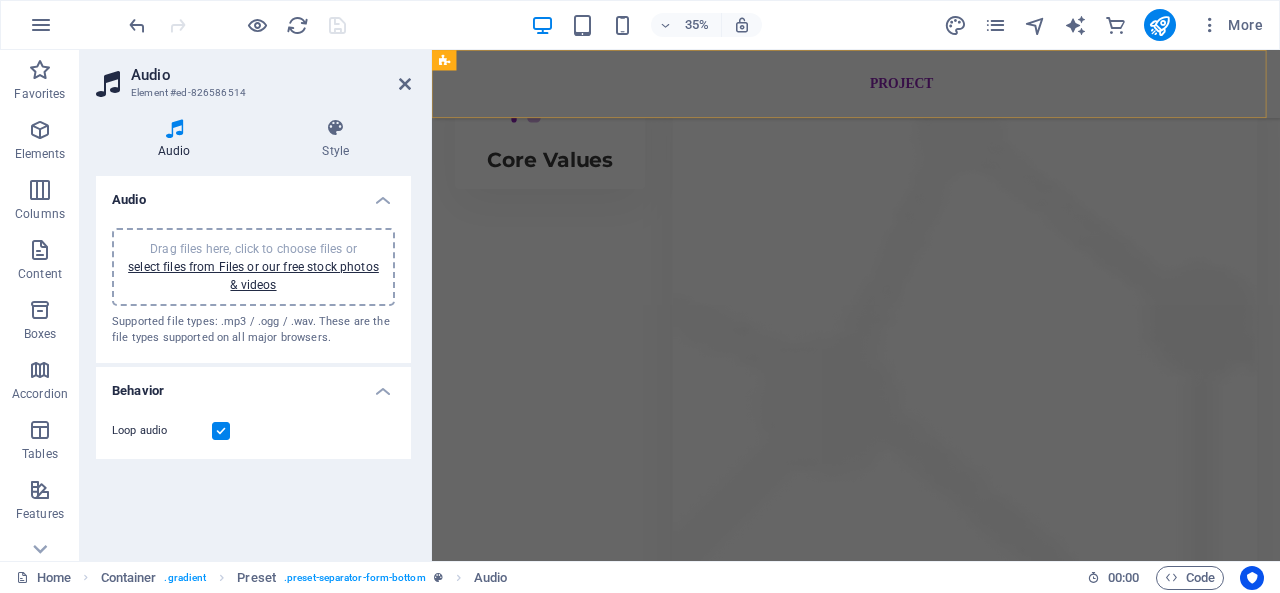 scroll, scrollTop: 4297, scrollLeft: 0, axis: vertical 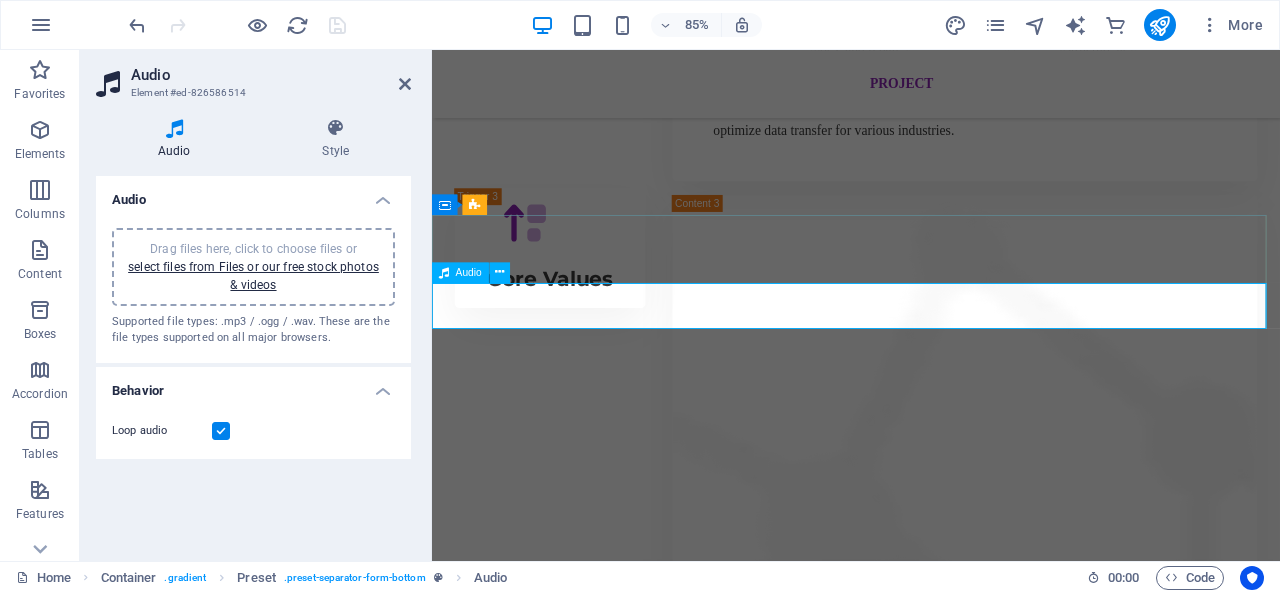 click at bounding box center (931, 4159) 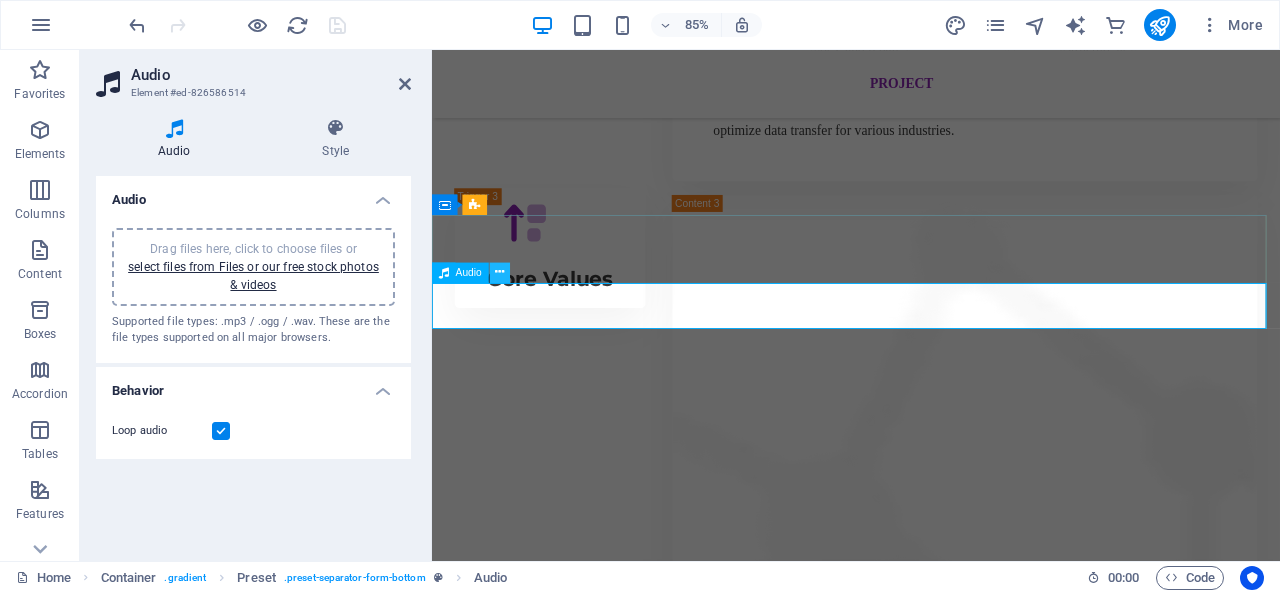 click at bounding box center [499, 273] 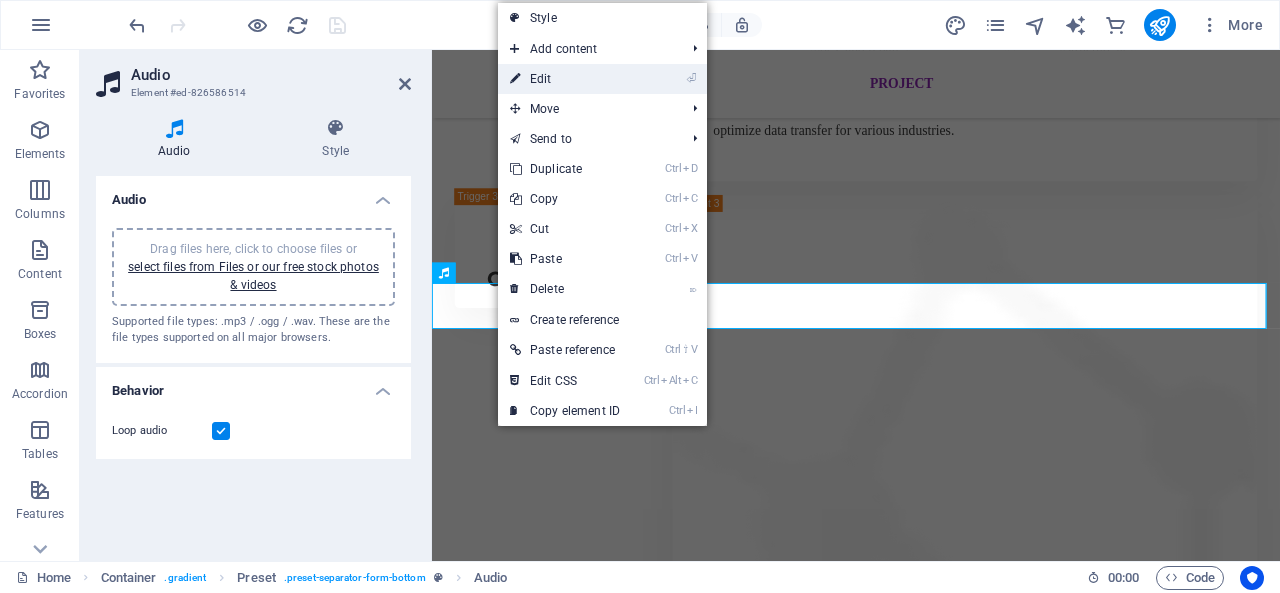 click on "⏎  Edit" at bounding box center (565, 79) 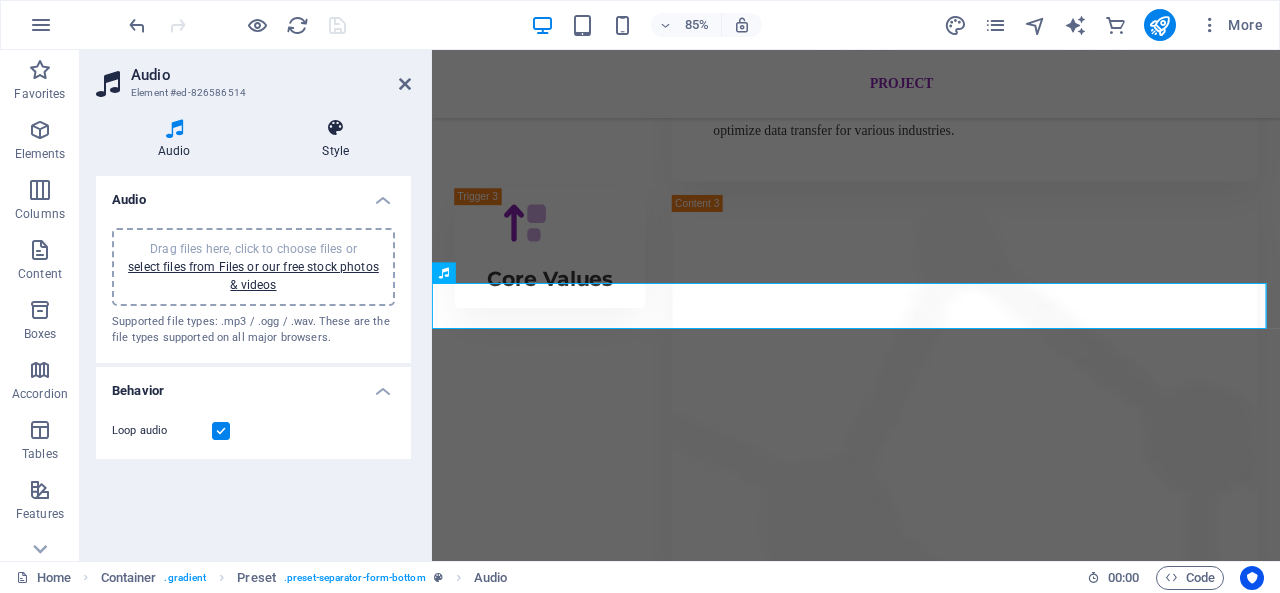 click on "Style" at bounding box center (336, 139) 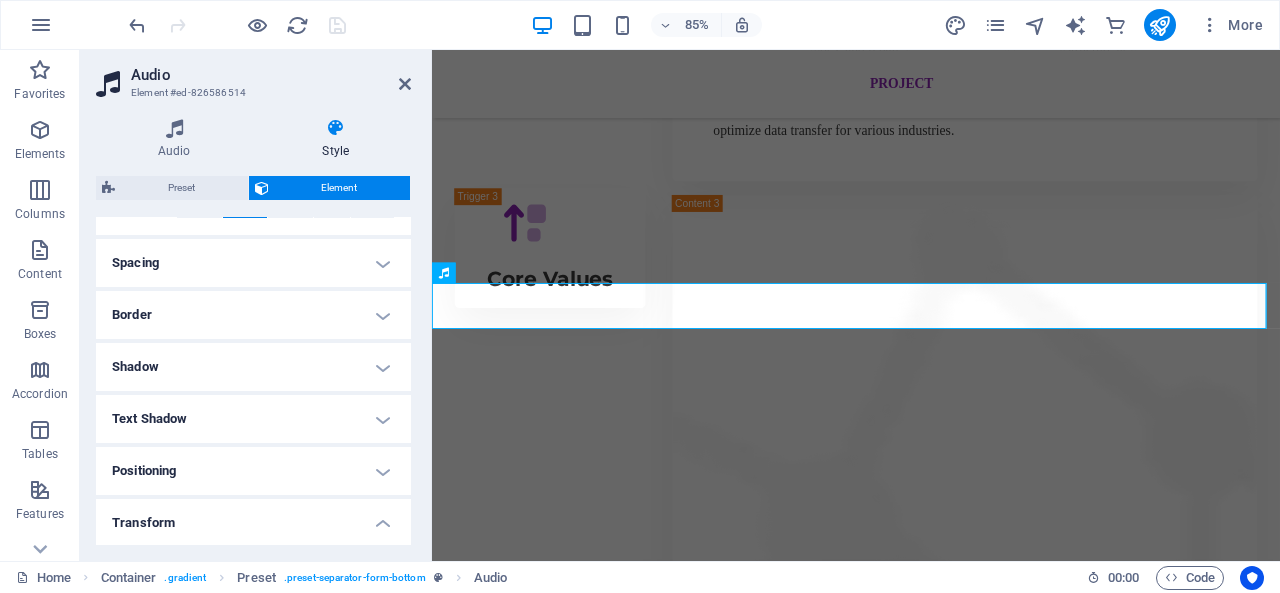 scroll, scrollTop: 200, scrollLeft: 0, axis: vertical 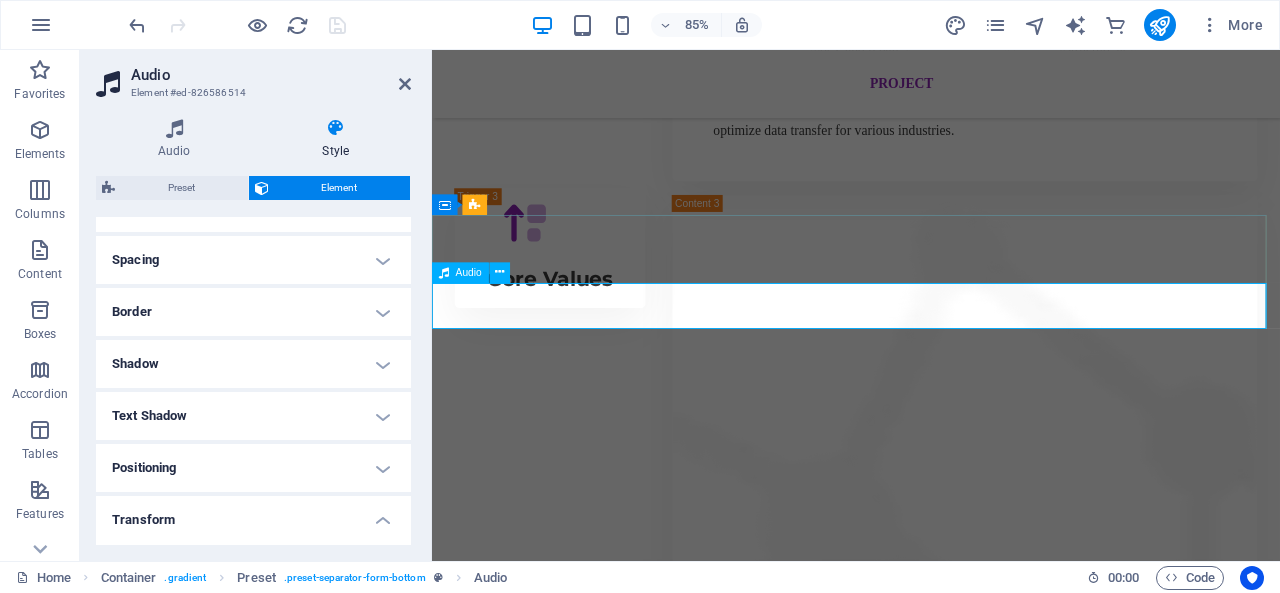 click at bounding box center (931, 4159) 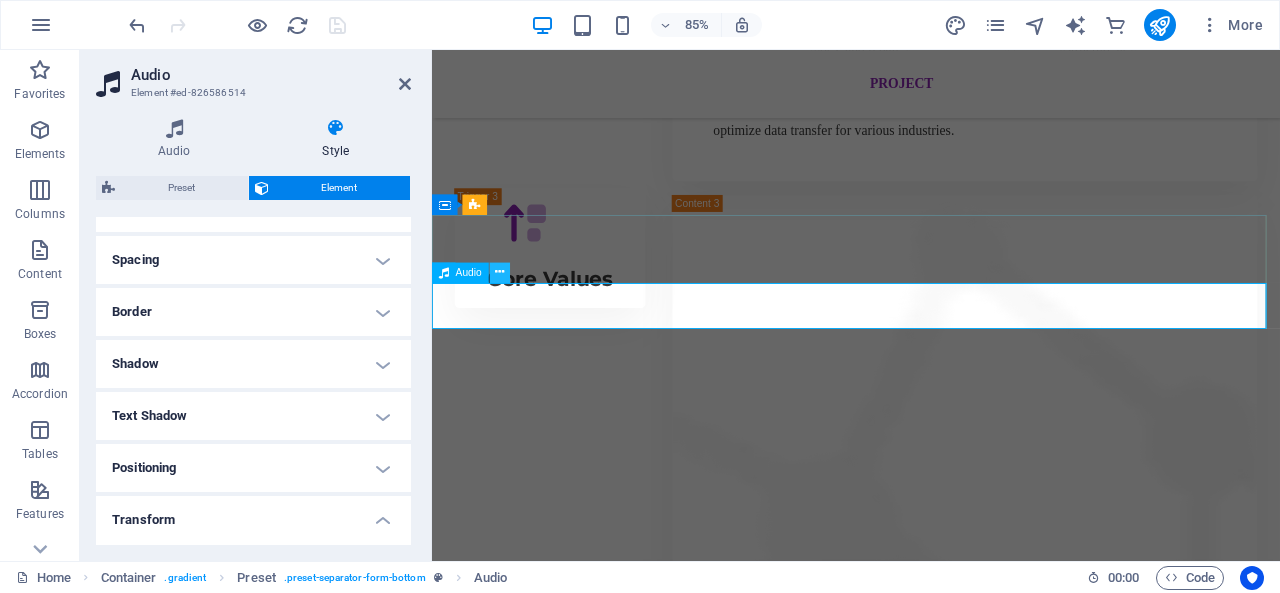 click at bounding box center (499, 273) 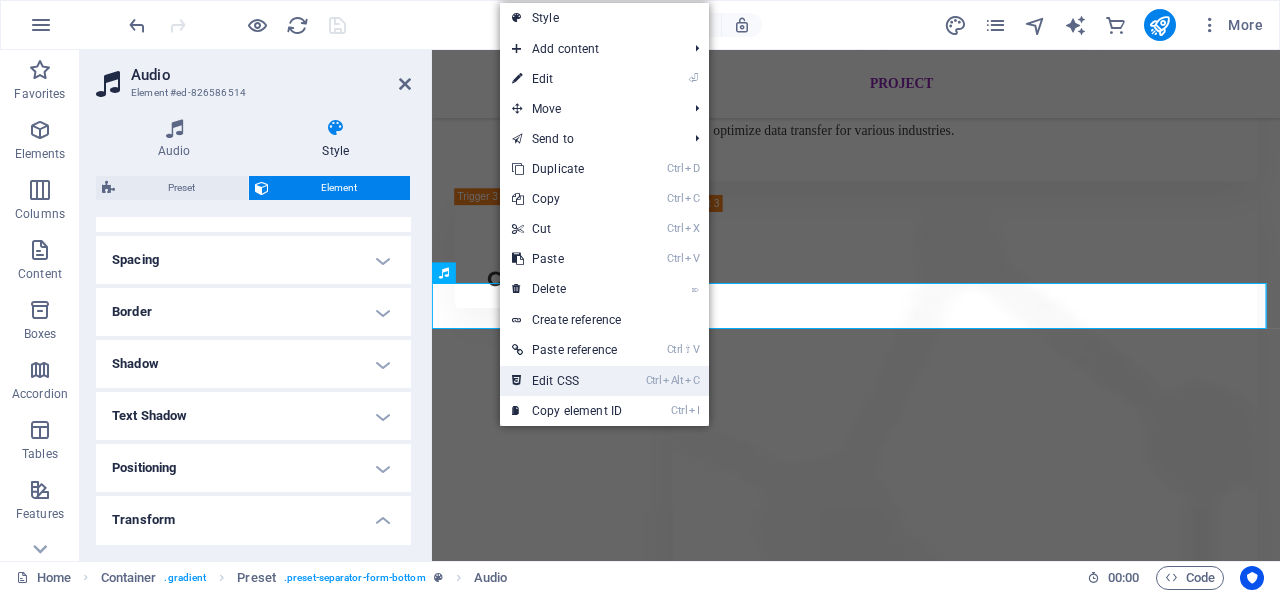 click on "Ctrl Alt C  Edit CSS" at bounding box center (567, 381) 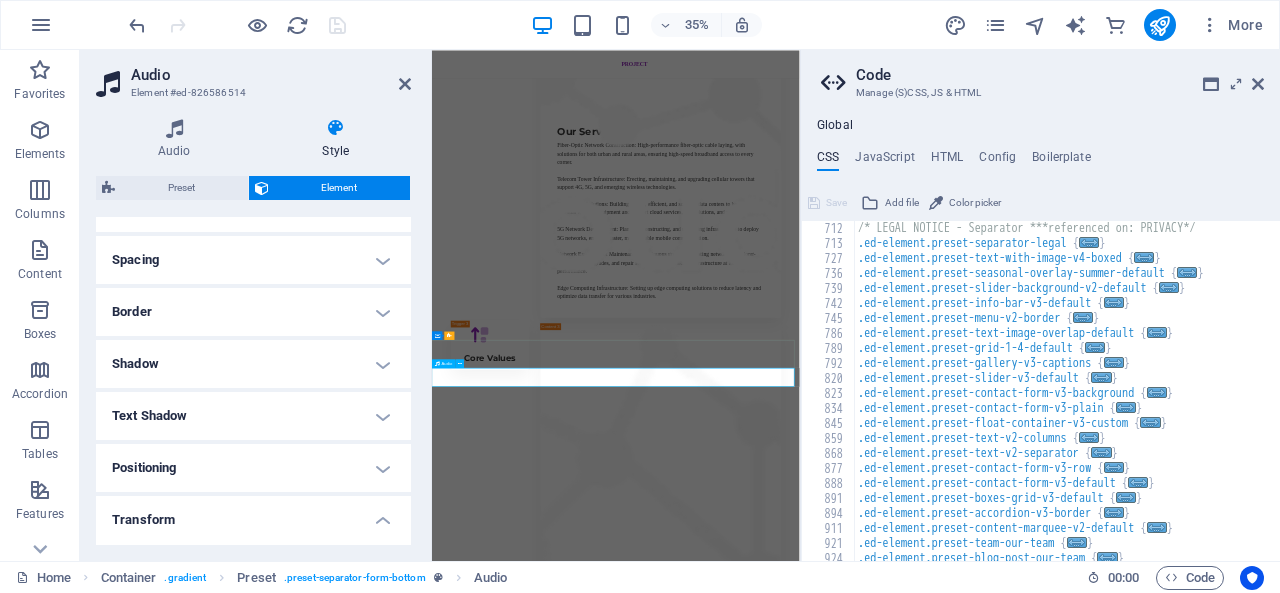 scroll, scrollTop: 4437, scrollLeft: 0, axis: vertical 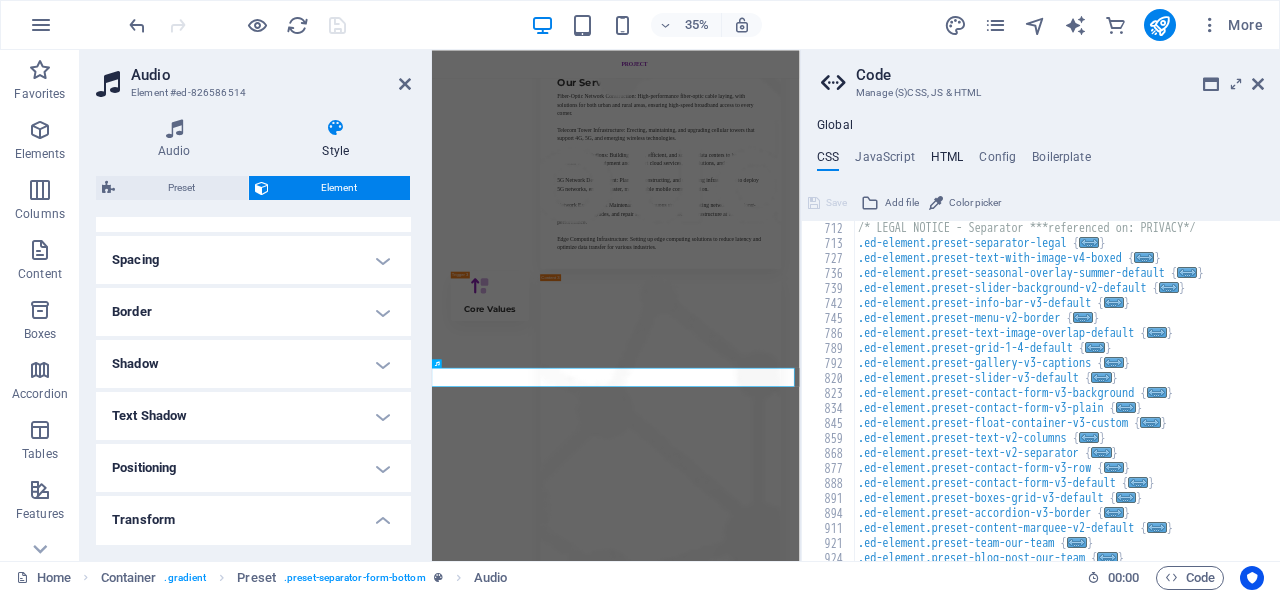 click on "HTML" at bounding box center [947, 161] 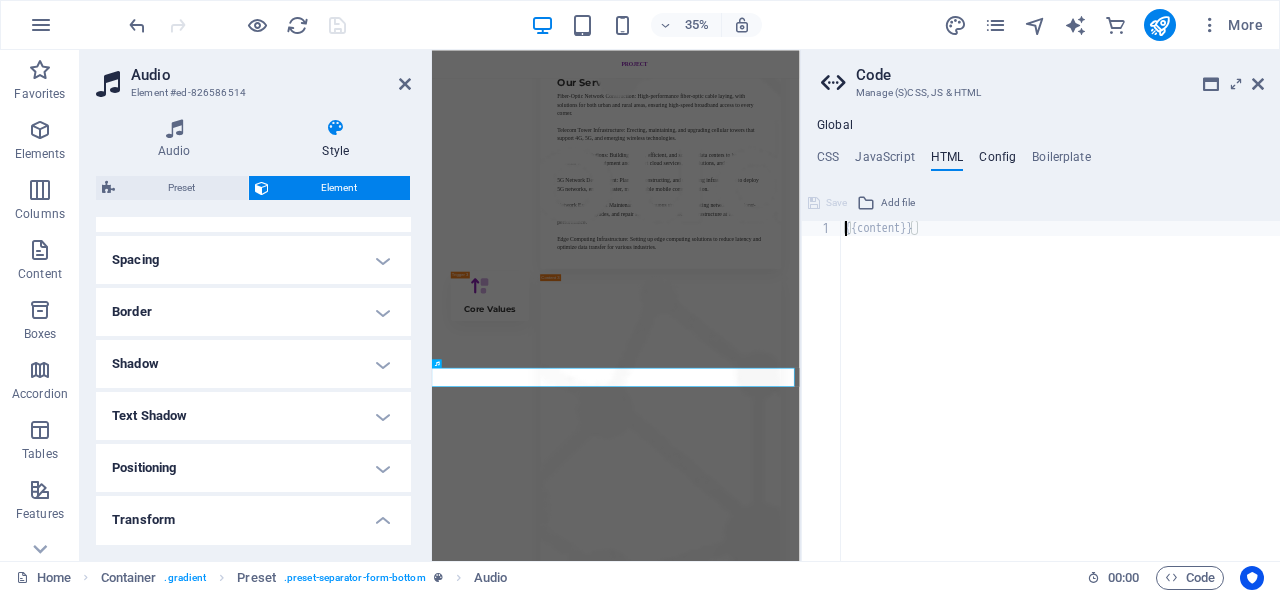 click on "Config" at bounding box center [997, 161] 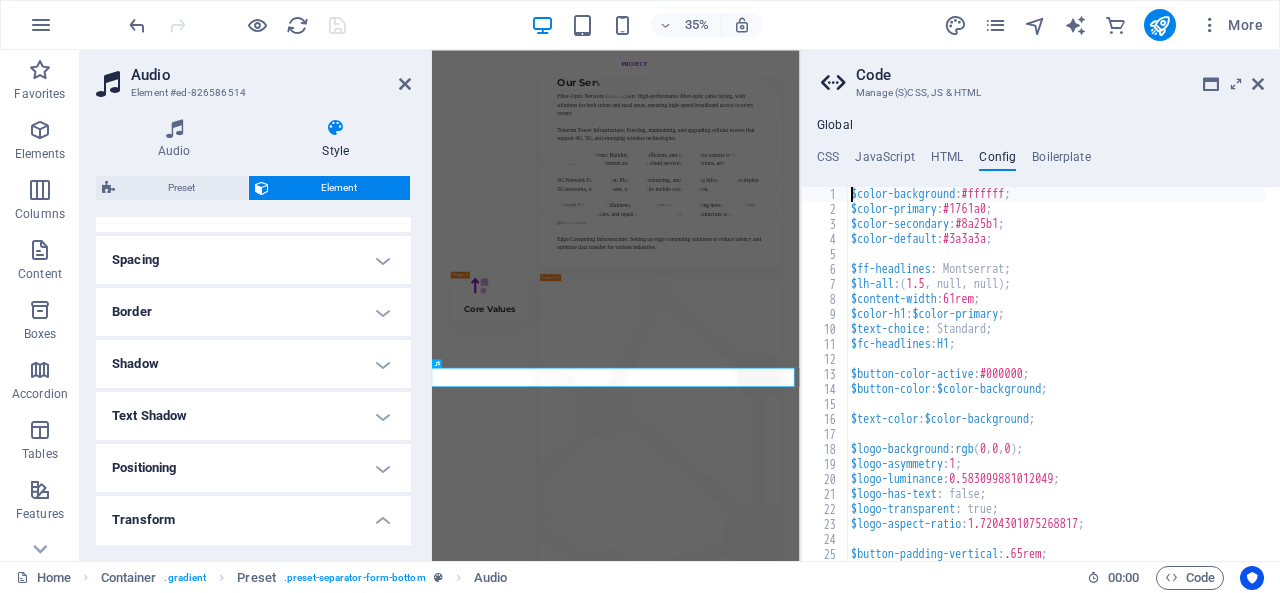 click on "CSS JavaScript HTML Config Boilerplate" at bounding box center [1040, 161] 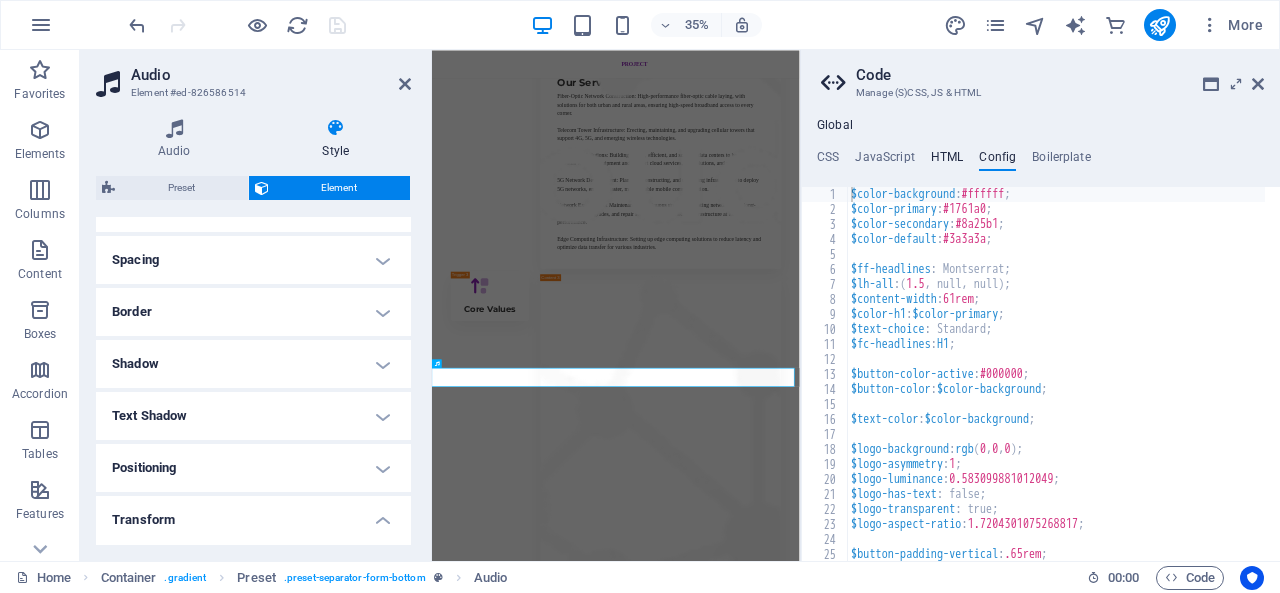click on "HTML" at bounding box center [947, 161] 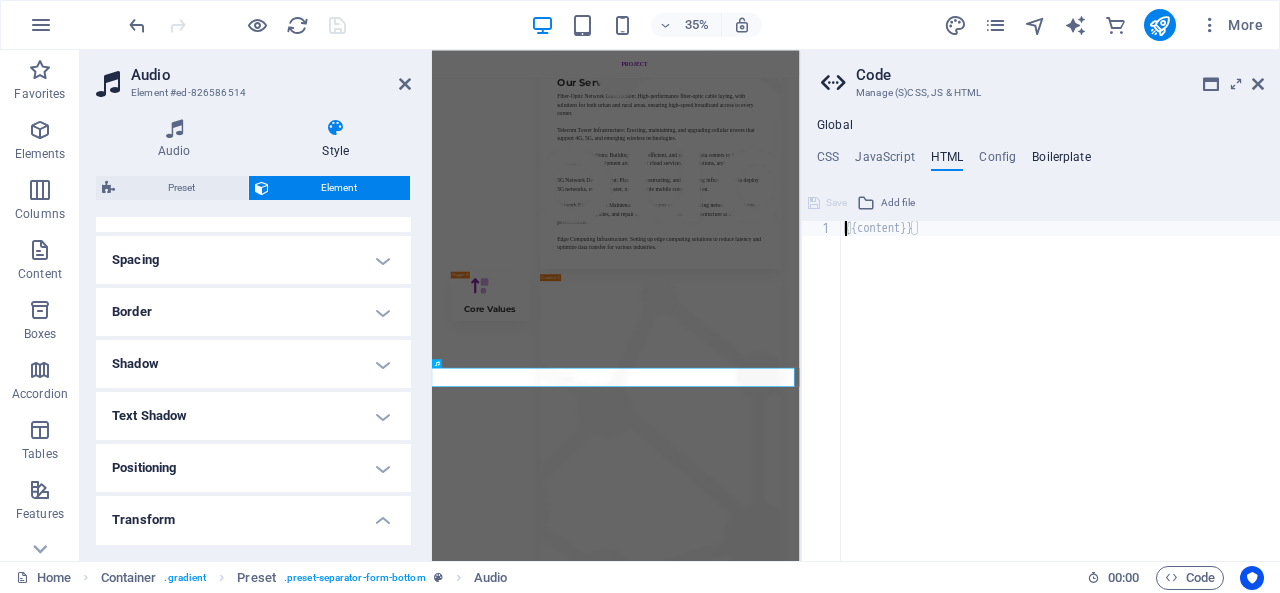 click on "Boilerplate" at bounding box center [1061, 161] 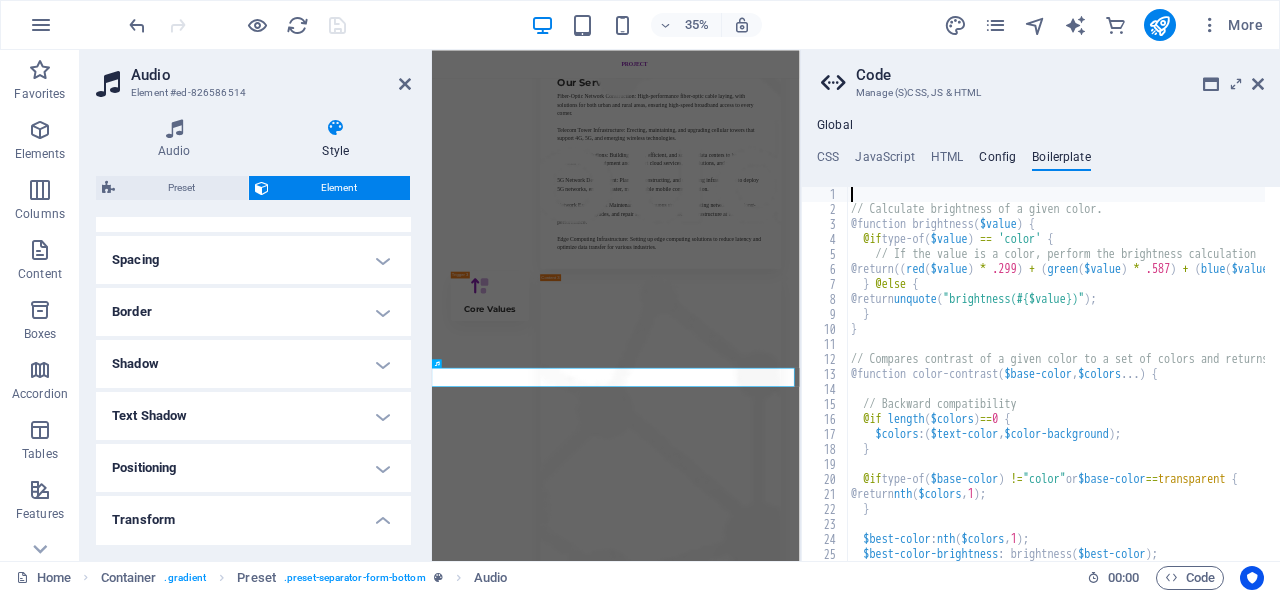 click on "Config" at bounding box center (997, 161) 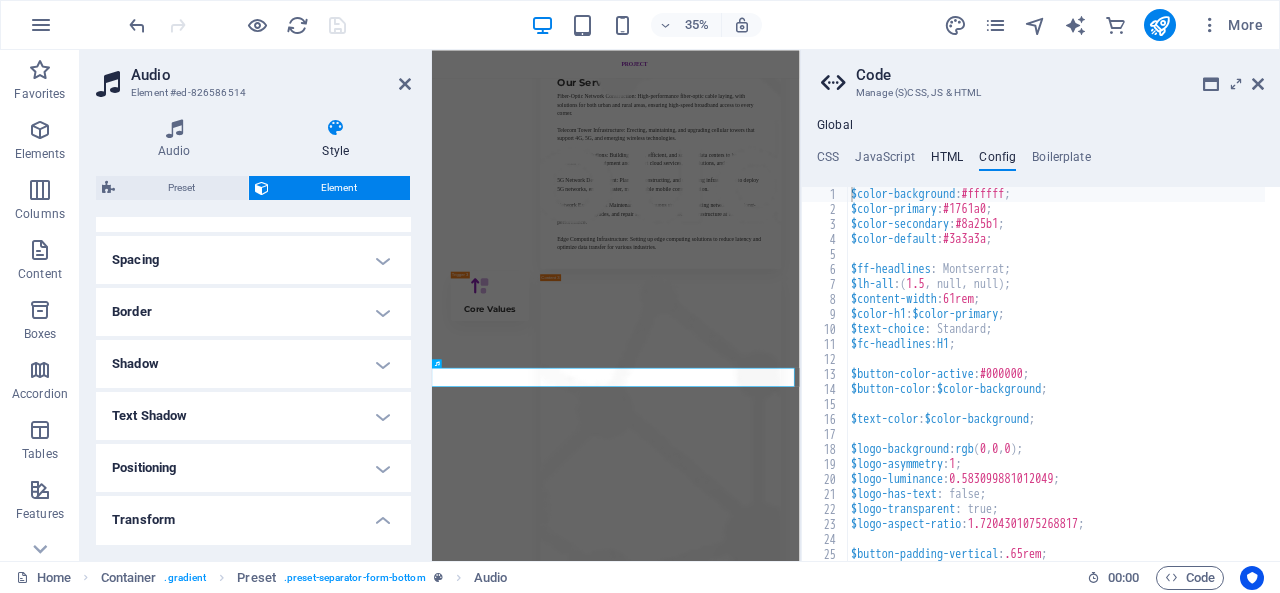 click on "HTML" at bounding box center [947, 161] 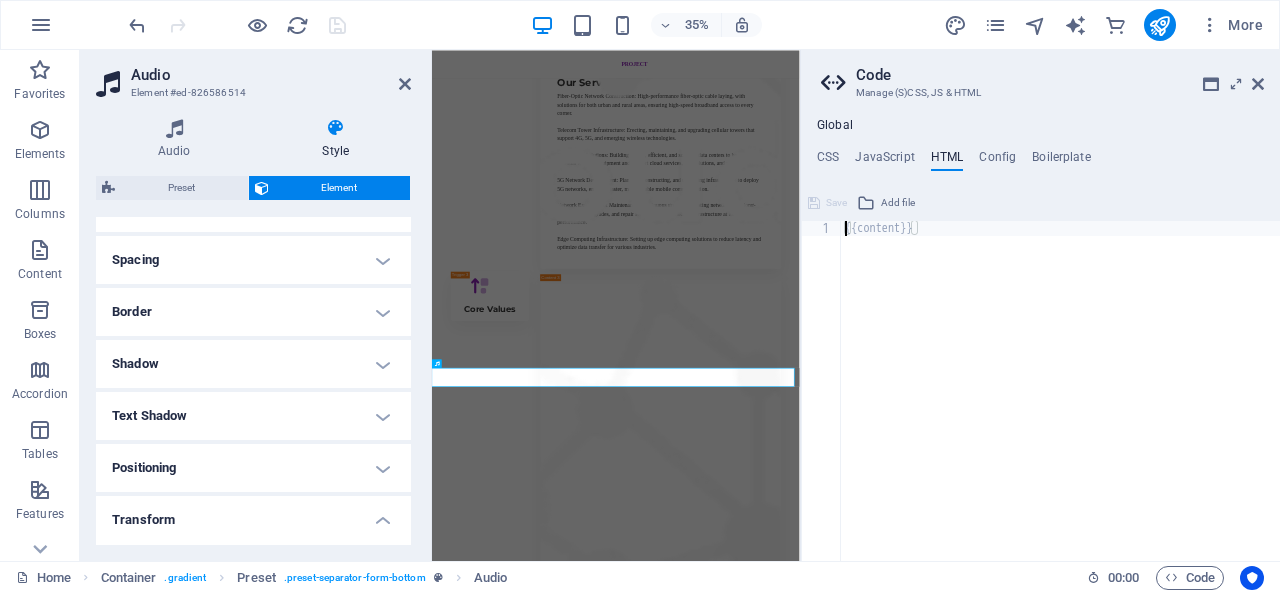 paste on "<audio id="bg-audio" autoplay>" 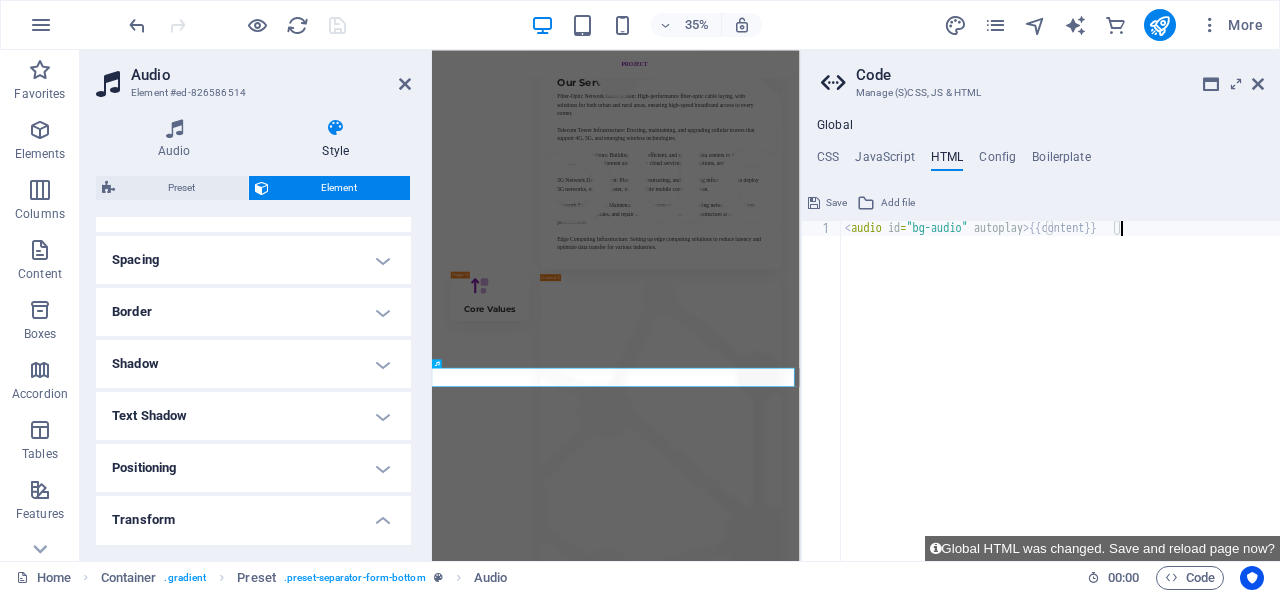 click on "< audio   id = "bg-audio"   autoplay > {{content}}" at bounding box center [1060, 406] 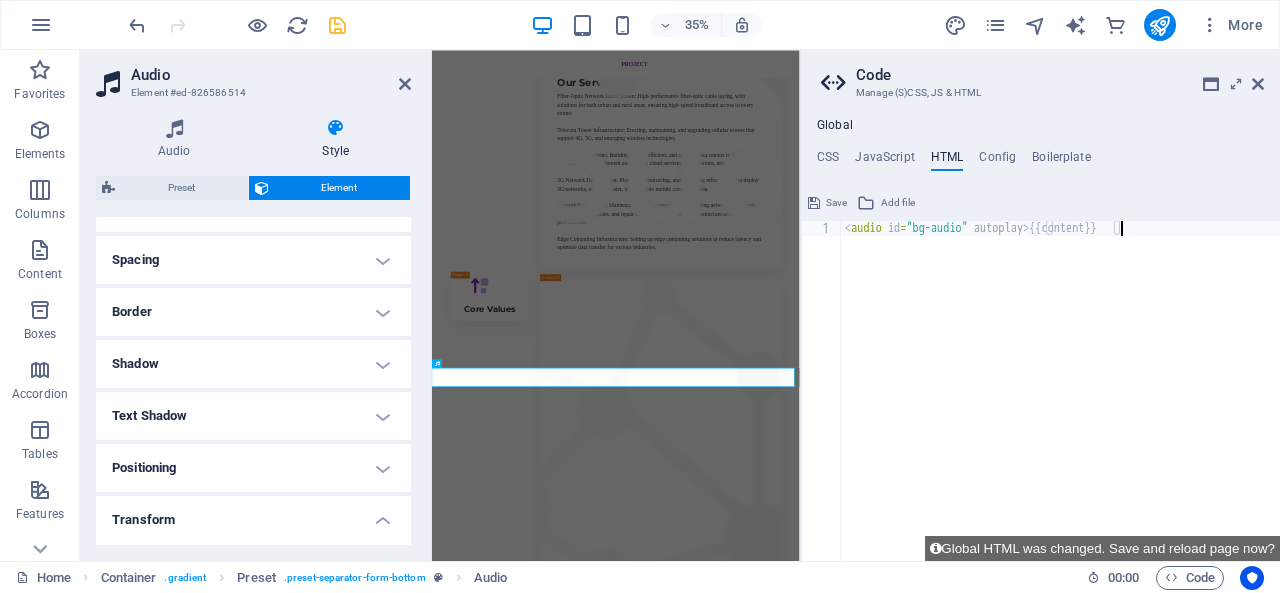 paste on "</audio>" 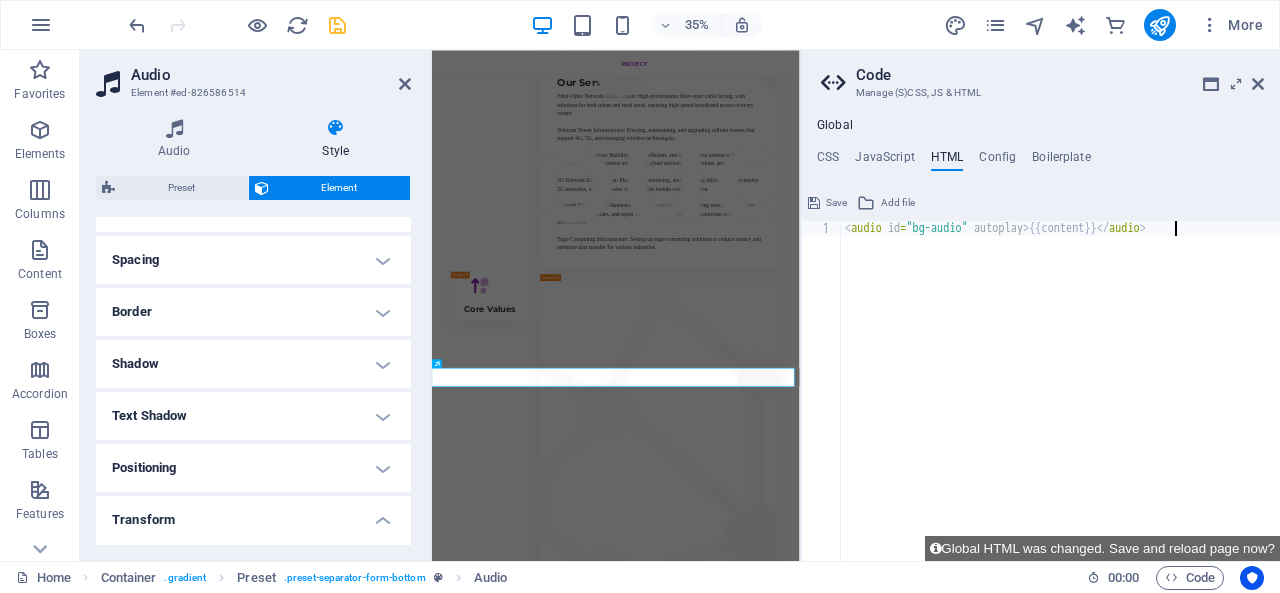 click on "< audio   id = "bg-audio"   autoplay > {{content}} </ audio >" at bounding box center [1060, 406] 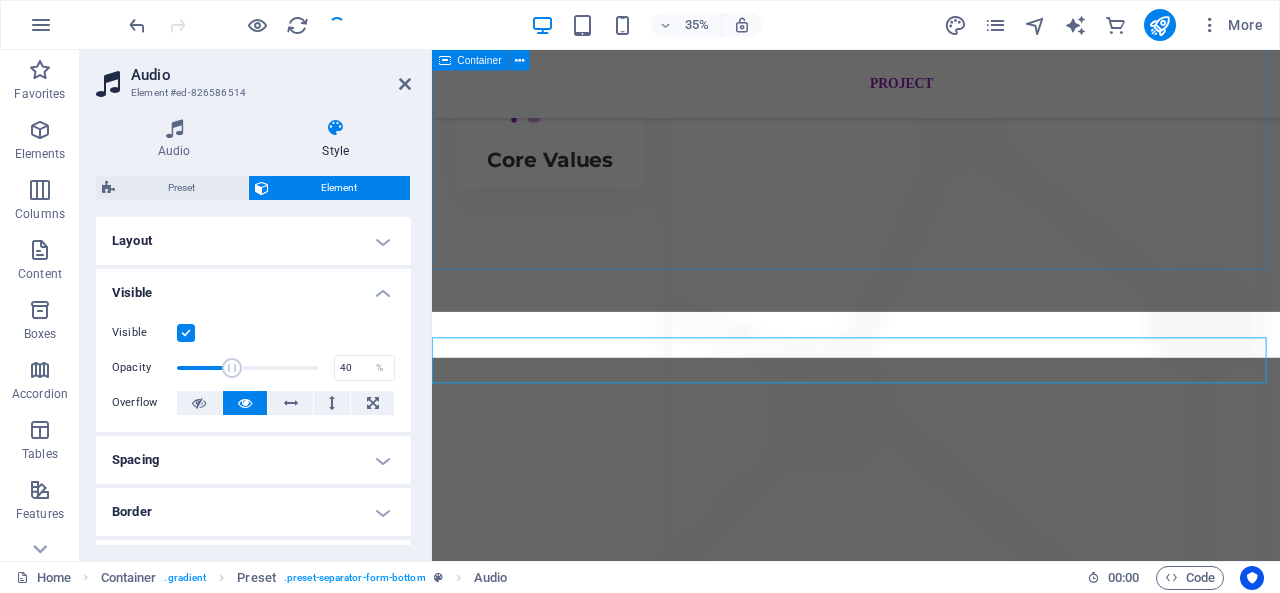 scroll, scrollTop: 4232, scrollLeft: 0, axis: vertical 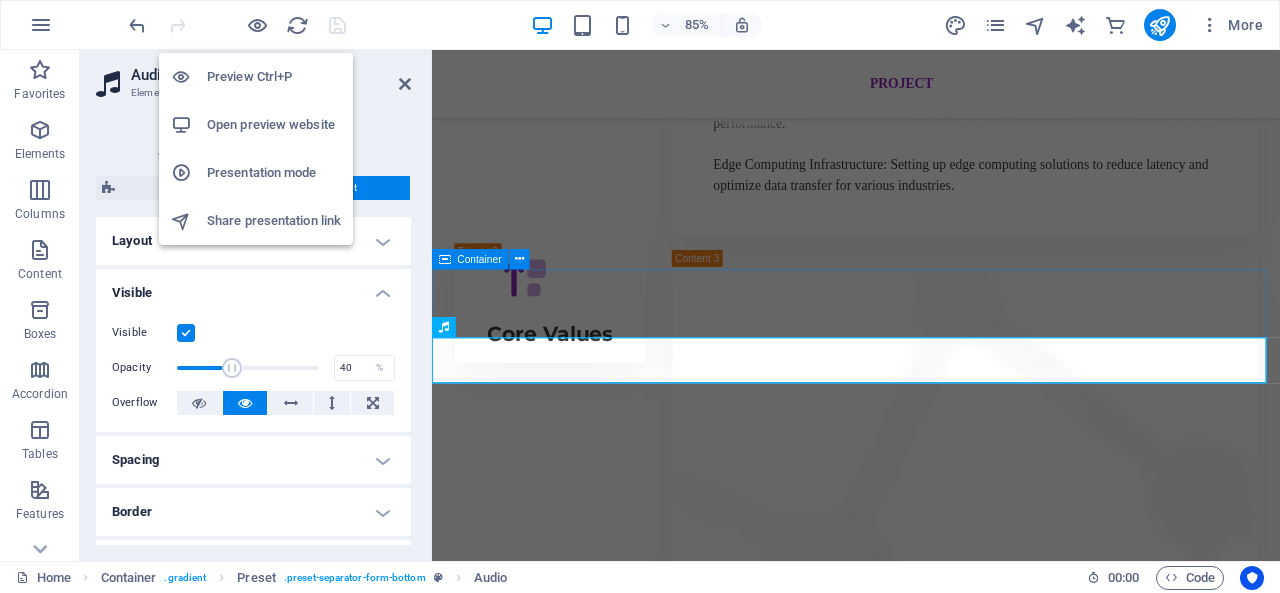 click on "Preview Ctrl+P" at bounding box center [274, 77] 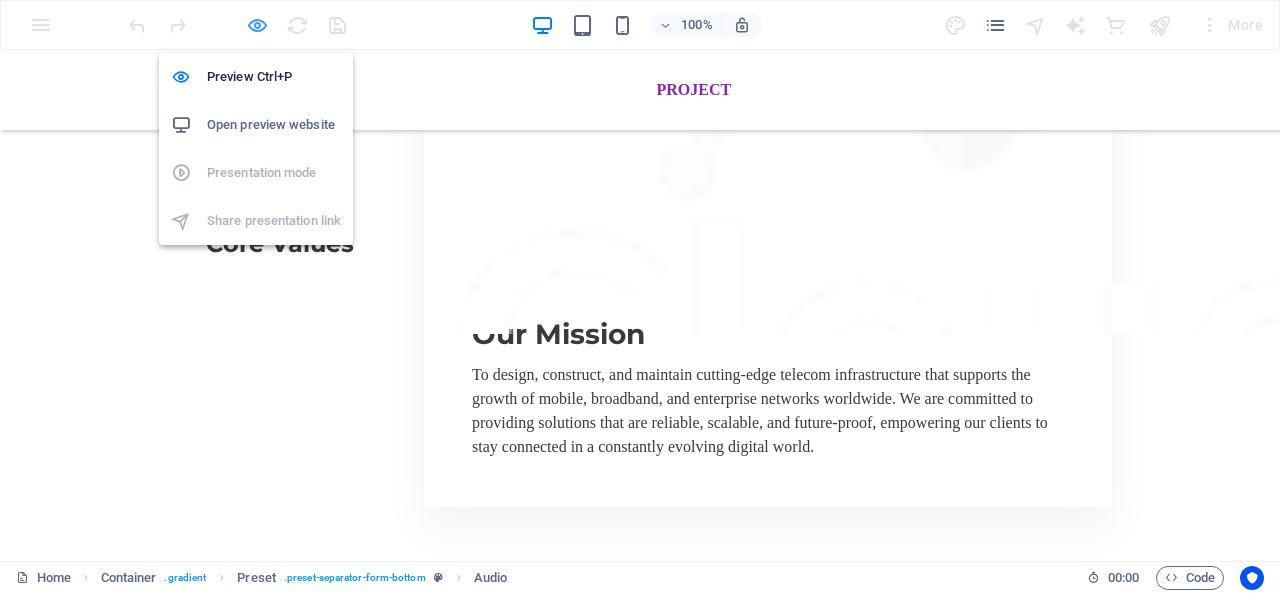 click at bounding box center [257, 25] 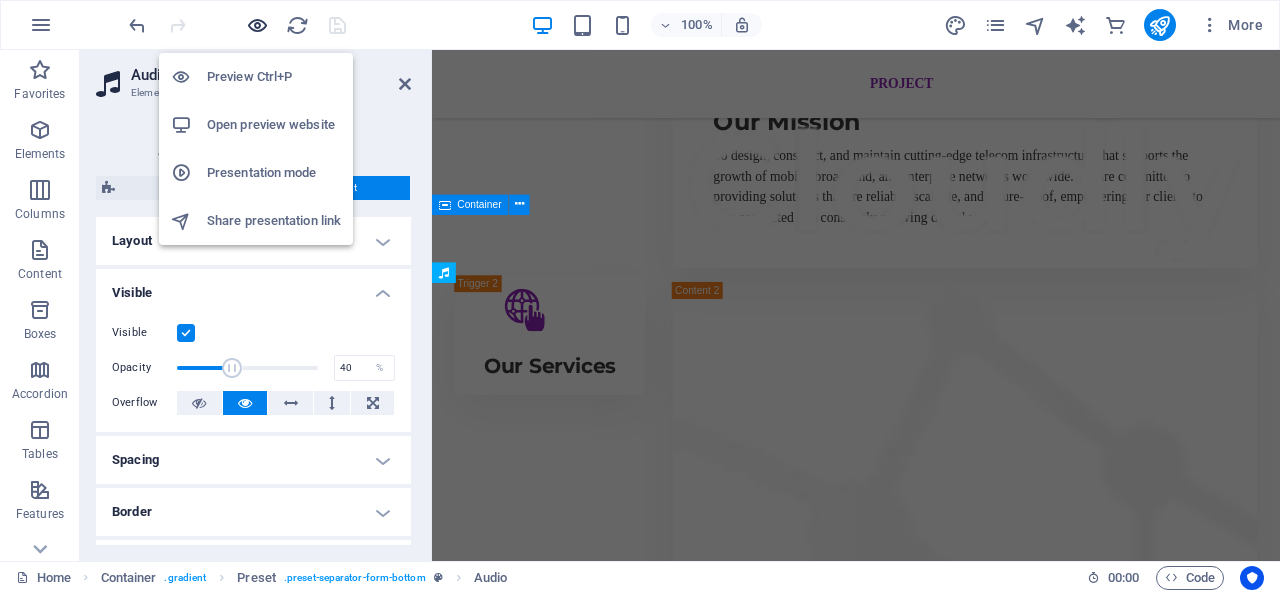 scroll, scrollTop: 4297, scrollLeft: 0, axis: vertical 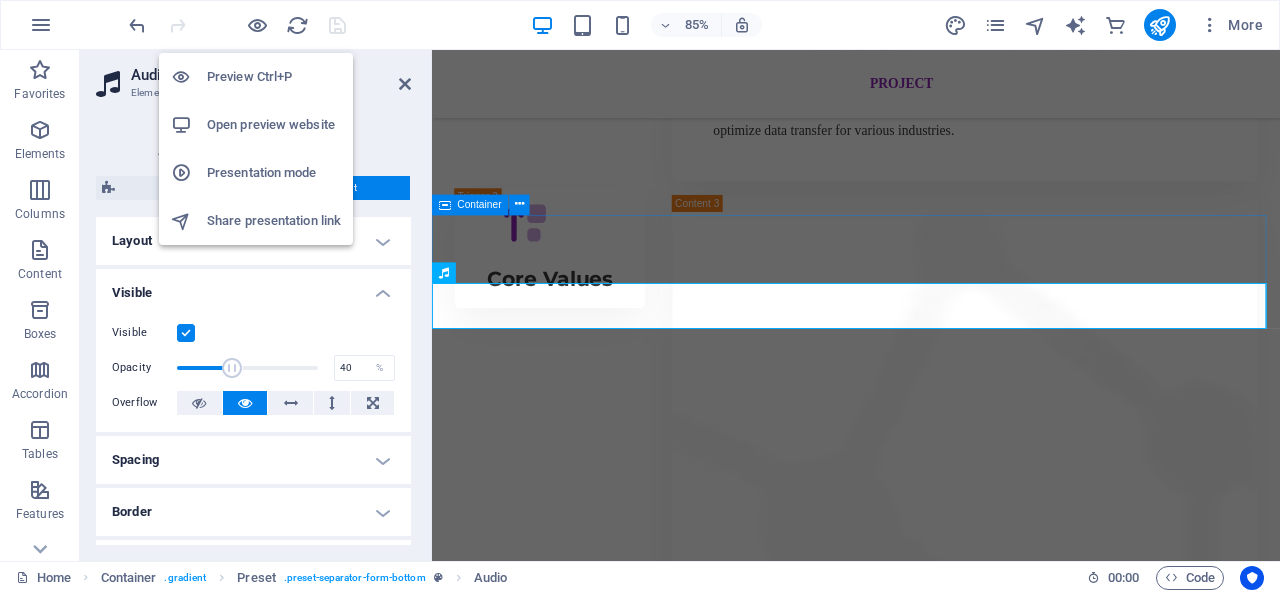 click on "Open preview website" at bounding box center [274, 125] 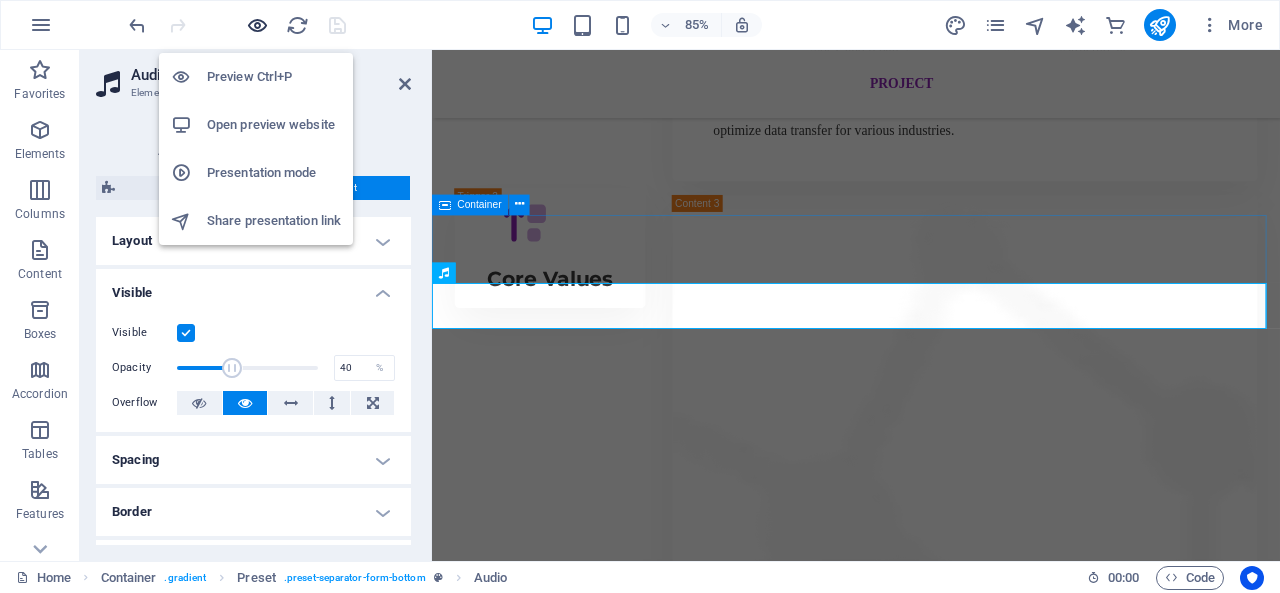click at bounding box center [257, 25] 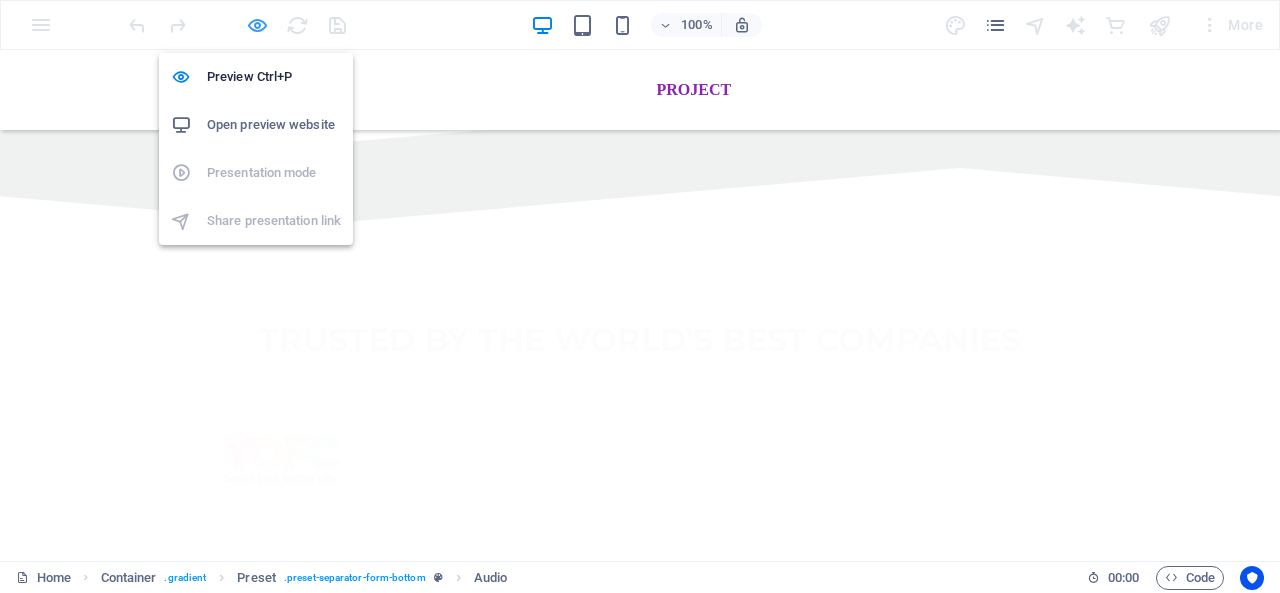scroll, scrollTop: 3039, scrollLeft: 0, axis: vertical 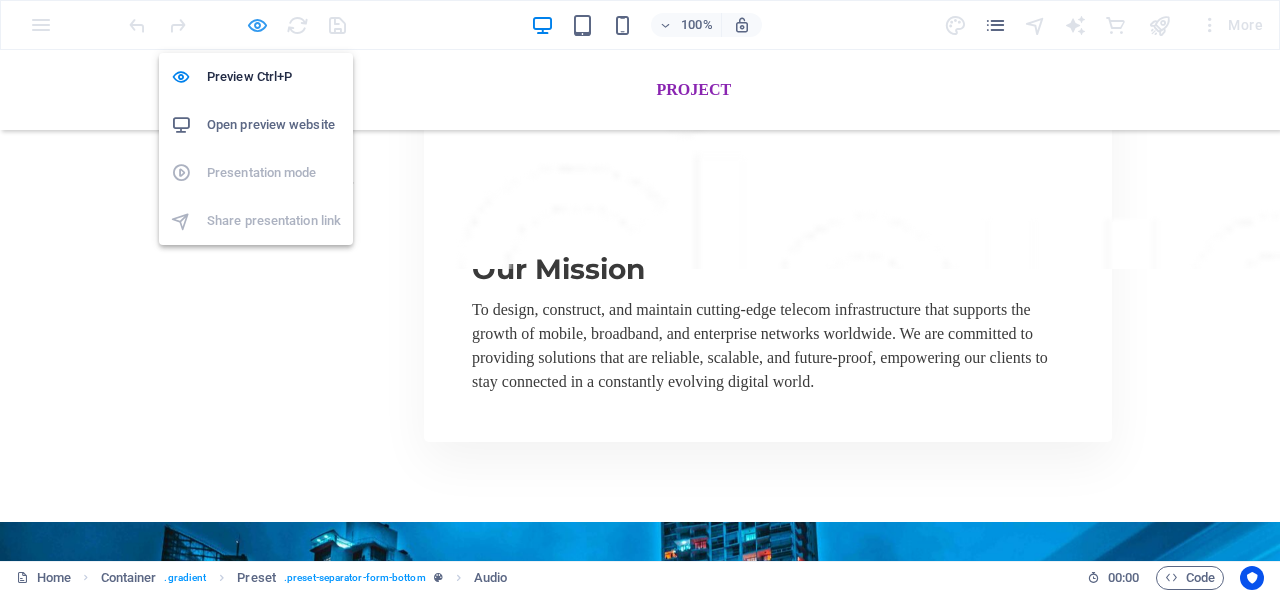 click at bounding box center [257, 25] 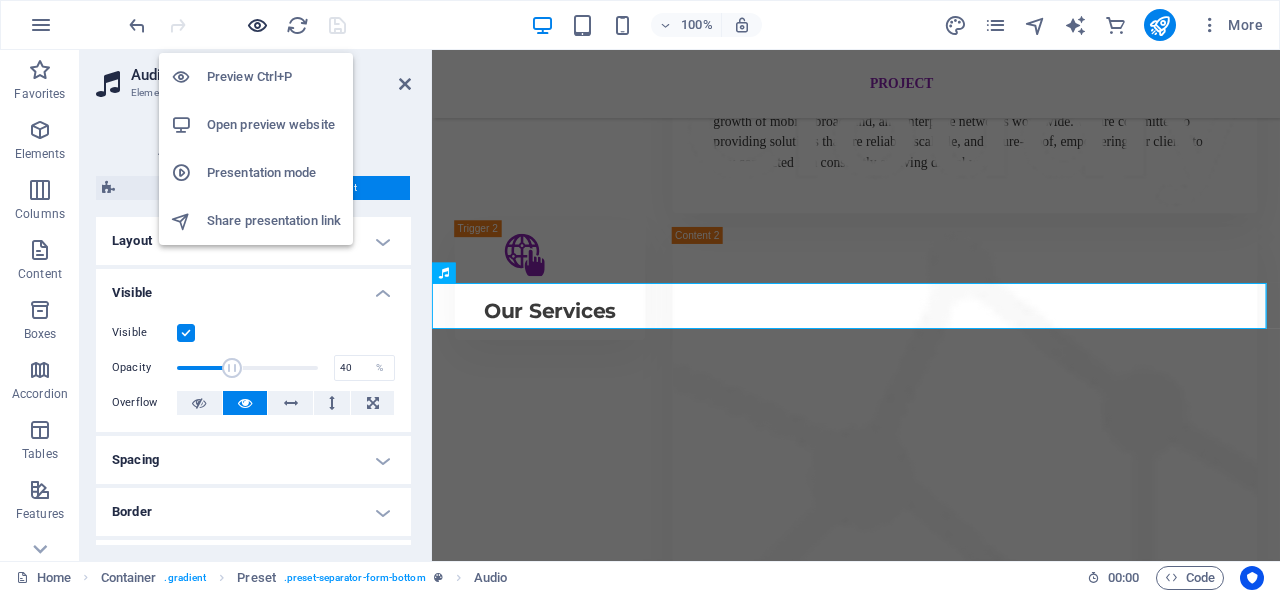 scroll, scrollTop: 4297, scrollLeft: 0, axis: vertical 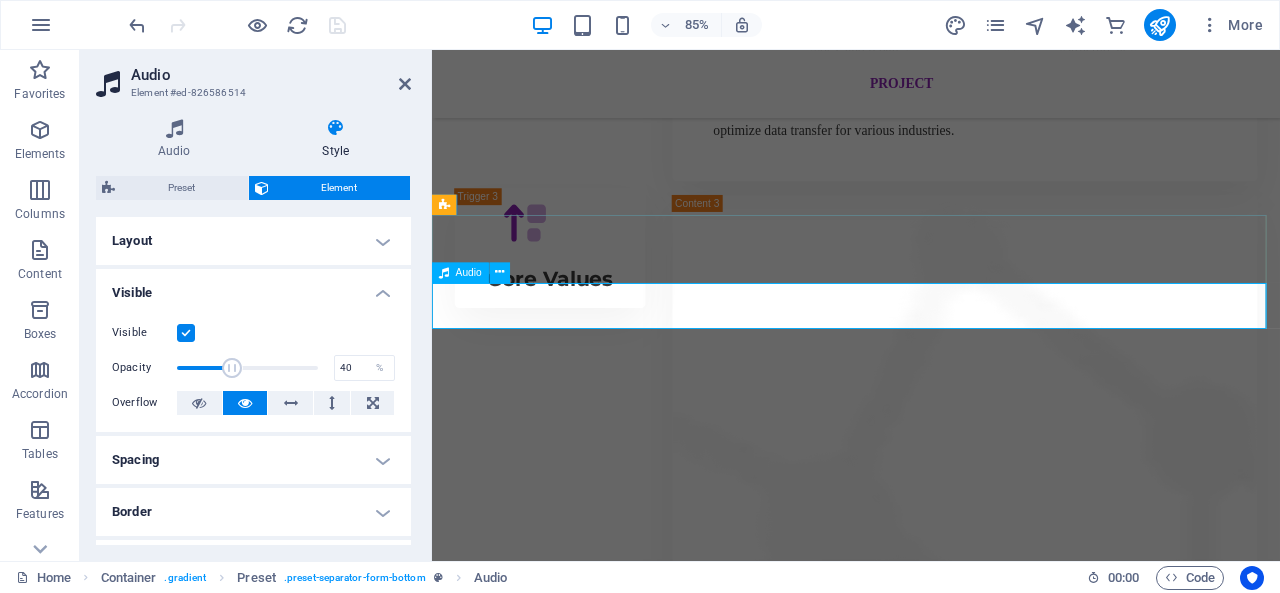 click at bounding box center (931, 4159) 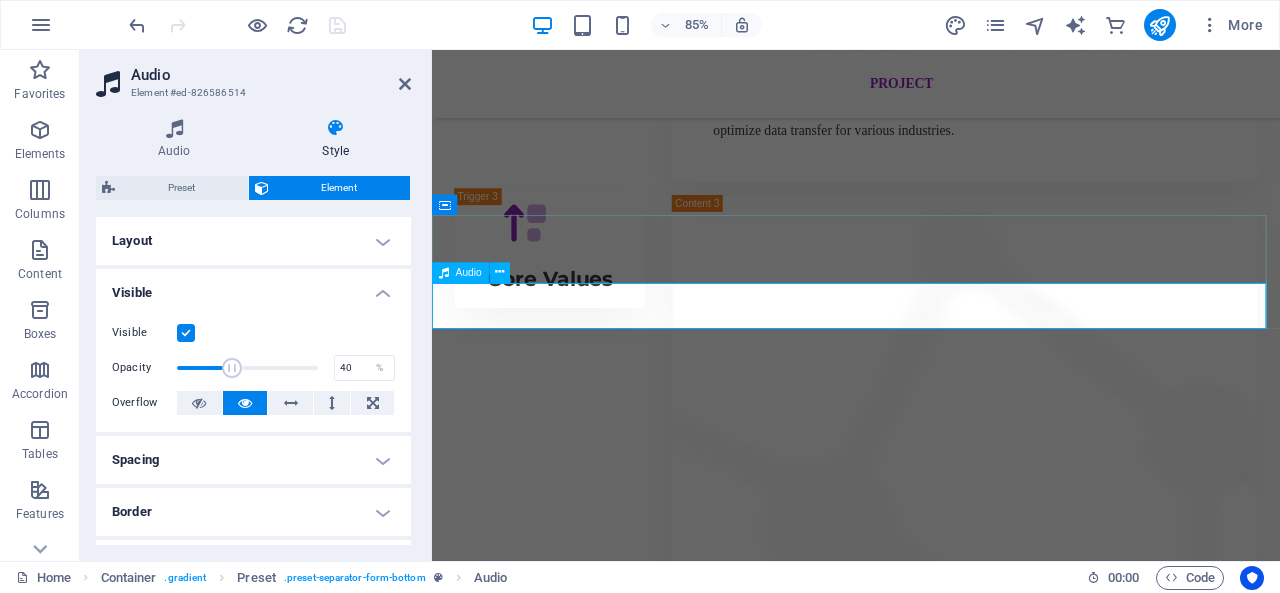 drag, startPoint x: 541, startPoint y: 342, endPoint x: 922, endPoint y: 329, distance: 381.2217 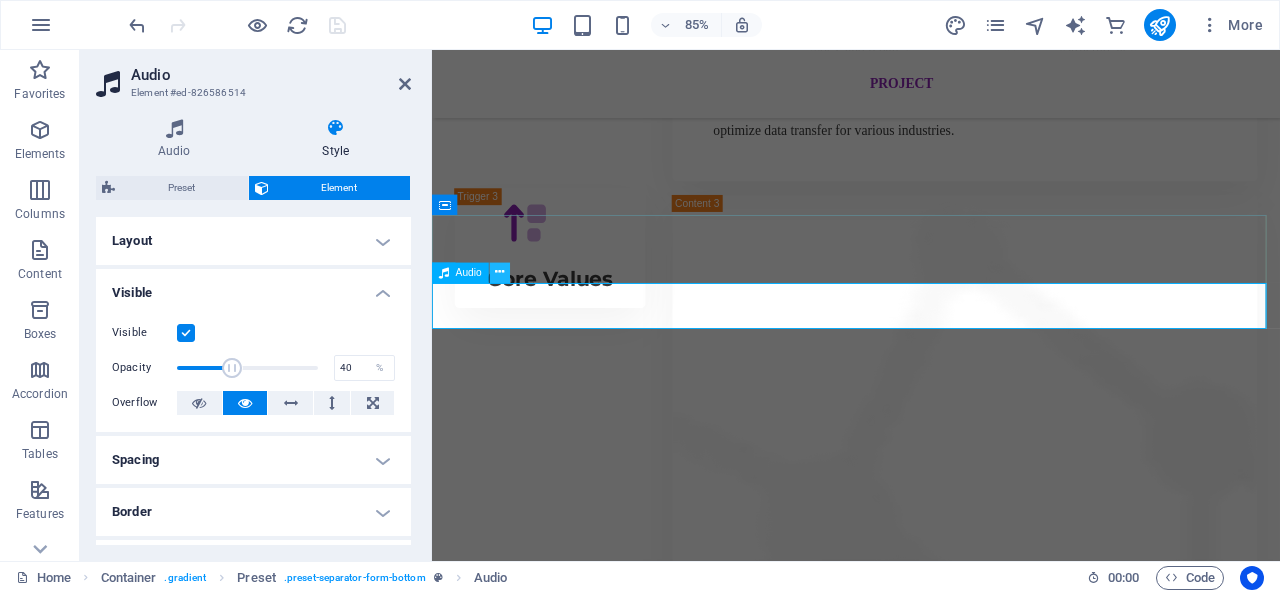 click at bounding box center (499, 273) 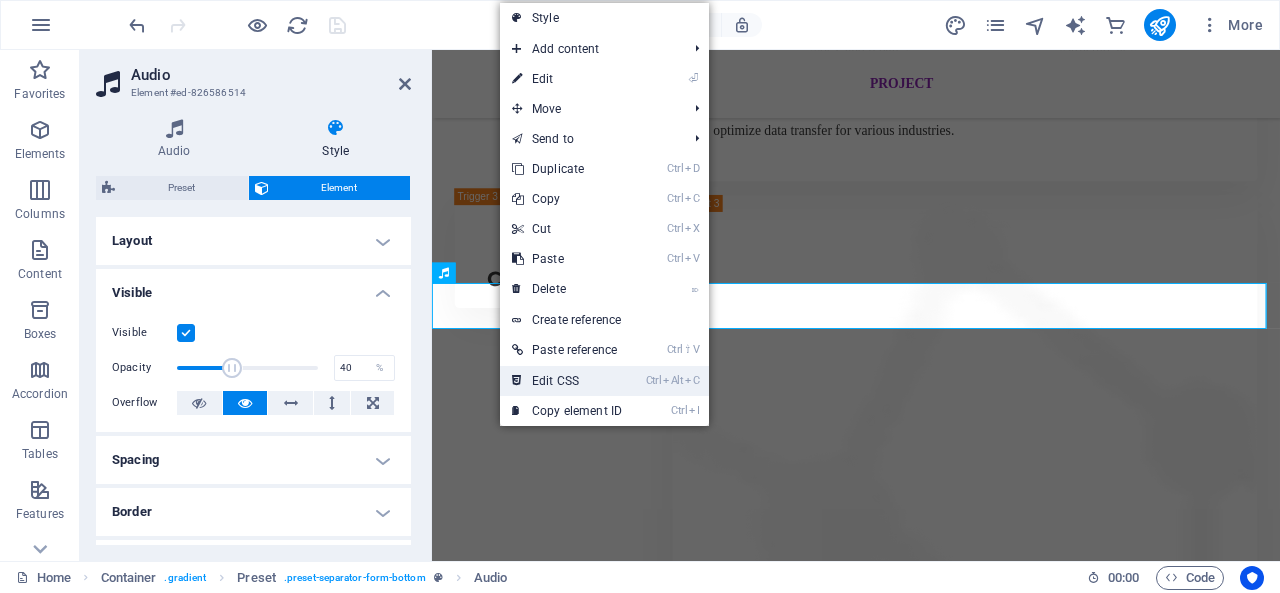 click on "Ctrl Alt C  Edit CSS" at bounding box center (567, 381) 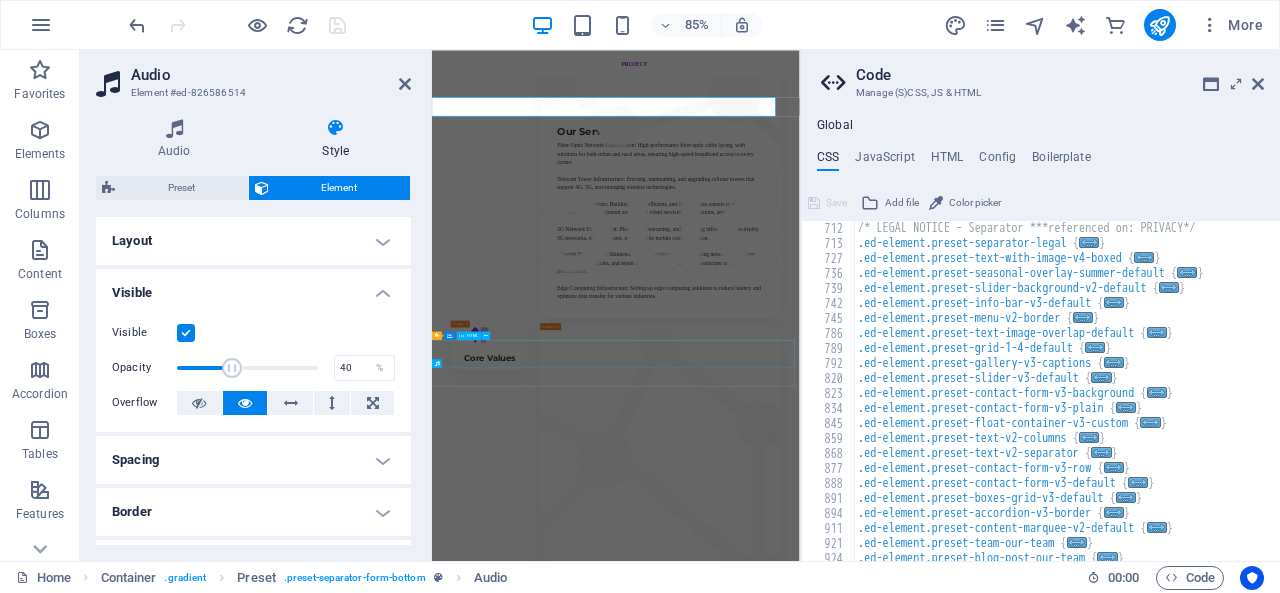scroll, scrollTop: 4437, scrollLeft: 0, axis: vertical 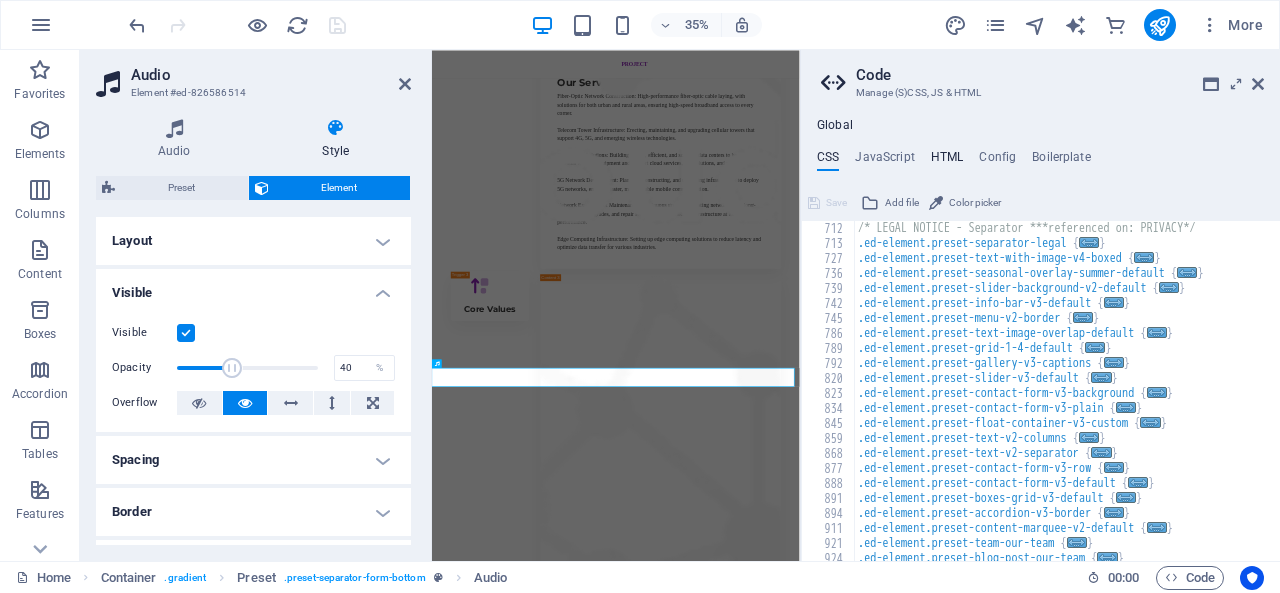 click on "HTML" at bounding box center [947, 161] 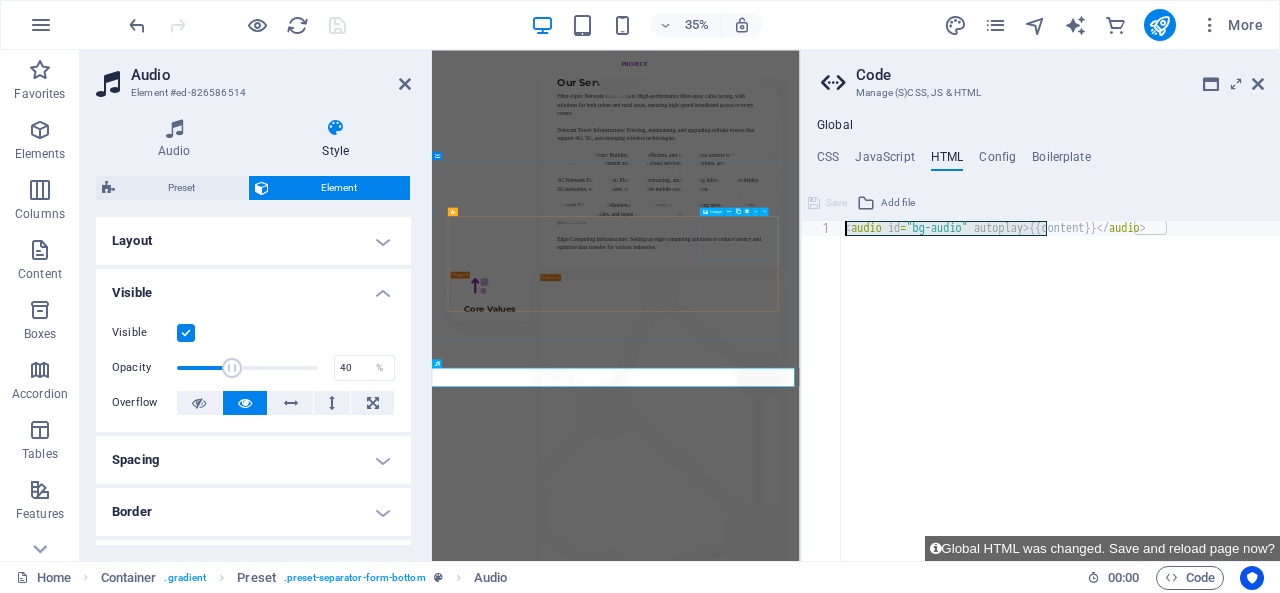 drag, startPoint x: 1478, startPoint y: 280, endPoint x: 1287, endPoint y: 565, distance: 343.08307 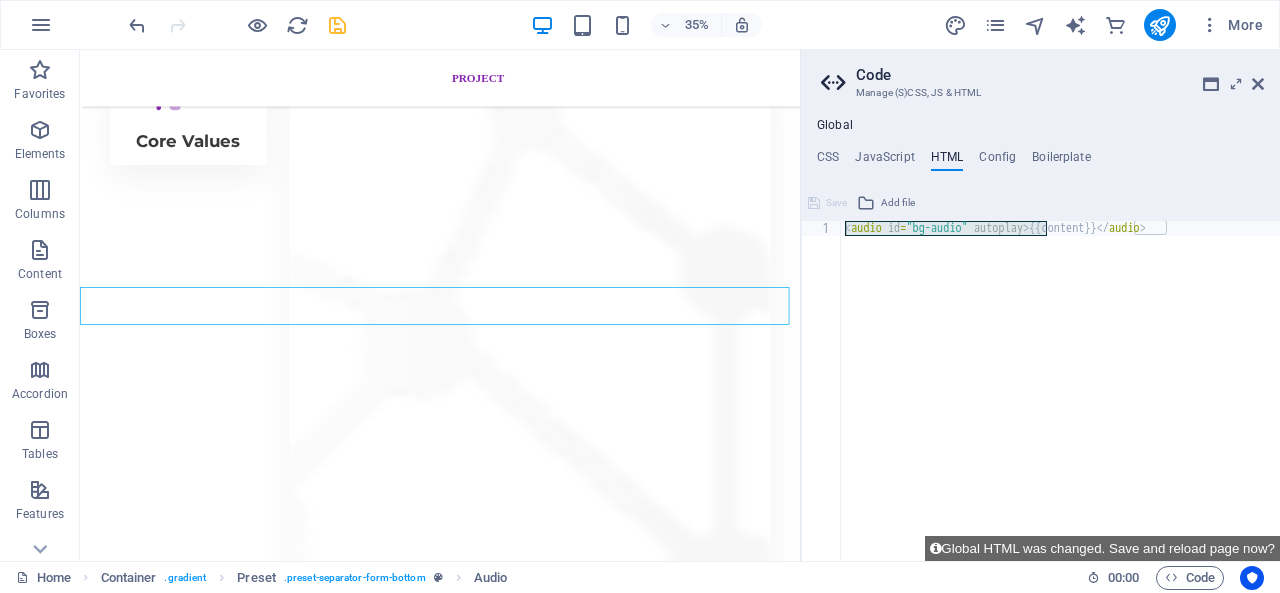 scroll, scrollTop: 4349, scrollLeft: 0, axis: vertical 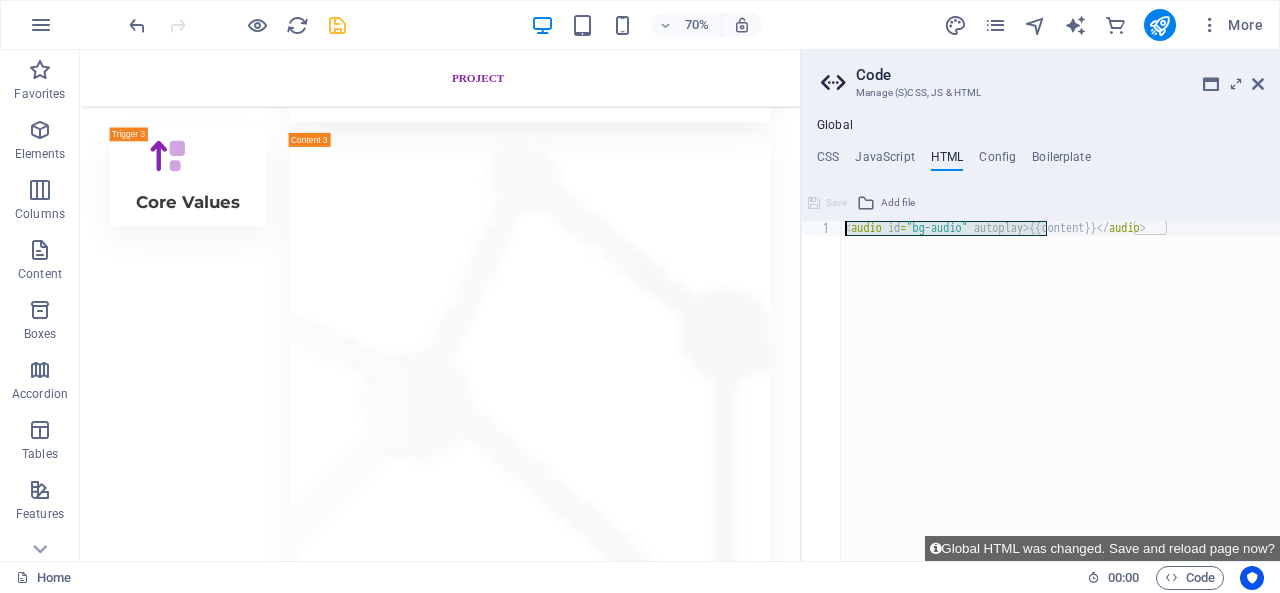 click on "< audio   id = "bg-audio"   autoplay > {{content}} </ audio >" at bounding box center (1060, 391) 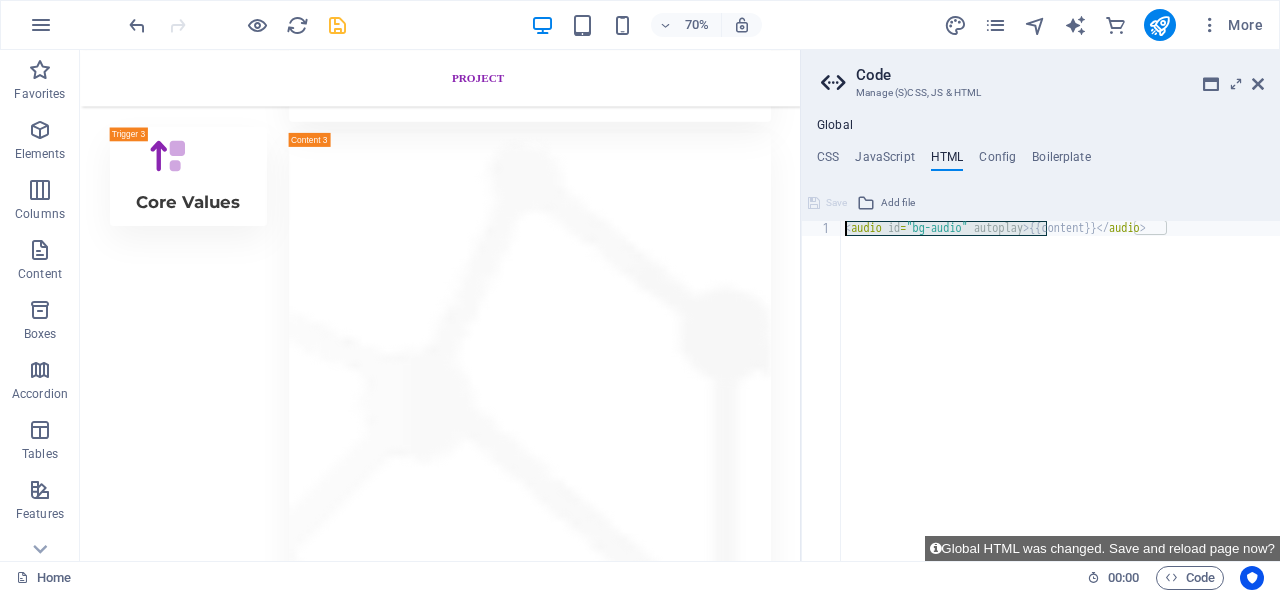 drag, startPoint x: 1046, startPoint y: 229, endPoint x: 844, endPoint y: 225, distance: 202.0396 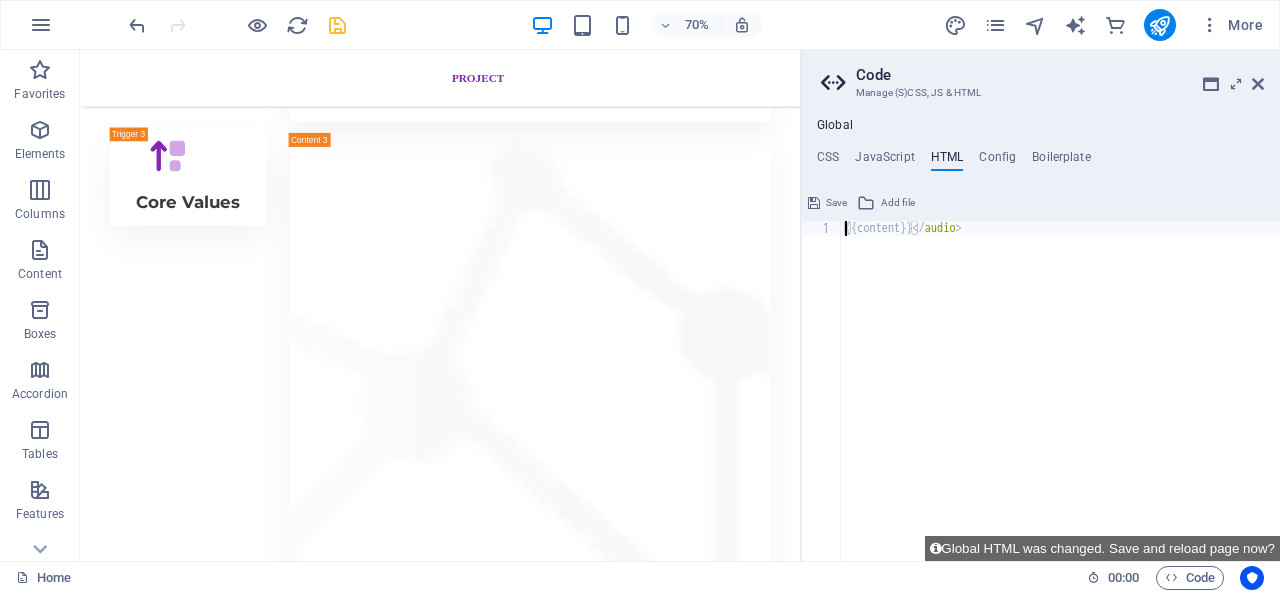 click on "{{content}} </ audio >" at bounding box center [1060, 406] 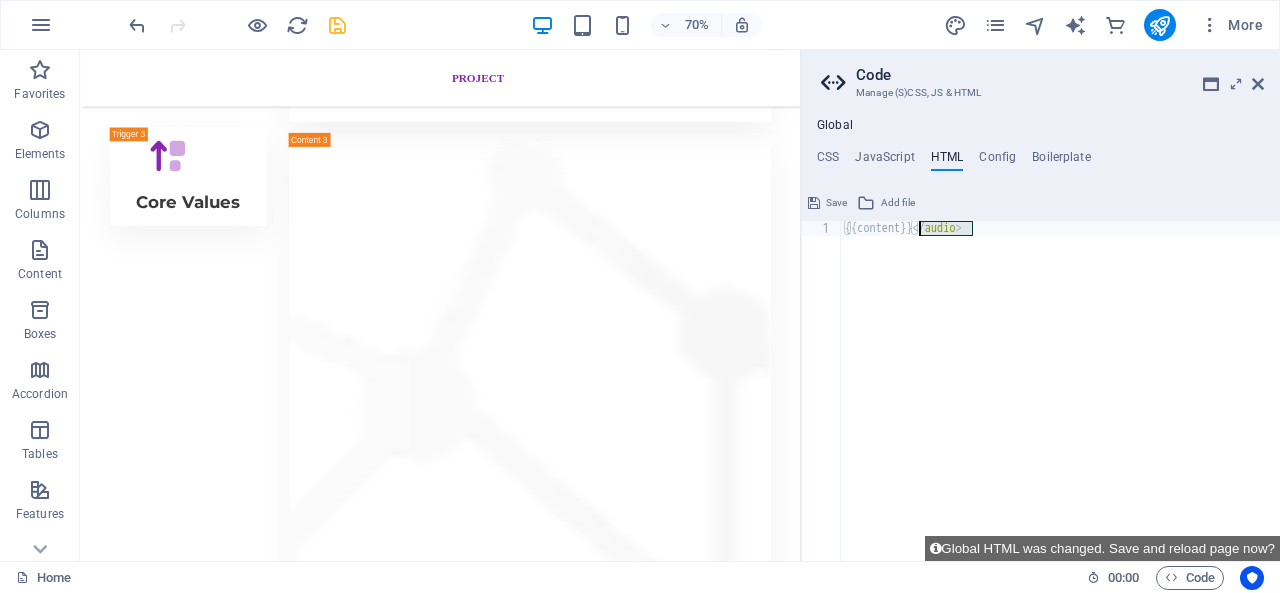 drag, startPoint x: 1004, startPoint y: 227, endPoint x: 916, endPoint y: 229, distance: 88.02273 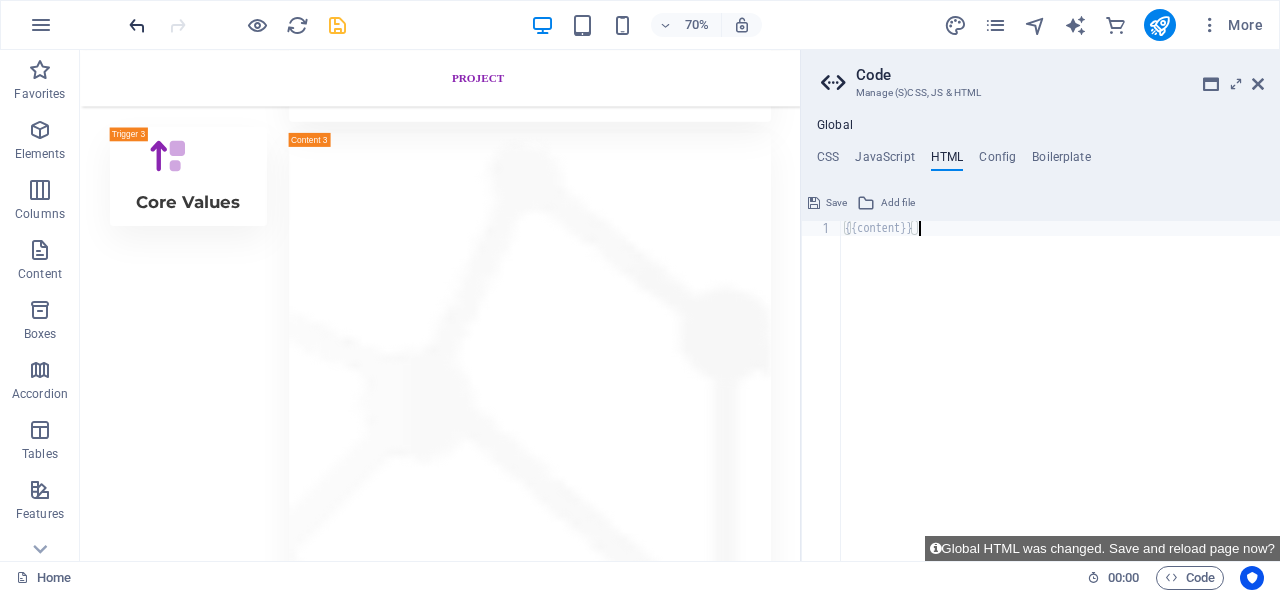 click at bounding box center (137, 25) 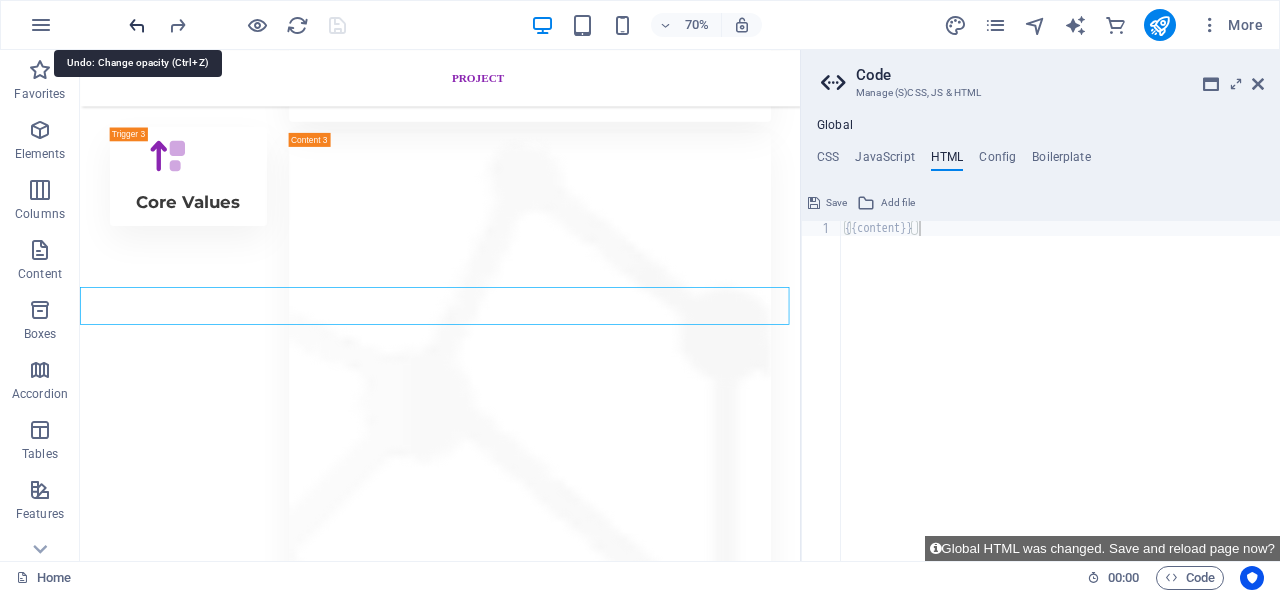 click at bounding box center (137, 25) 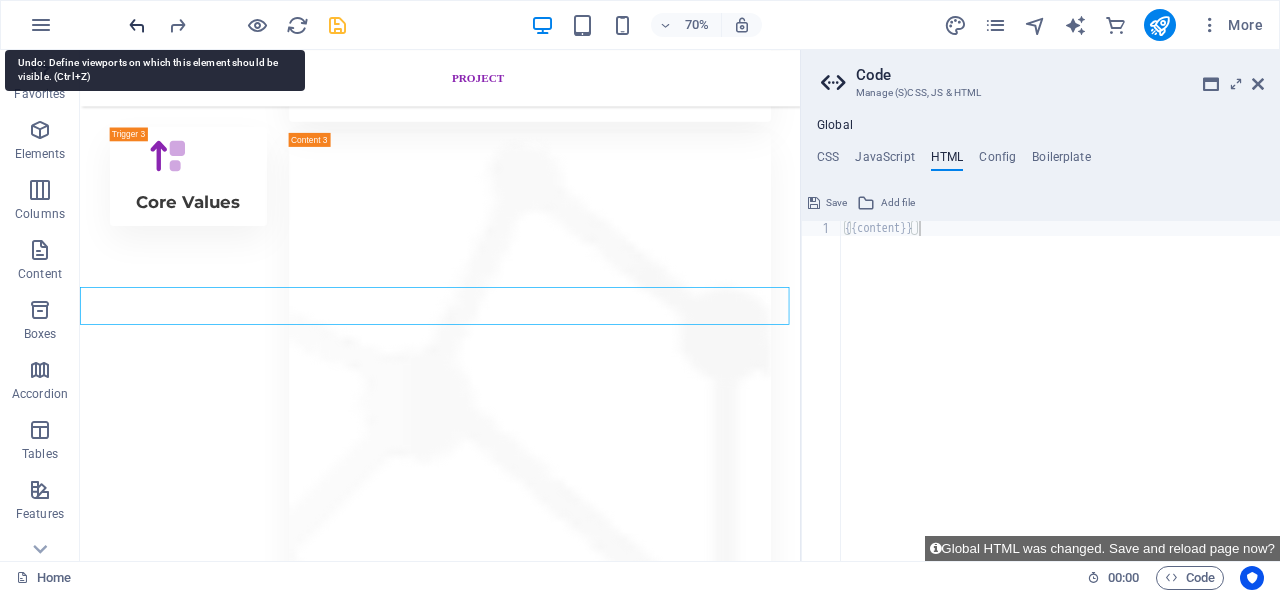 click at bounding box center [137, 25] 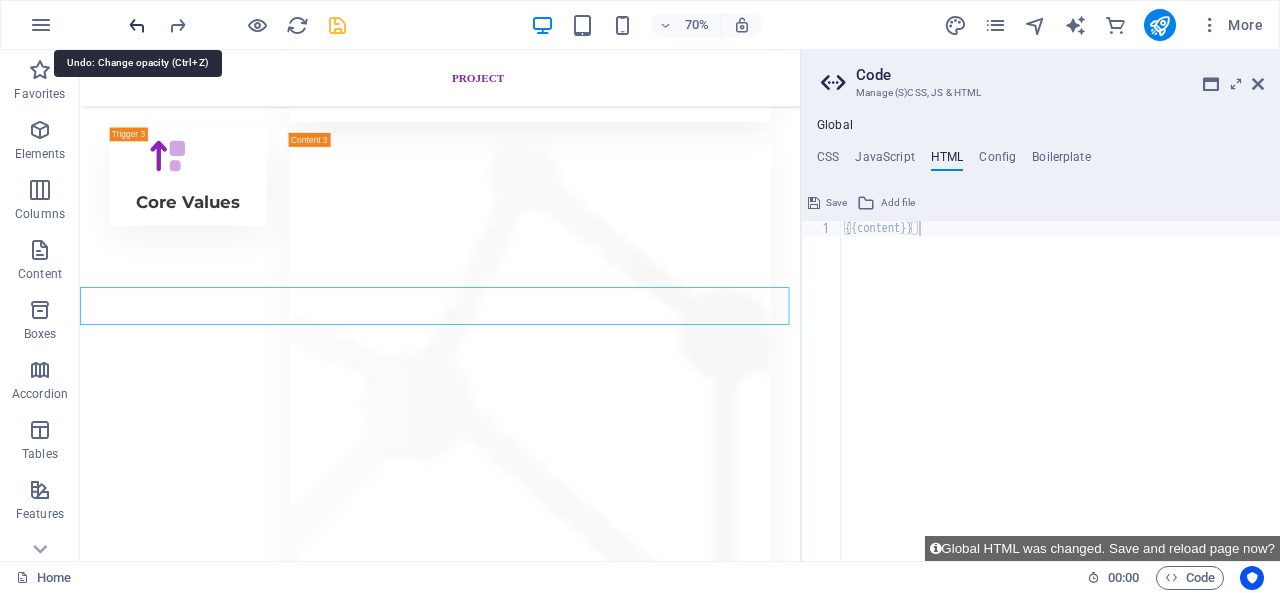 click at bounding box center [137, 25] 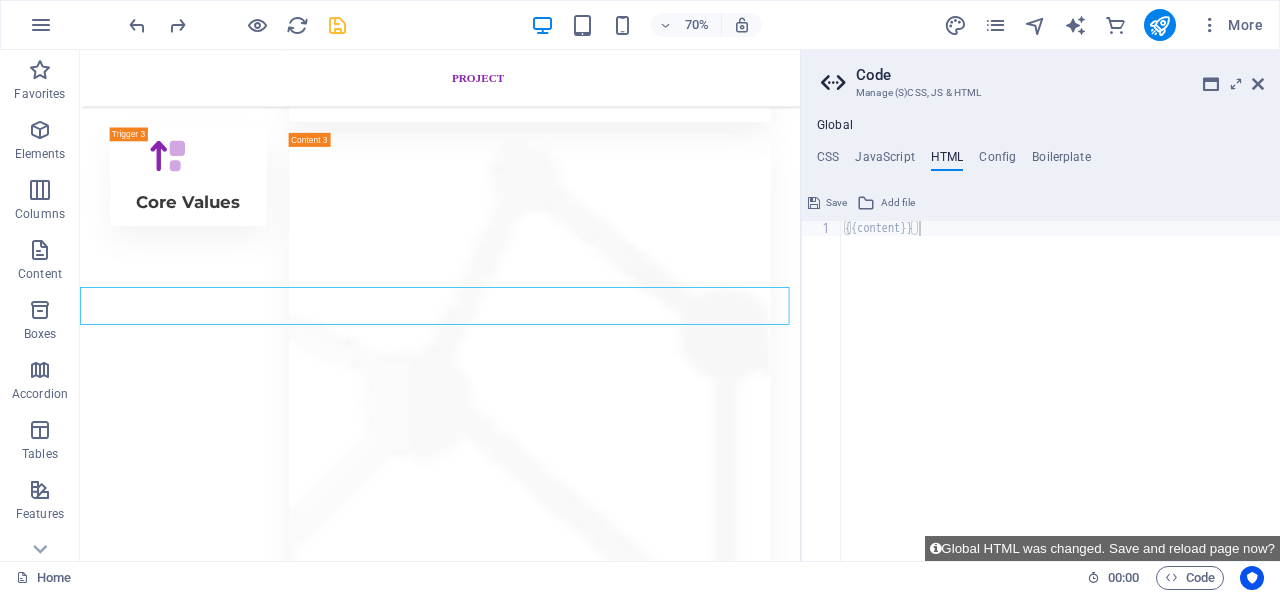click on "Save" at bounding box center [827, 203] 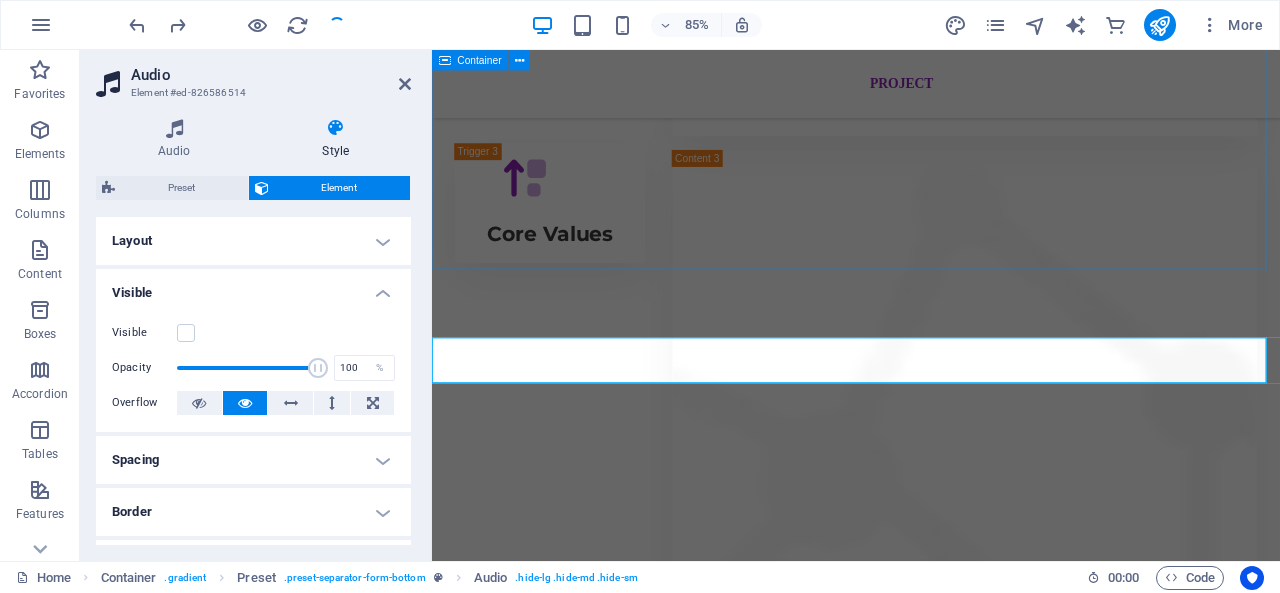 scroll, scrollTop: 4232, scrollLeft: 0, axis: vertical 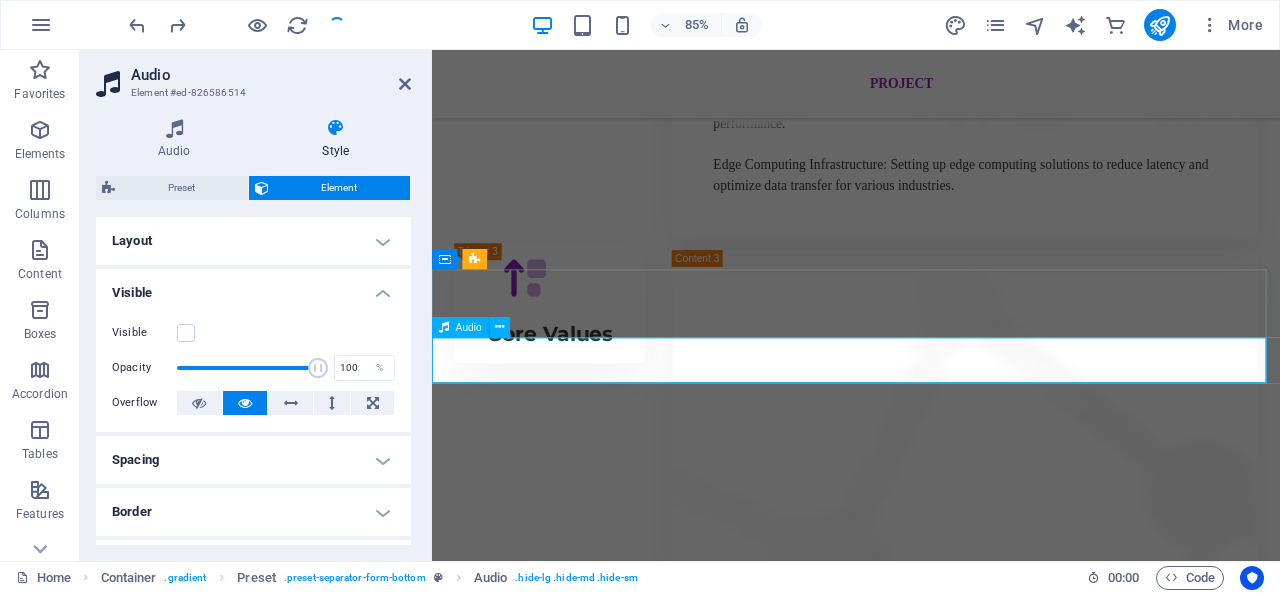 click at bounding box center (931, 4224) 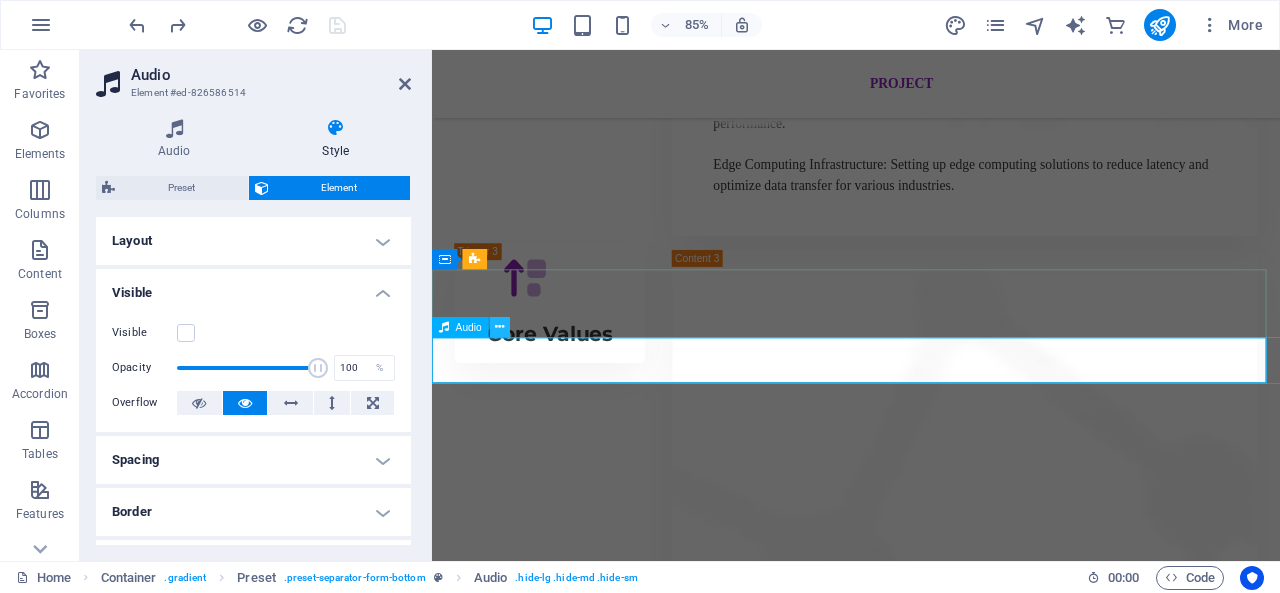 click at bounding box center (499, 328) 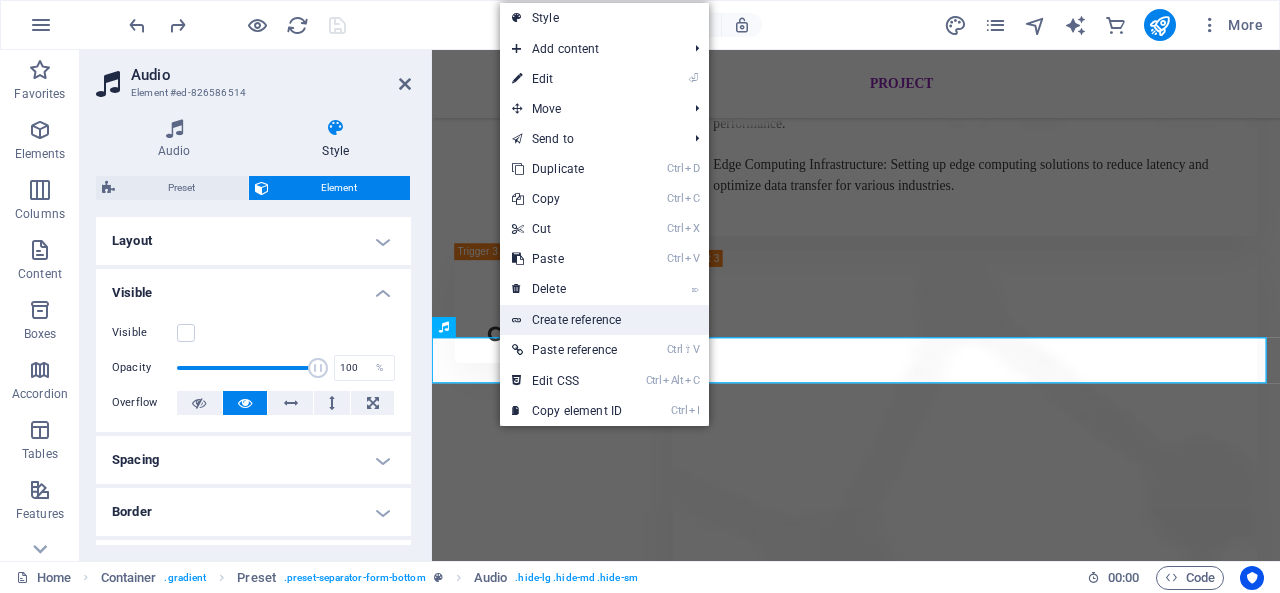 click on "Create reference" at bounding box center (604, 320) 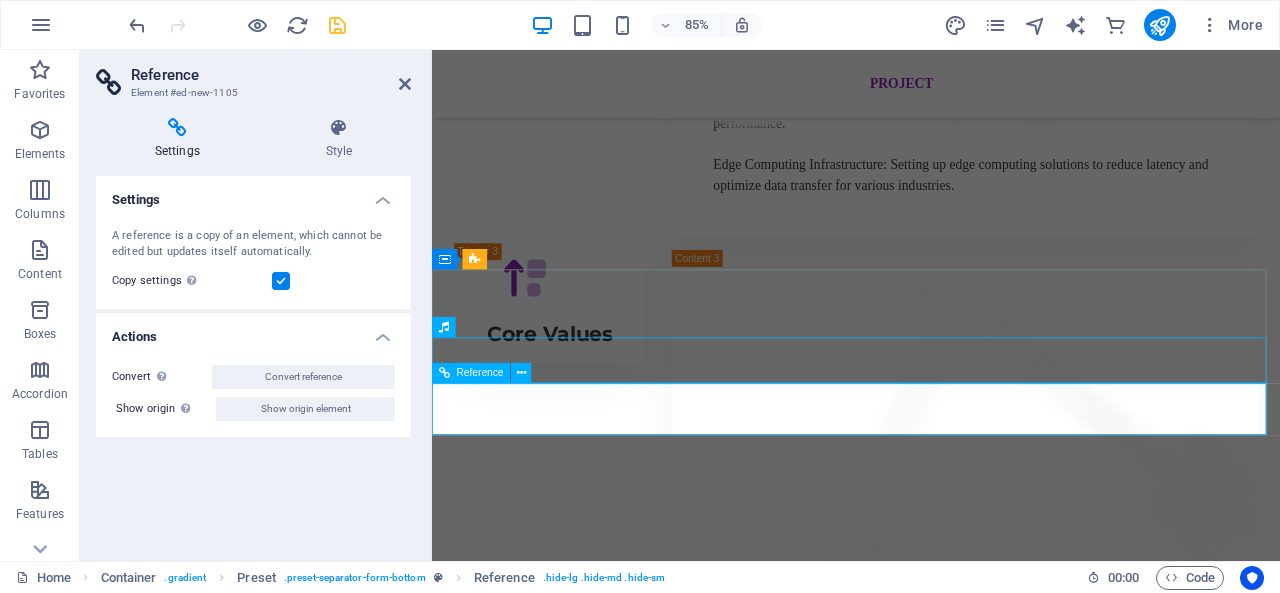 click at bounding box center (931, 4281) 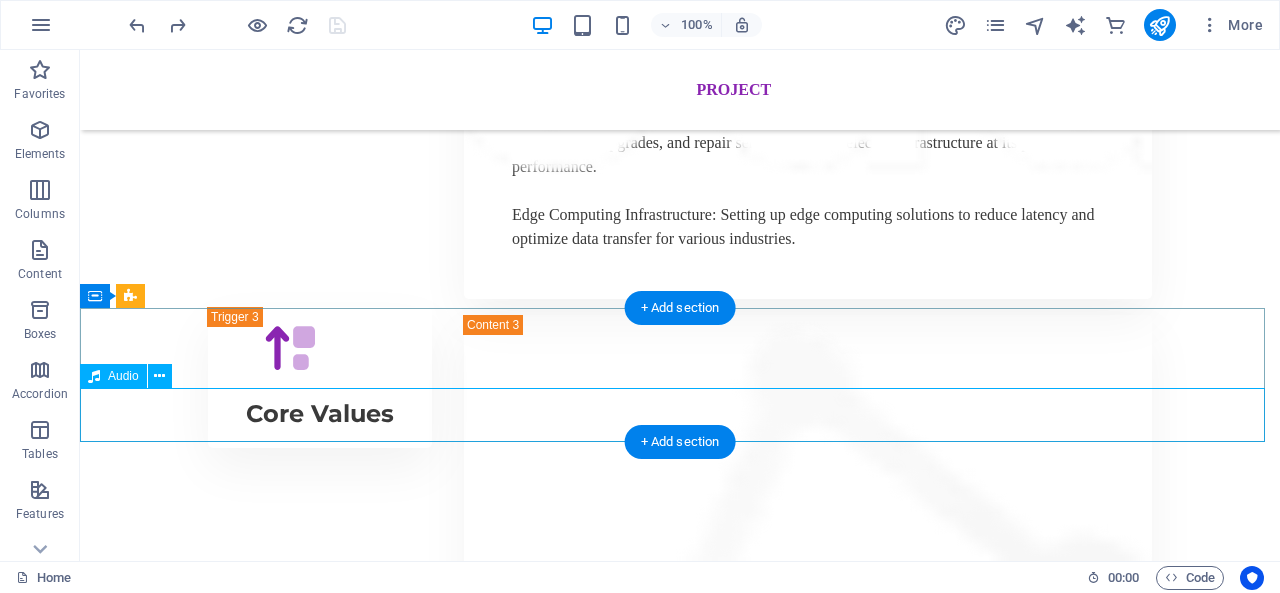 click at bounding box center (680, 4254) 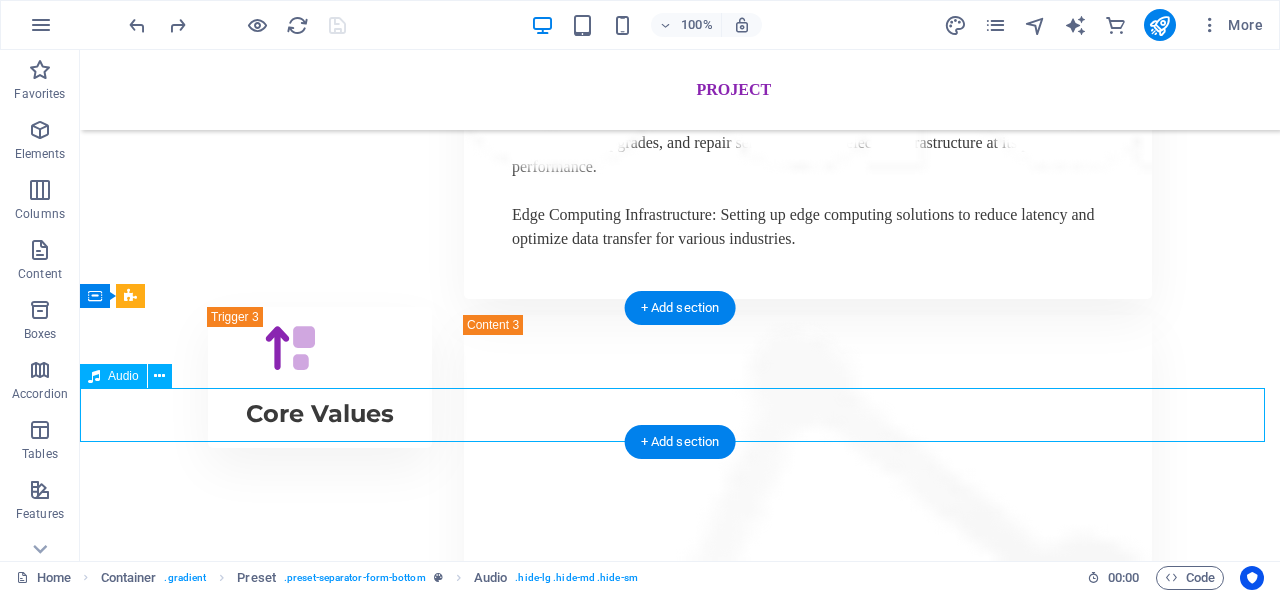 click at bounding box center (680, 4254) 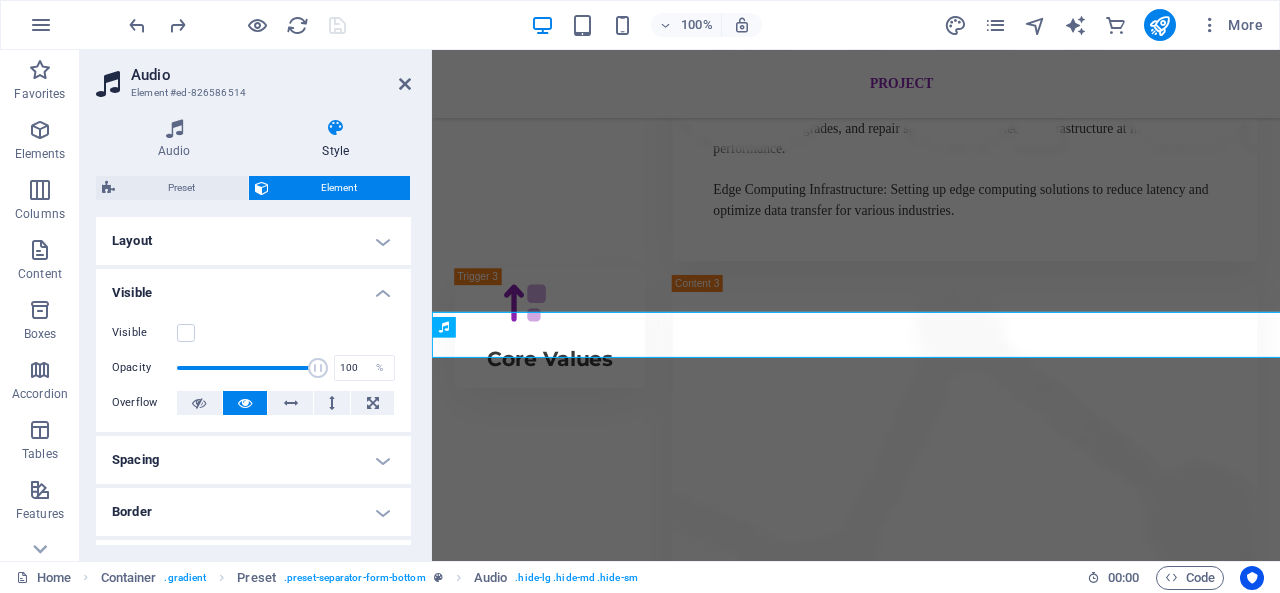 scroll, scrollTop: 4232, scrollLeft: 0, axis: vertical 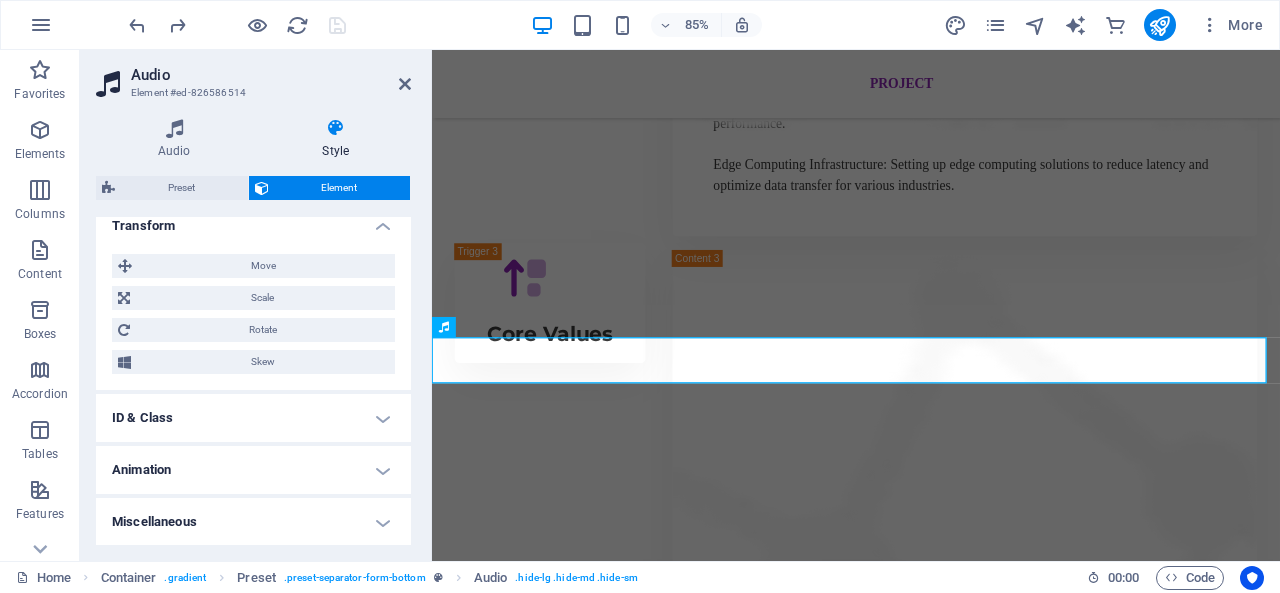 click on "ID & Class" at bounding box center [253, 418] 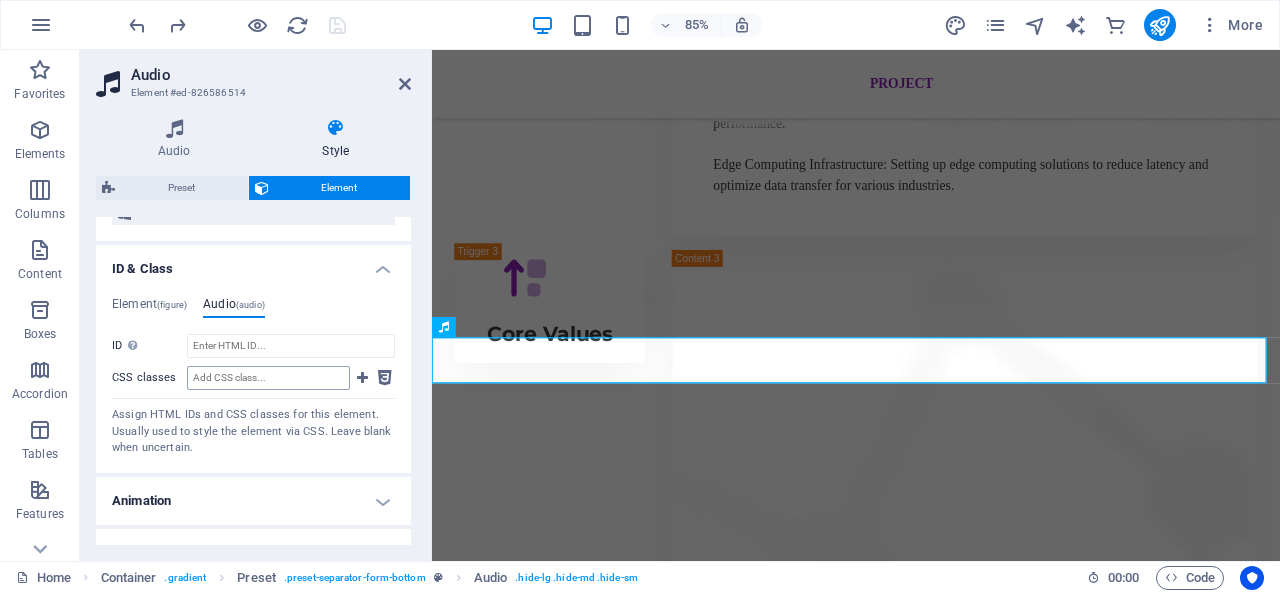 scroll, scrollTop: 674, scrollLeft: 0, axis: vertical 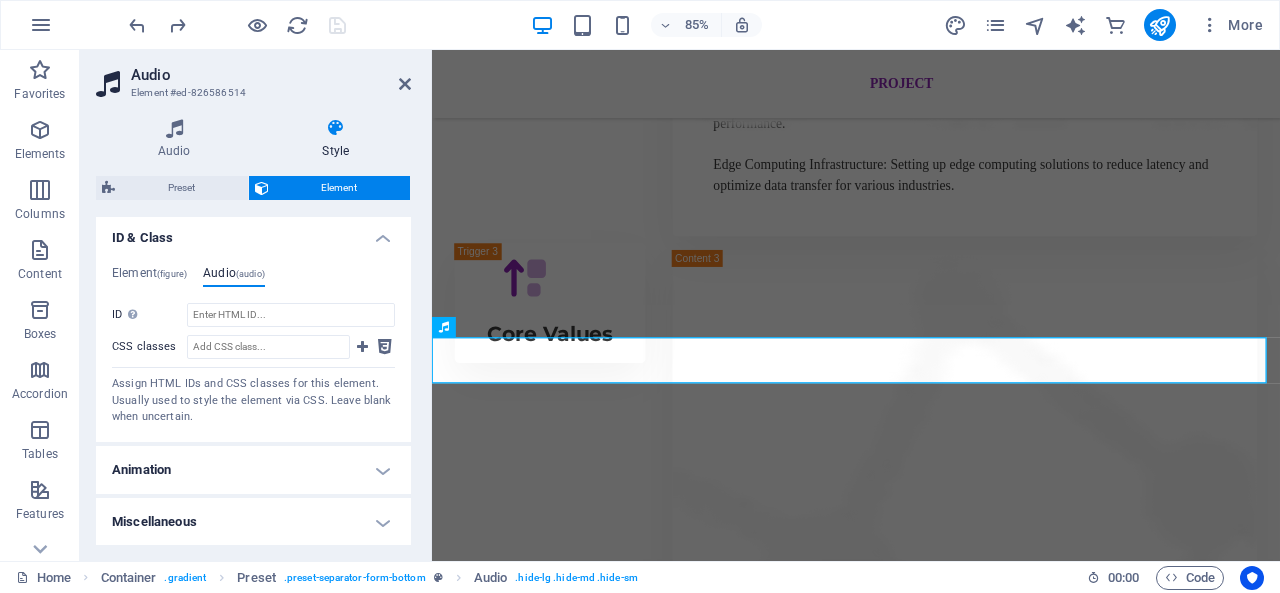 click on "Miscellaneous" at bounding box center (253, 522) 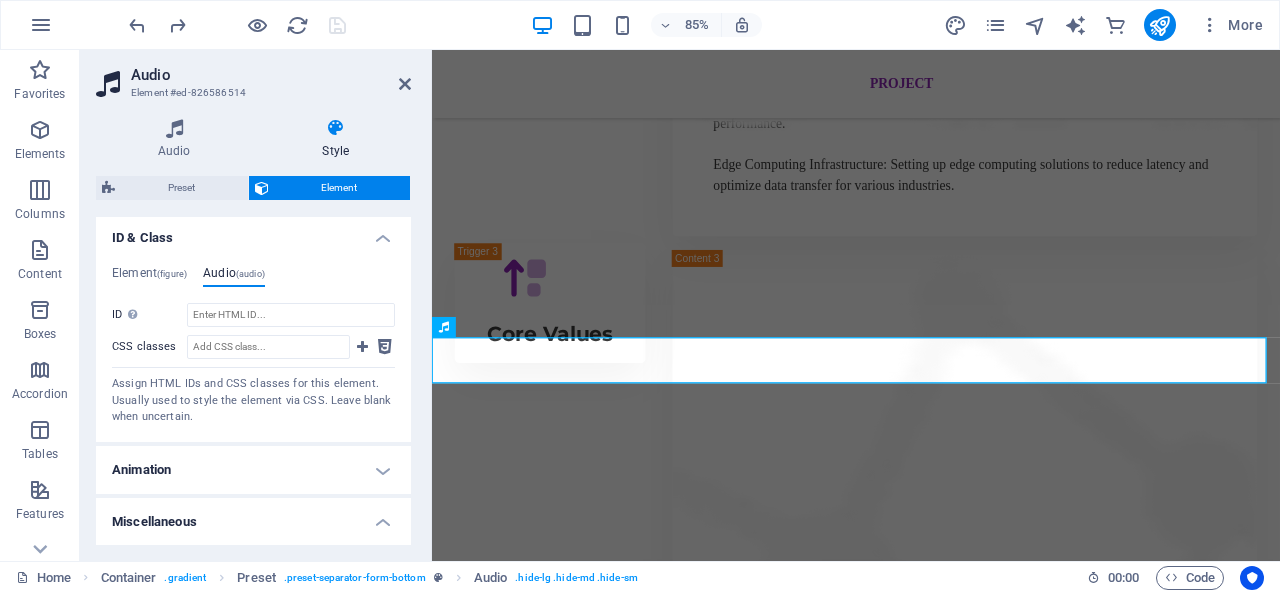 scroll, scrollTop: 796, scrollLeft: 0, axis: vertical 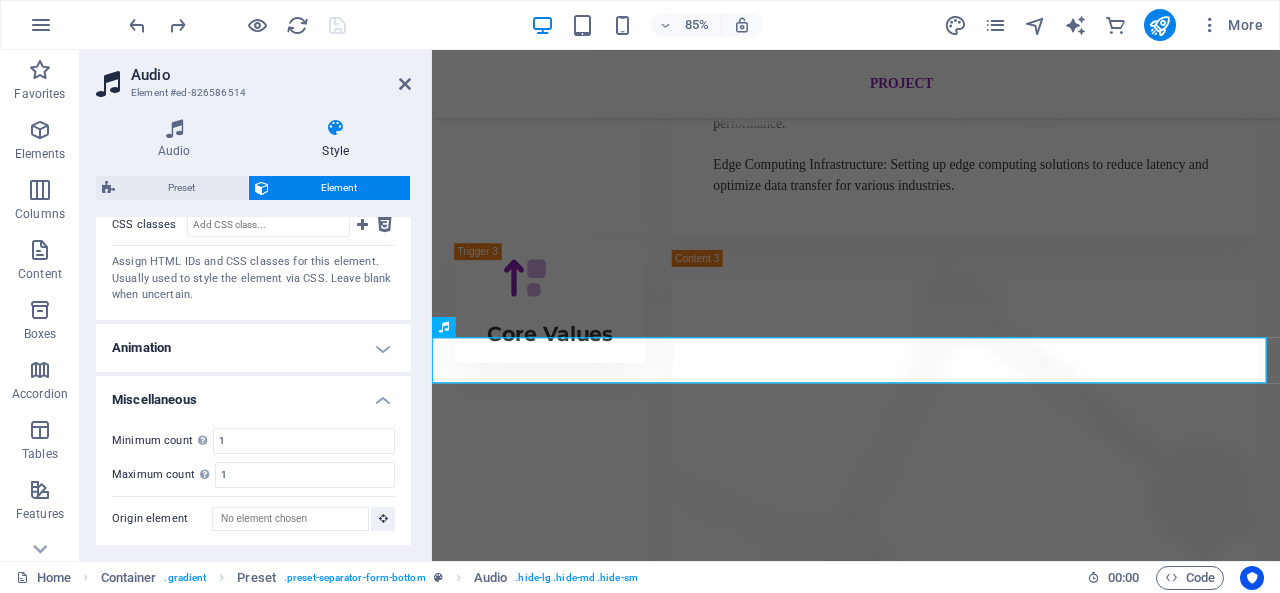 click on "Miscellaneous" at bounding box center (253, 394) 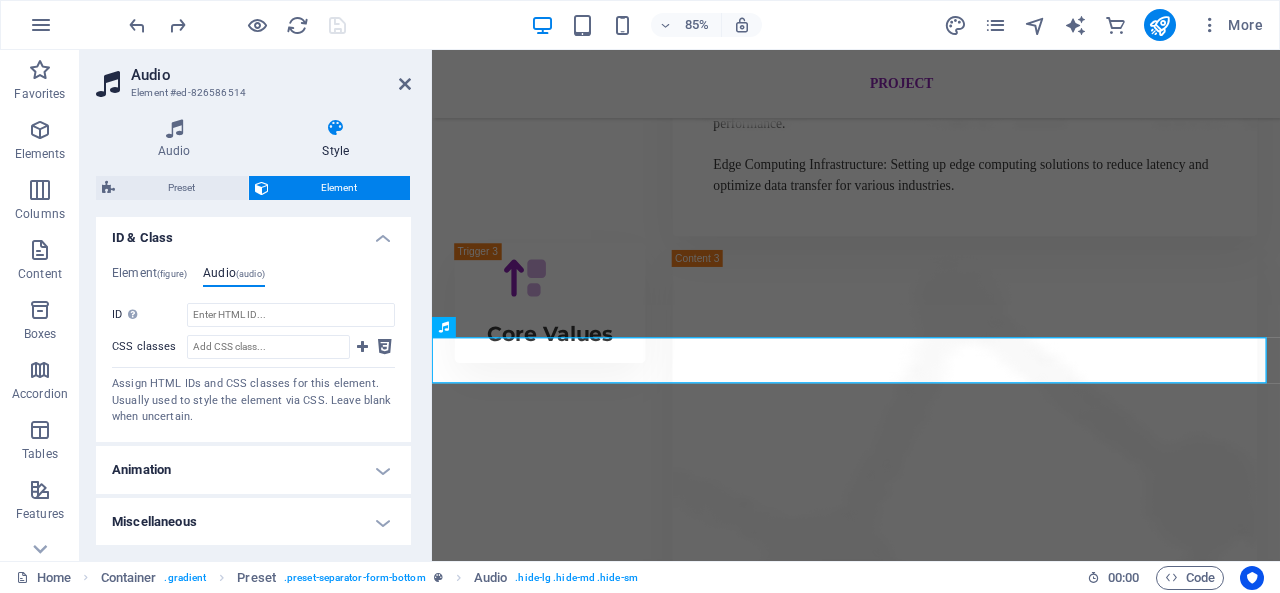 click on "Animation" at bounding box center [253, 470] 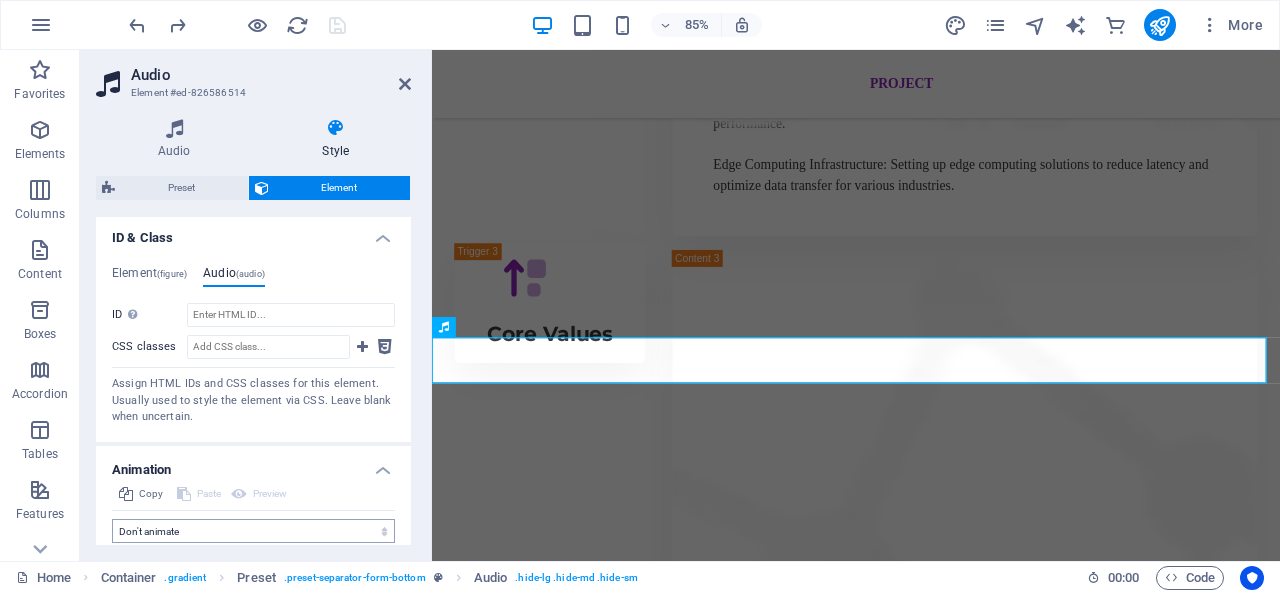 scroll, scrollTop: 738, scrollLeft: 0, axis: vertical 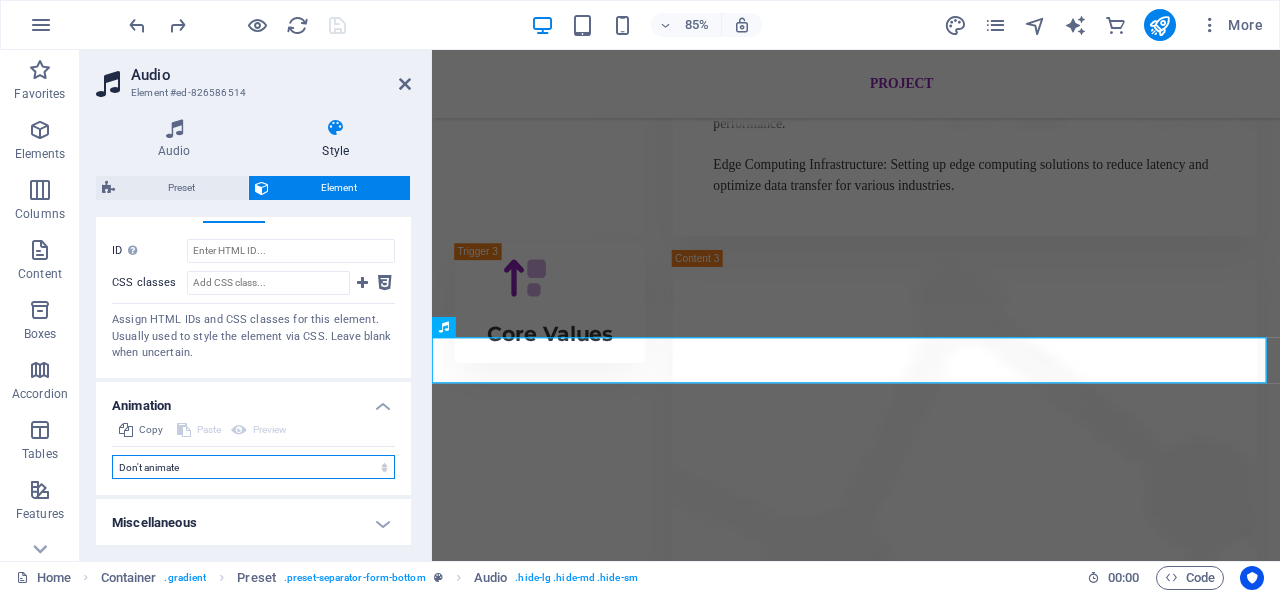 click on "Don't animate Show / Hide Slide up/down Zoom in/out Slide left to right Slide right to left Slide top to bottom Slide bottom to top Pulse Blink Open as overlay" at bounding box center (253, 467) 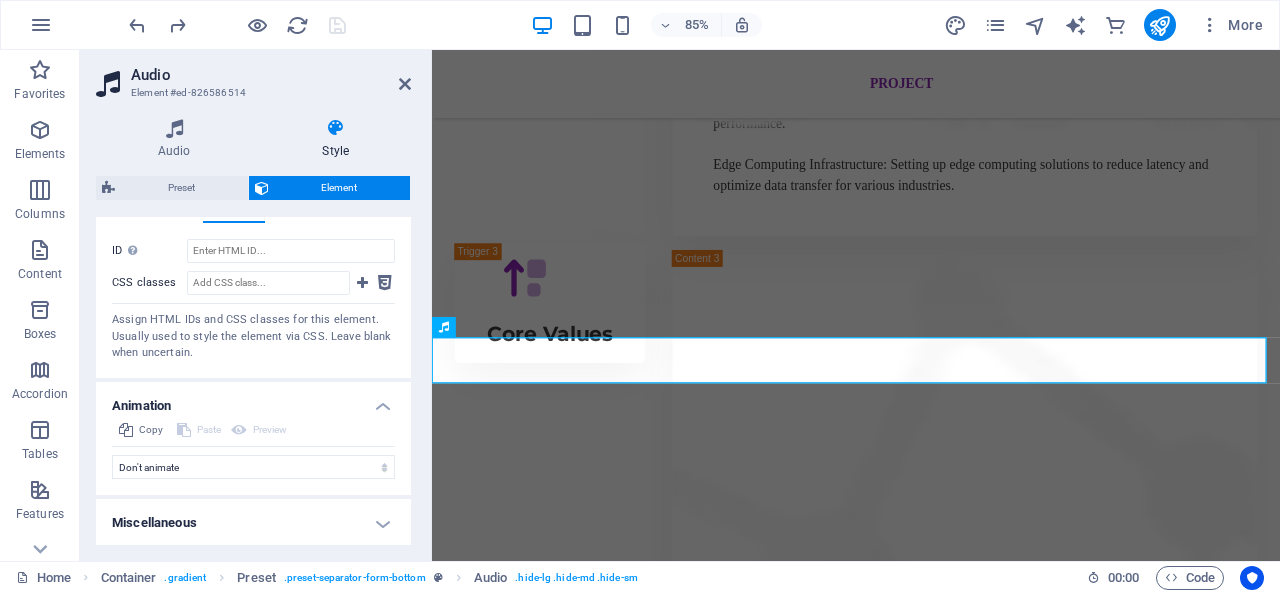 click on "Element #ed-826586514" at bounding box center [251, 93] 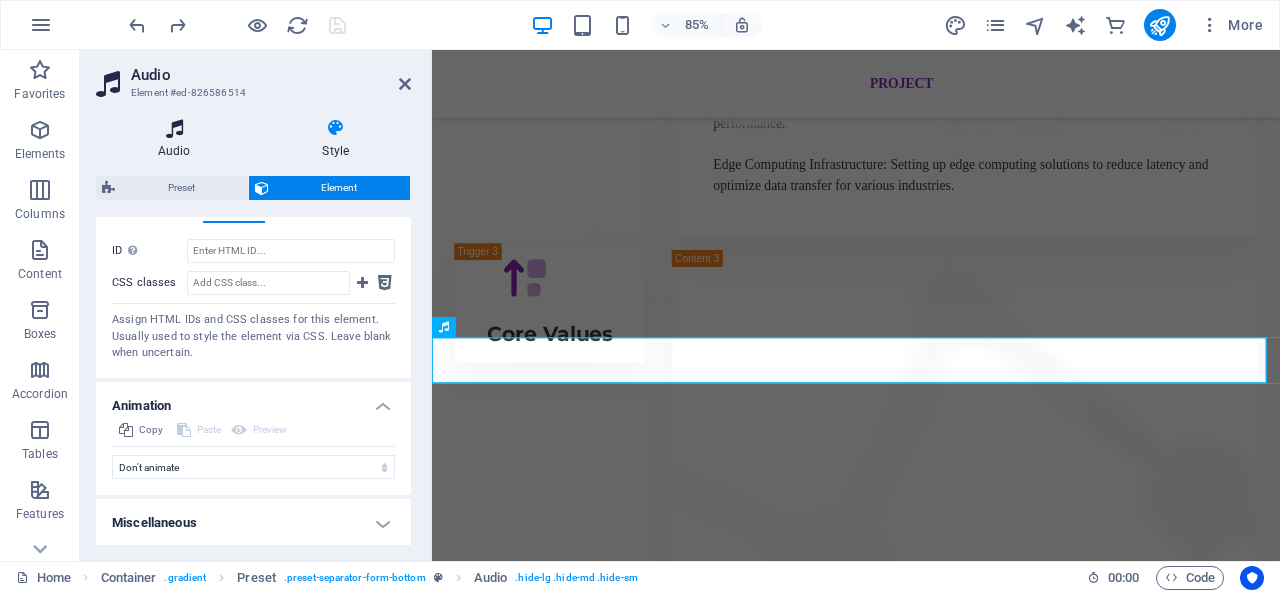 click on "Audio" at bounding box center (178, 139) 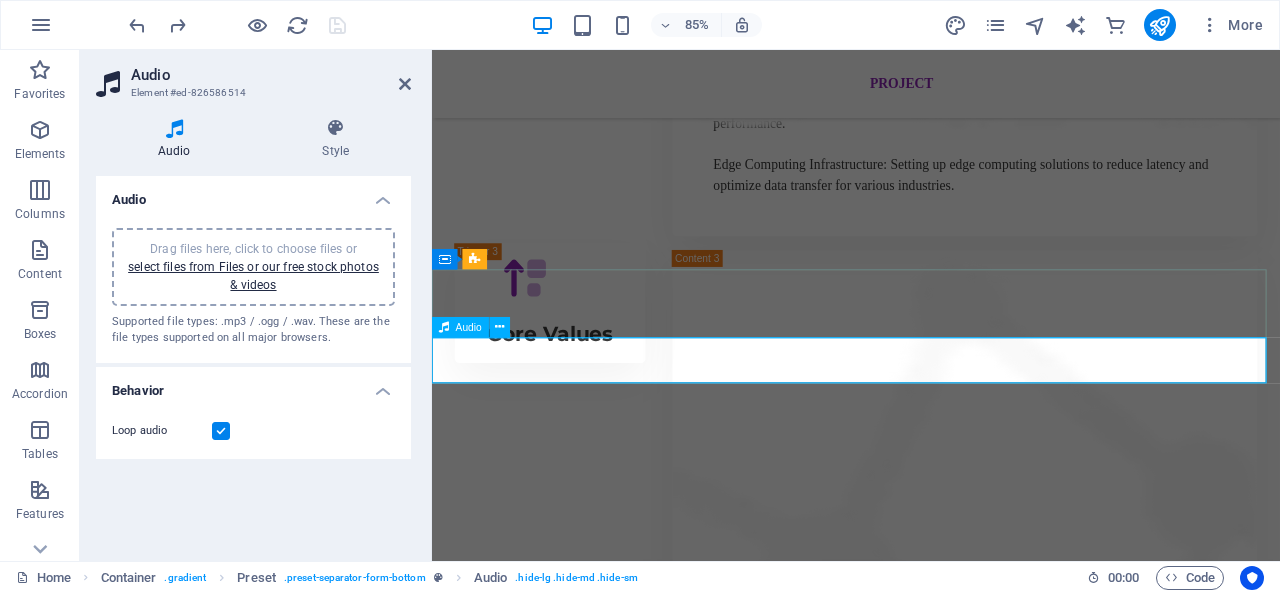 click at bounding box center [931, 4224] 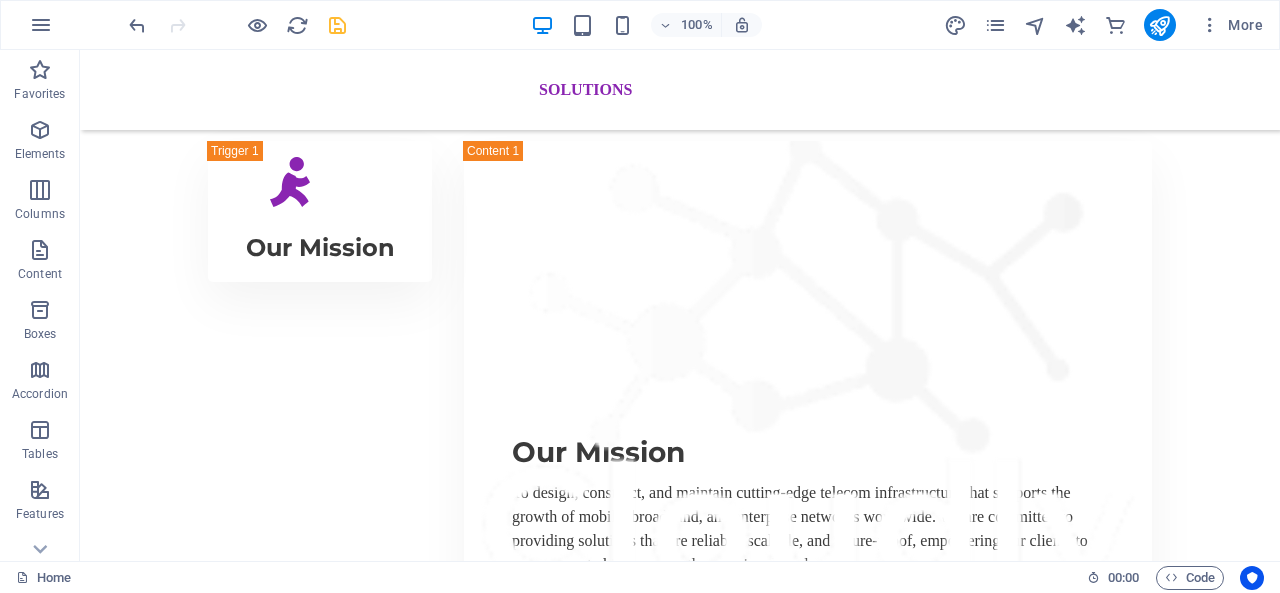 scroll, scrollTop: 2602, scrollLeft: 0, axis: vertical 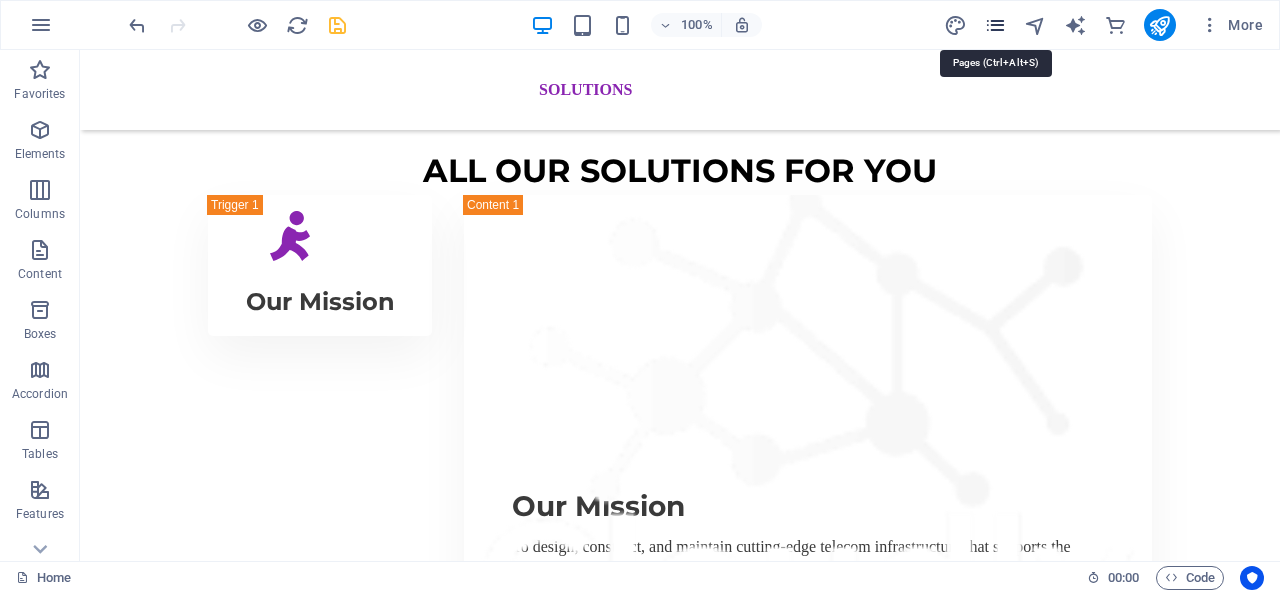 click at bounding box center [995, 25] 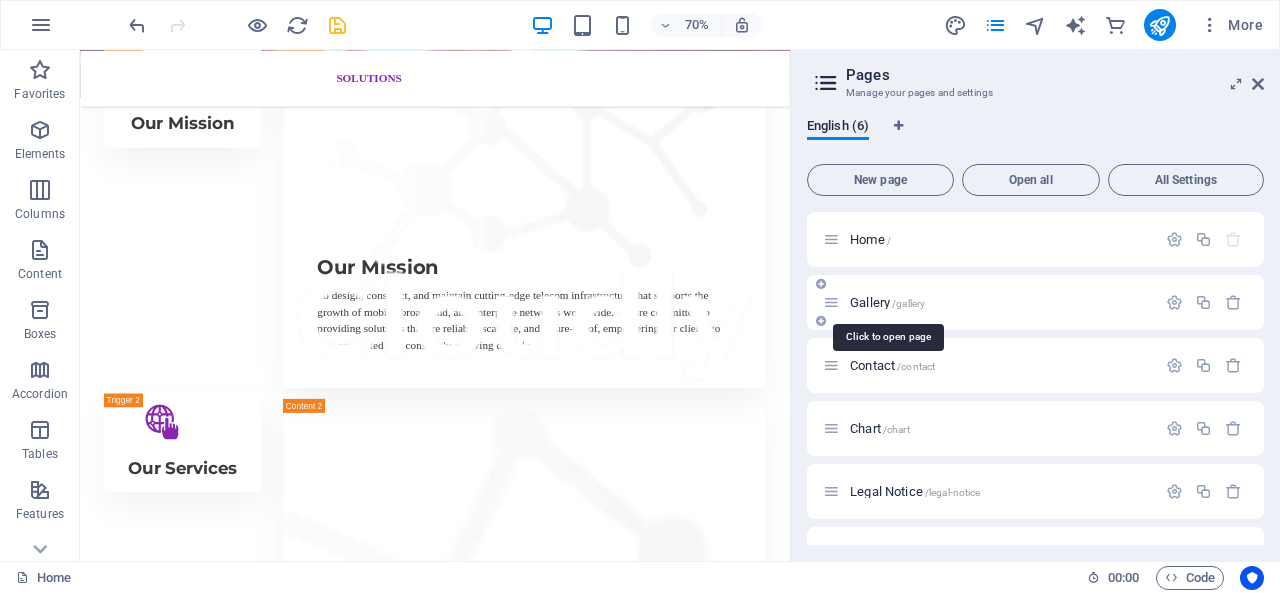 click on "Gallery /gallery" at bounding box center [887, 302] 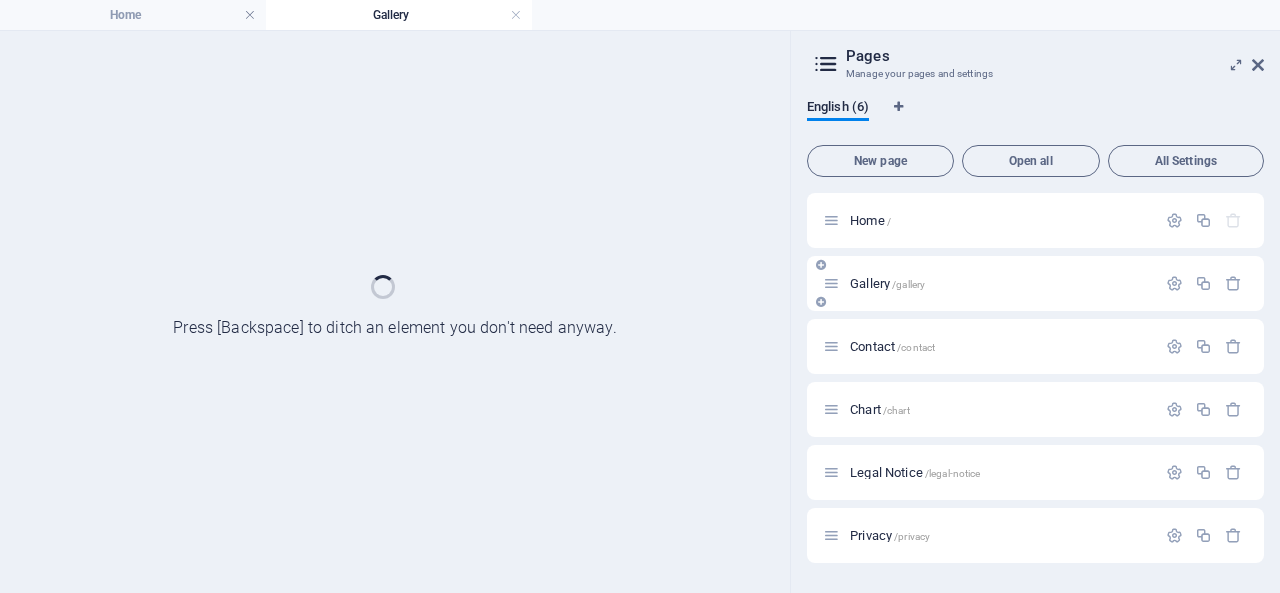 scroll, scrollTop: 0, scrollLeft: 0, axis: both 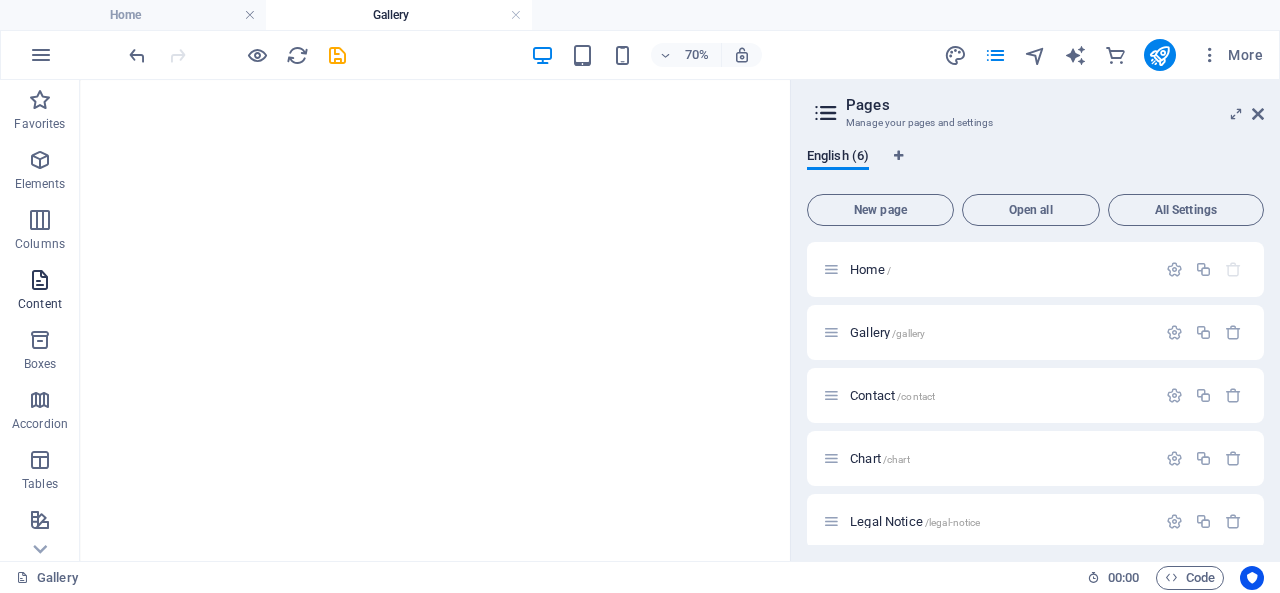 click on "Content" at bounding box center [40, 292] 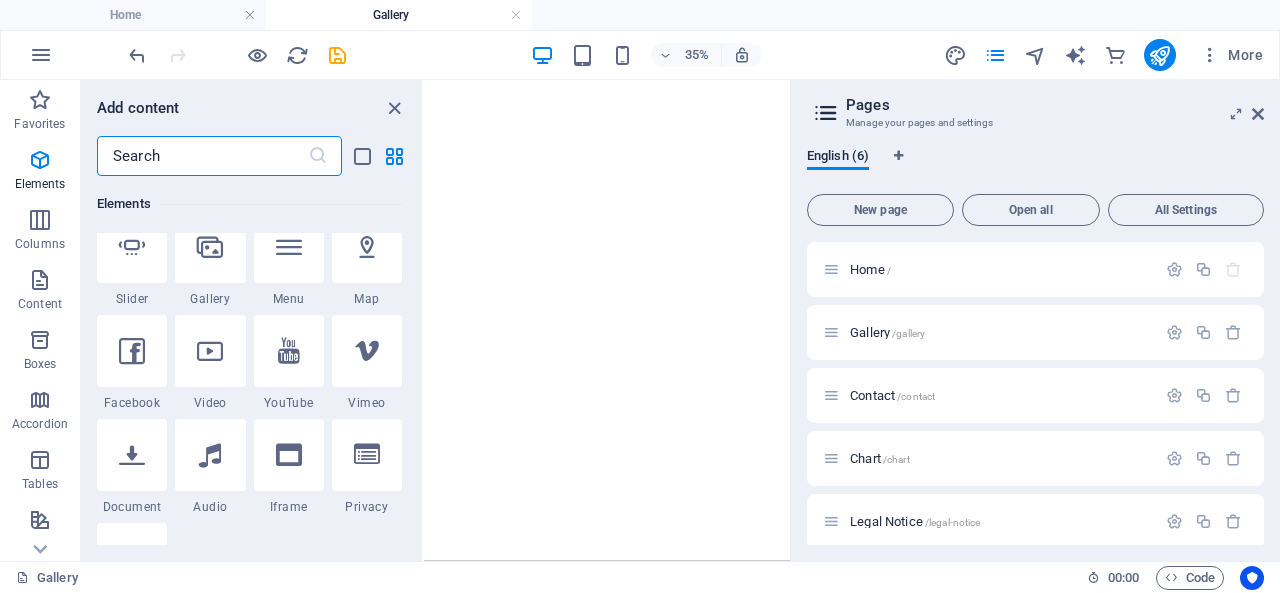scroll, scrollTop: 600, scrollLeft: 0, axis: vertical 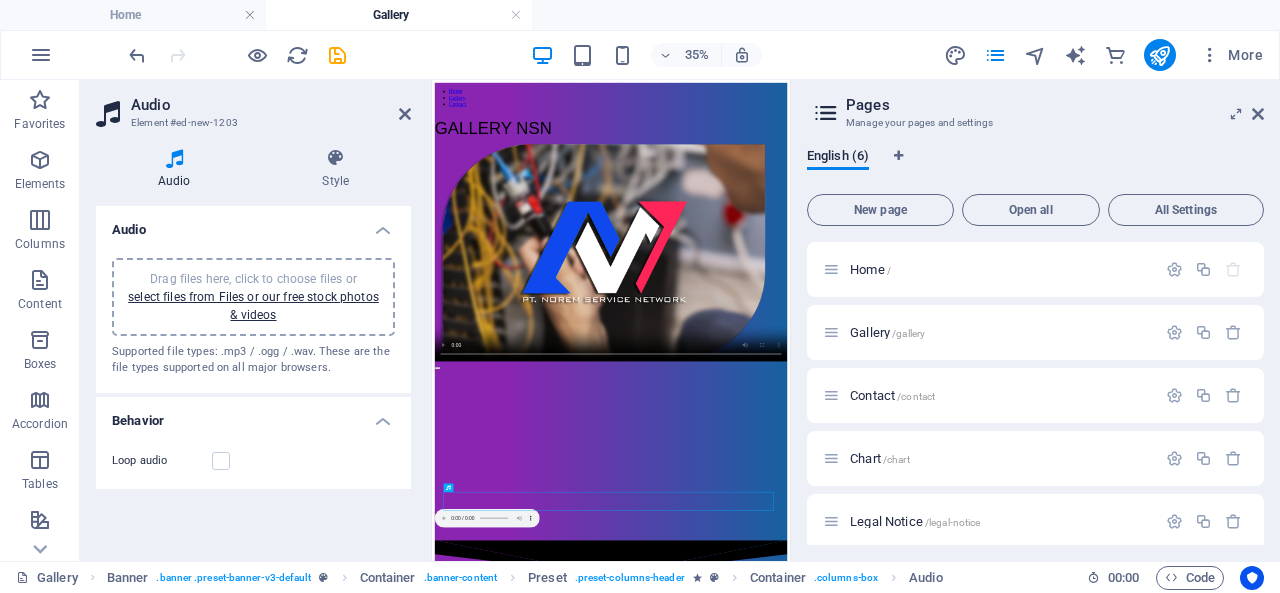 click on "Pages Manage your pages and settings English (6) New page Open all All Settings Home / Gallery /gallery Contact /contact Chart /chart Legal Notice /legal-notice Privacy /privacy" at bounding box center (1035, 320) 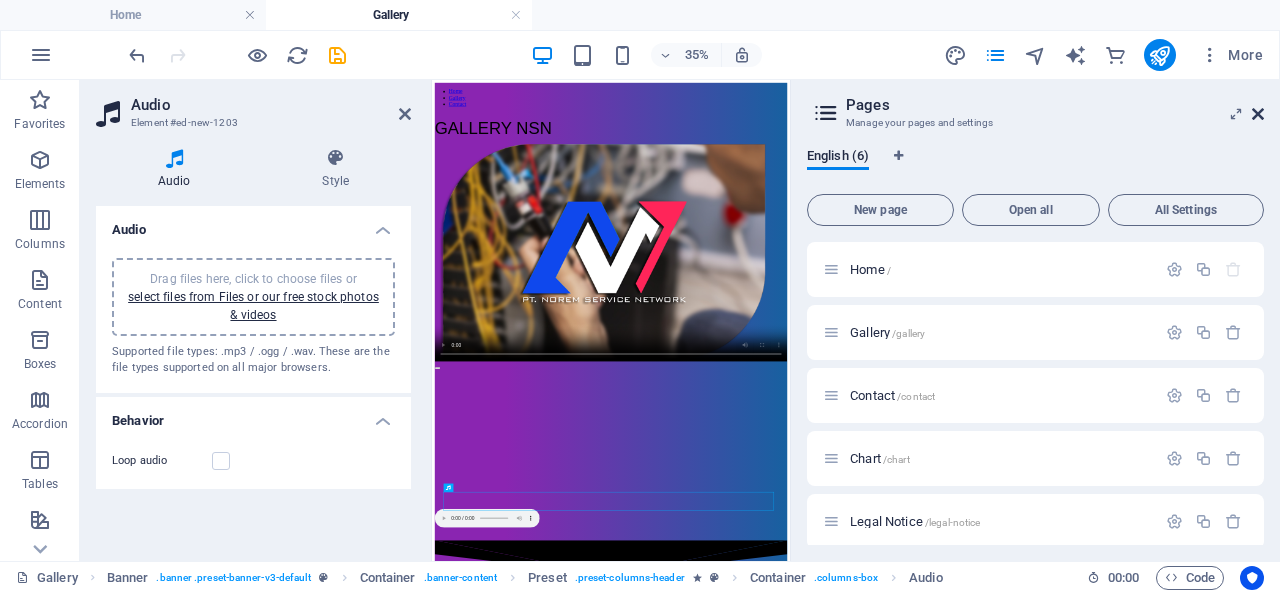 drag, startPoint x: 1260, startPoint y: 111, endPoint x: 471, endPoint y: 281, distance: 807.10657 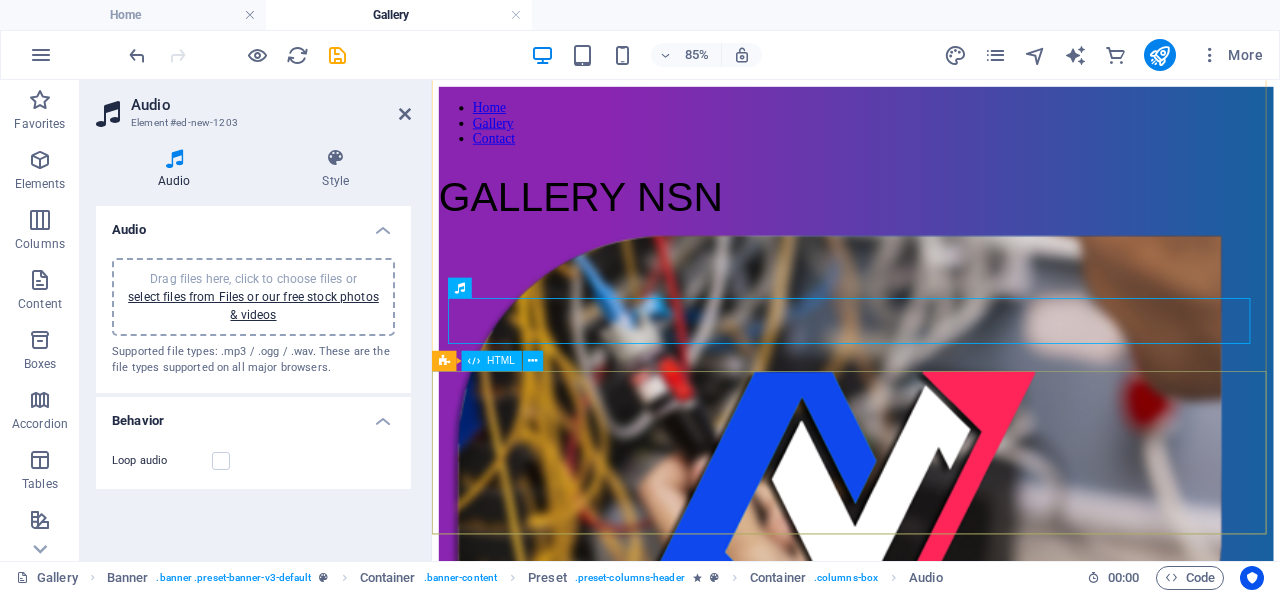 scroll, scrollTop: 922, scrollLeft: 0, axis: vertical 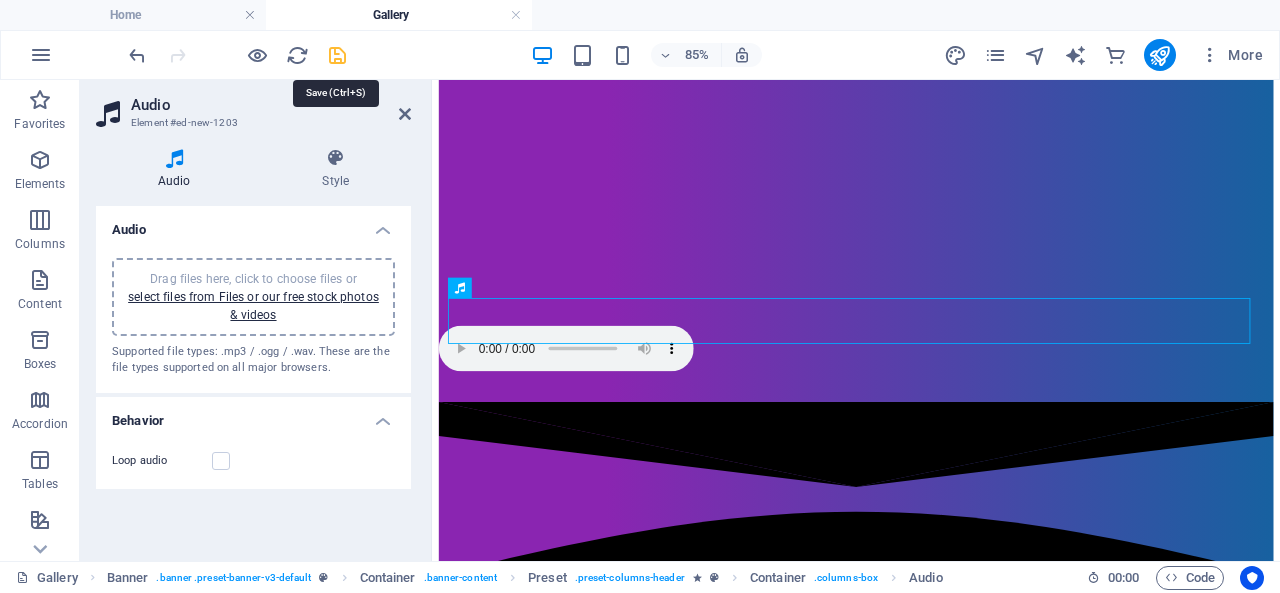 click at bounding box center [337, 55] 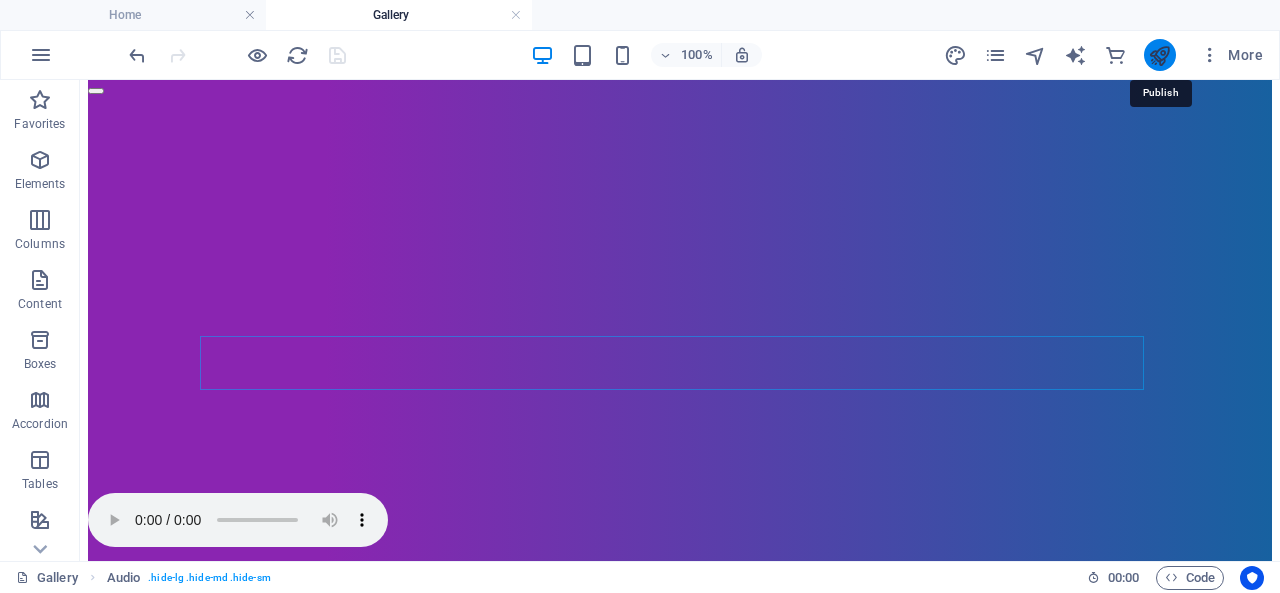 click at bounding box center [1159, 55] 